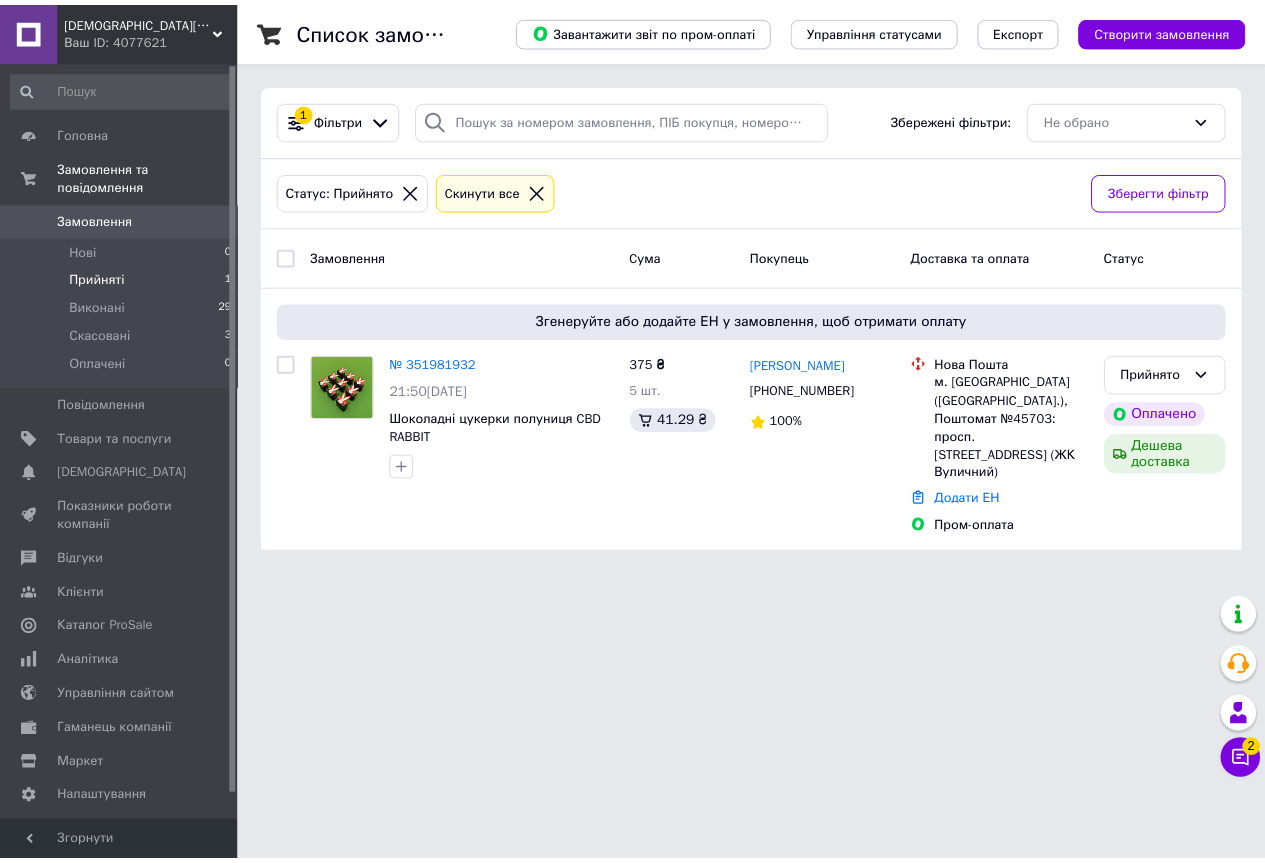 scroll, scrollTop: 0, scrollLeft: 0, axis: both 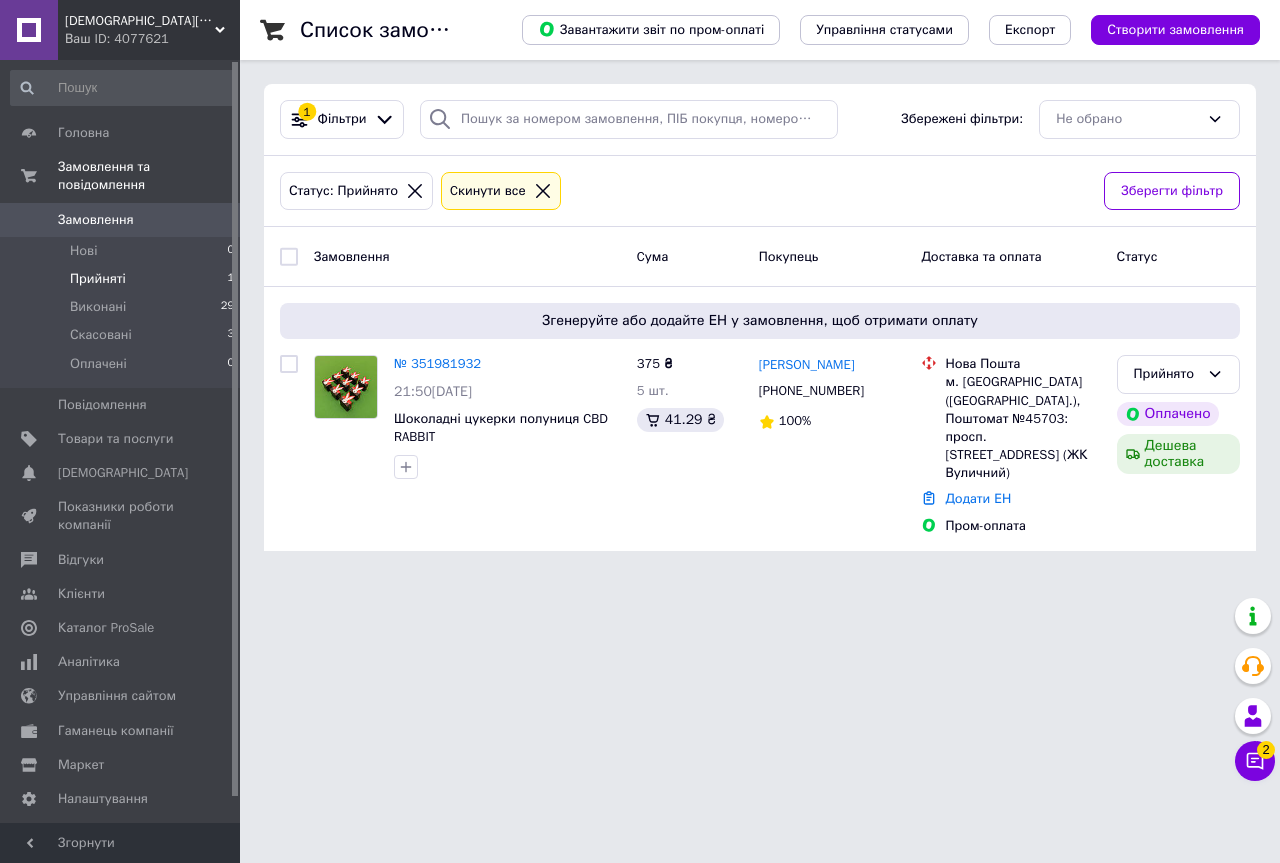 click on "Прийняті" at bounding box center (98, 279) 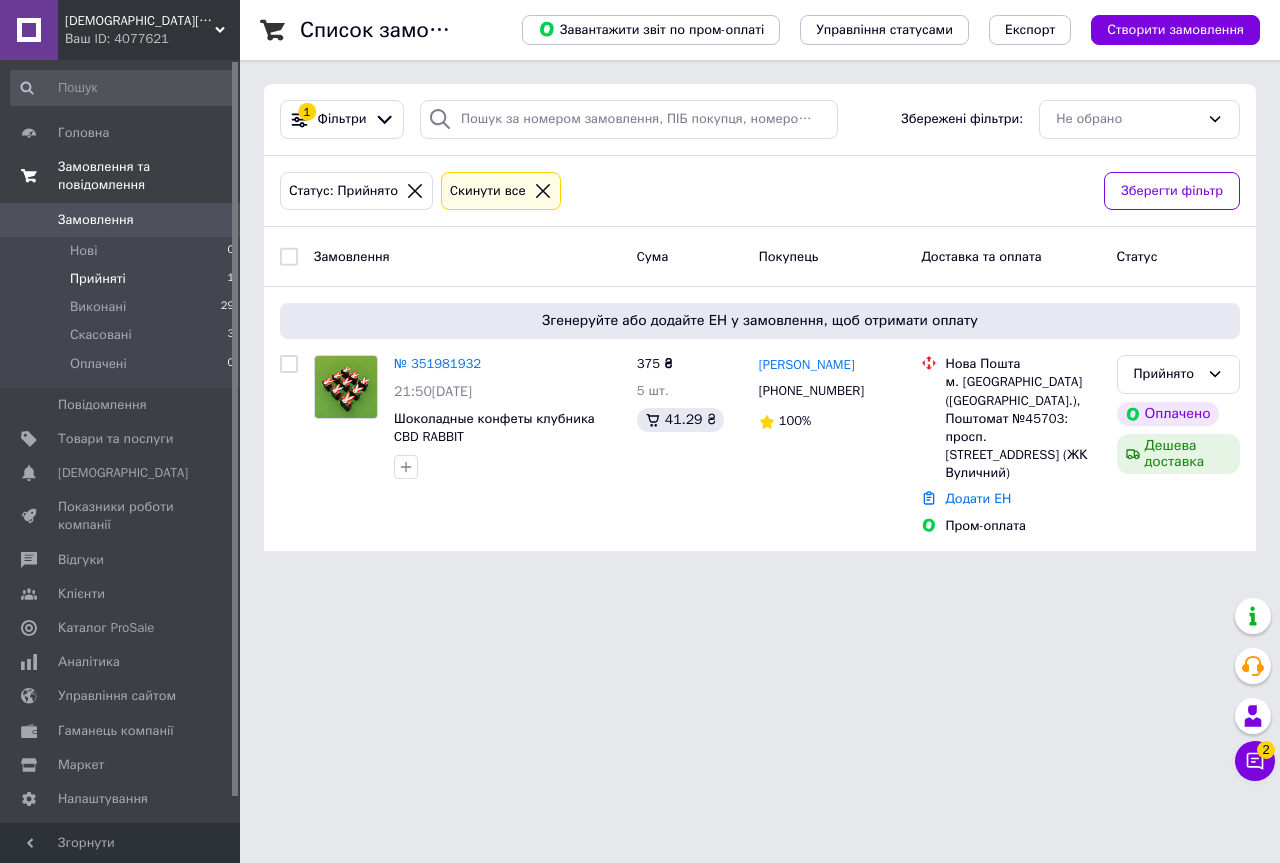 click at bounding box center [29, 176] 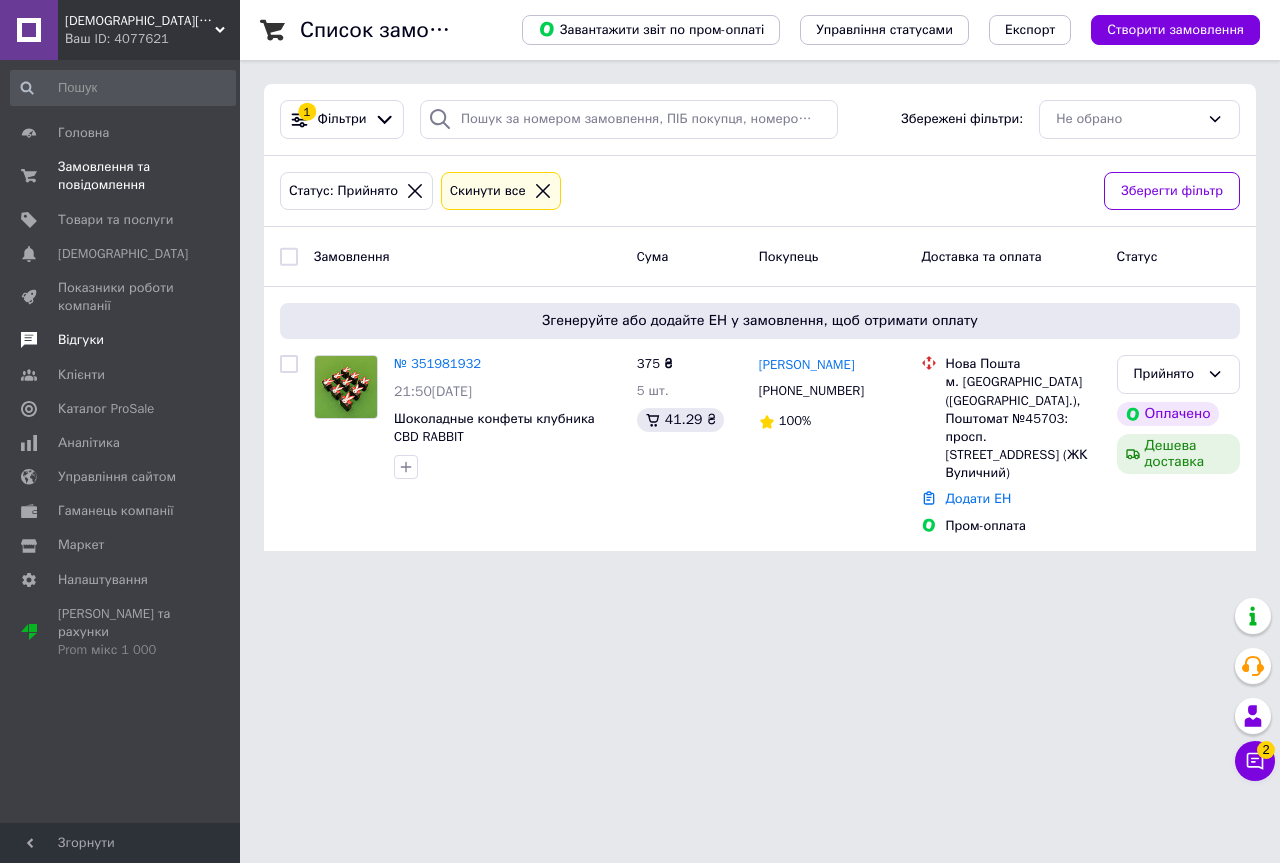 click on "Відгуки" at bounding box center [81, 340] 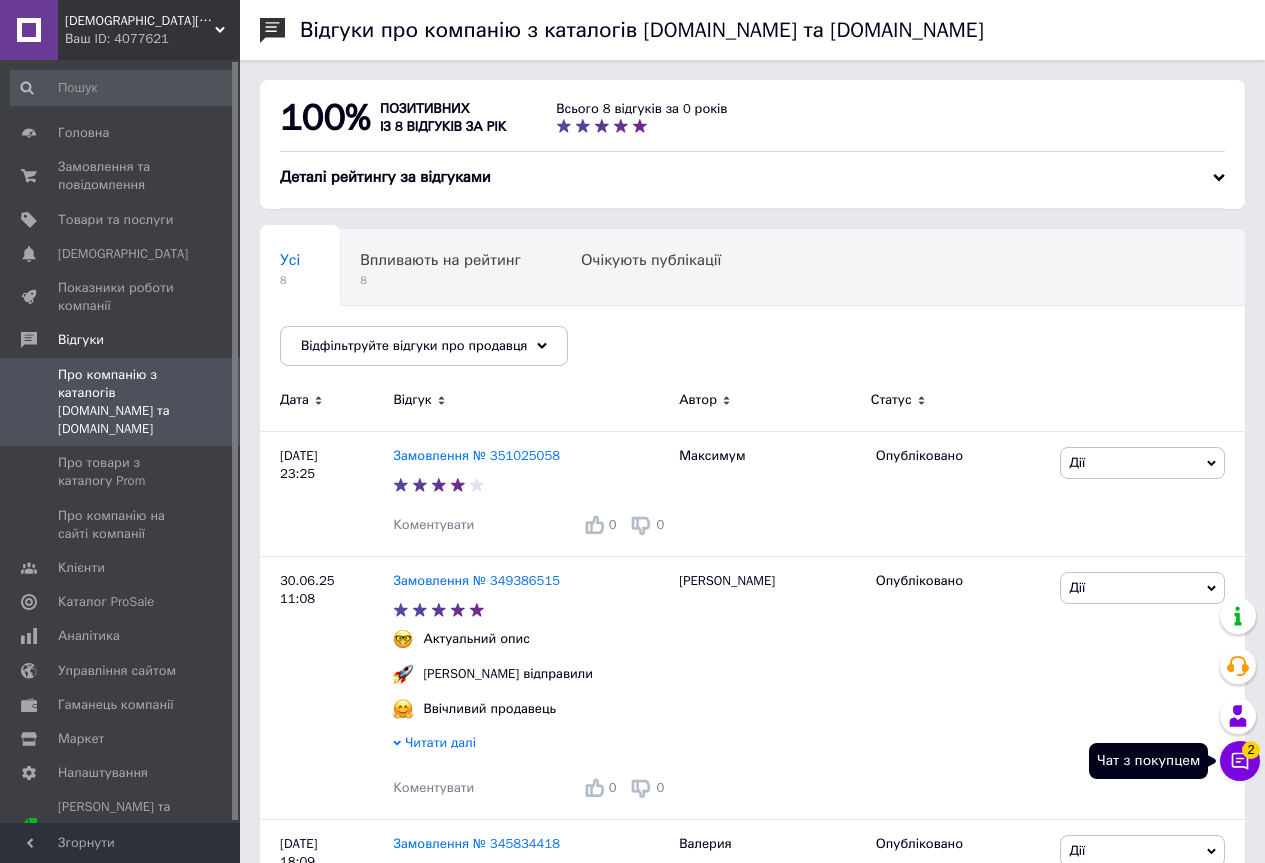 click on "2" at bounding box center (1251, 750) 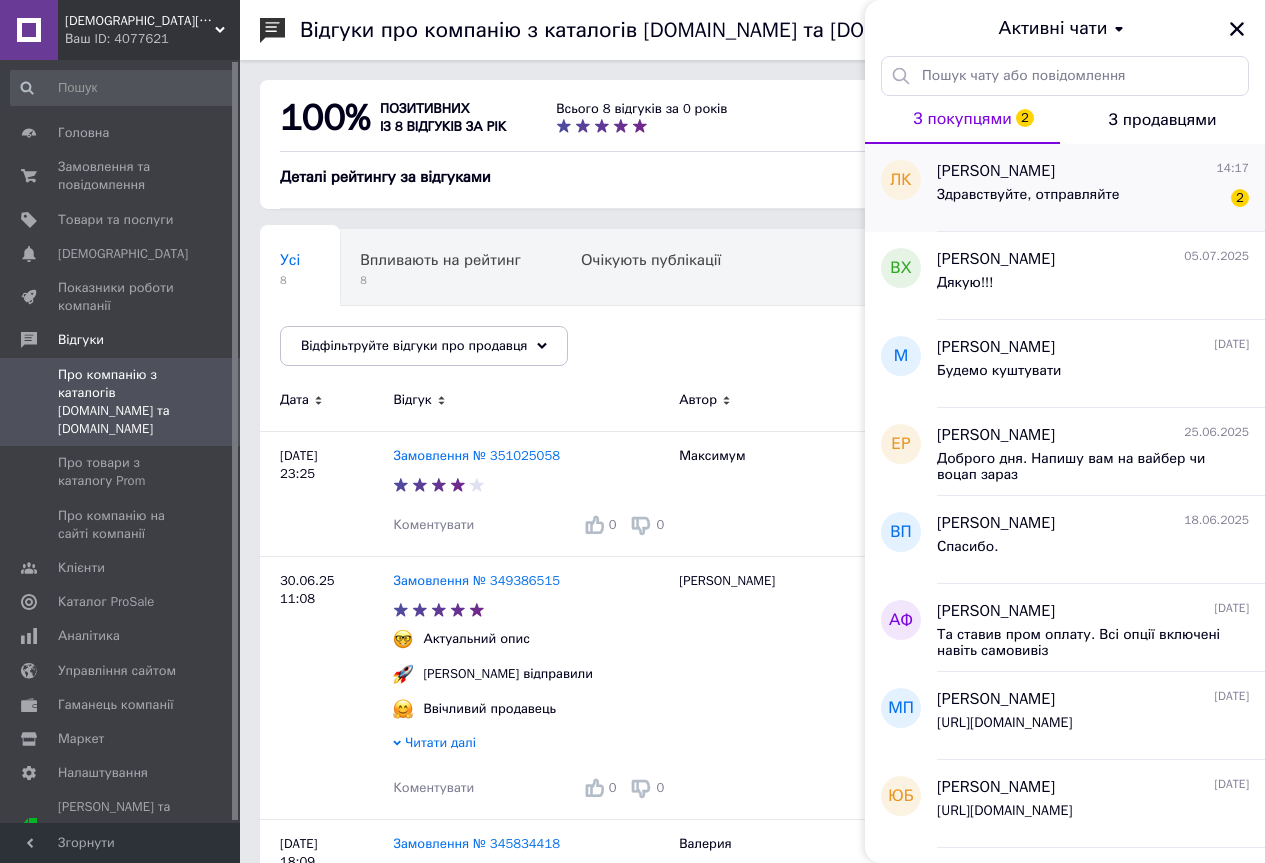 click on "Здравствуйте, отправляйте 2" at bounding box center [1093, 199] 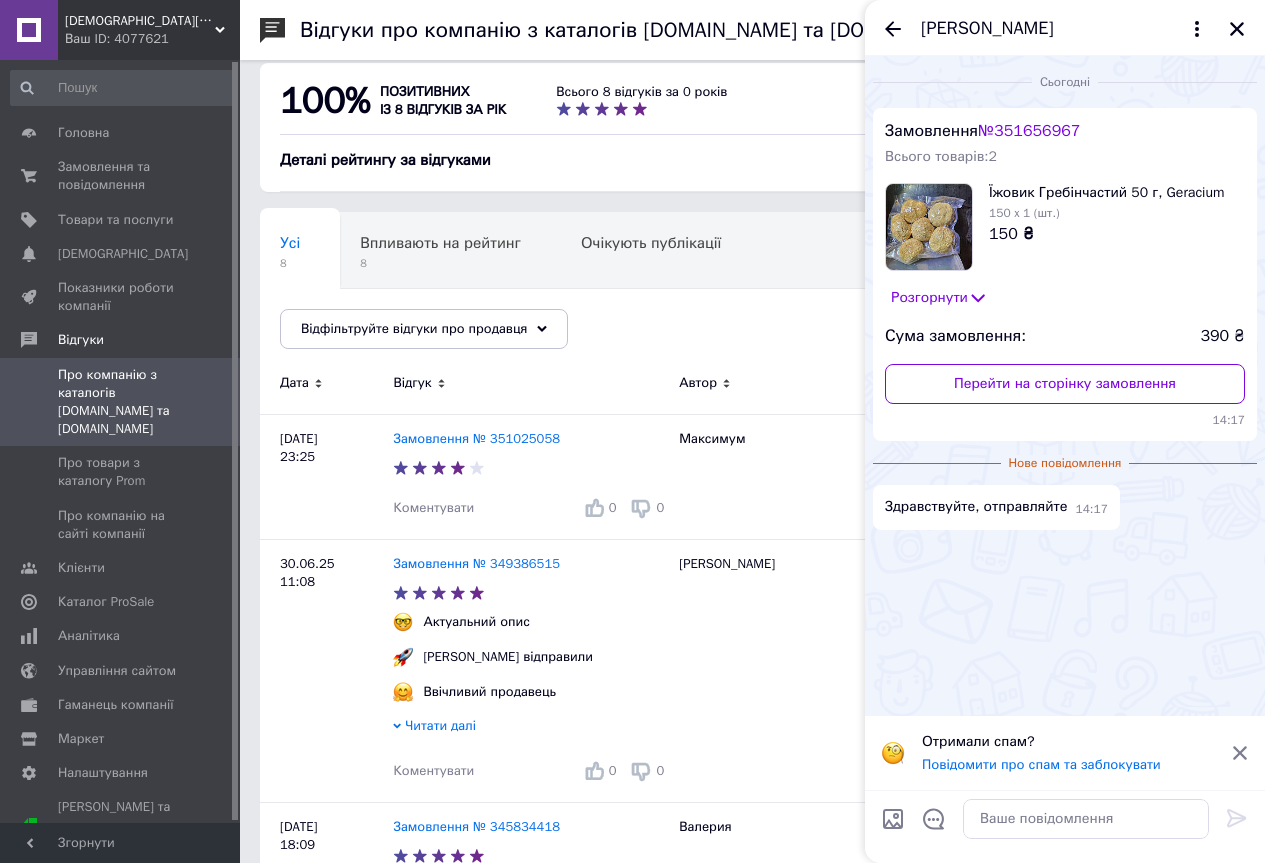 scroll, scrollTop: 0, scrollLeft: 0, axis: both 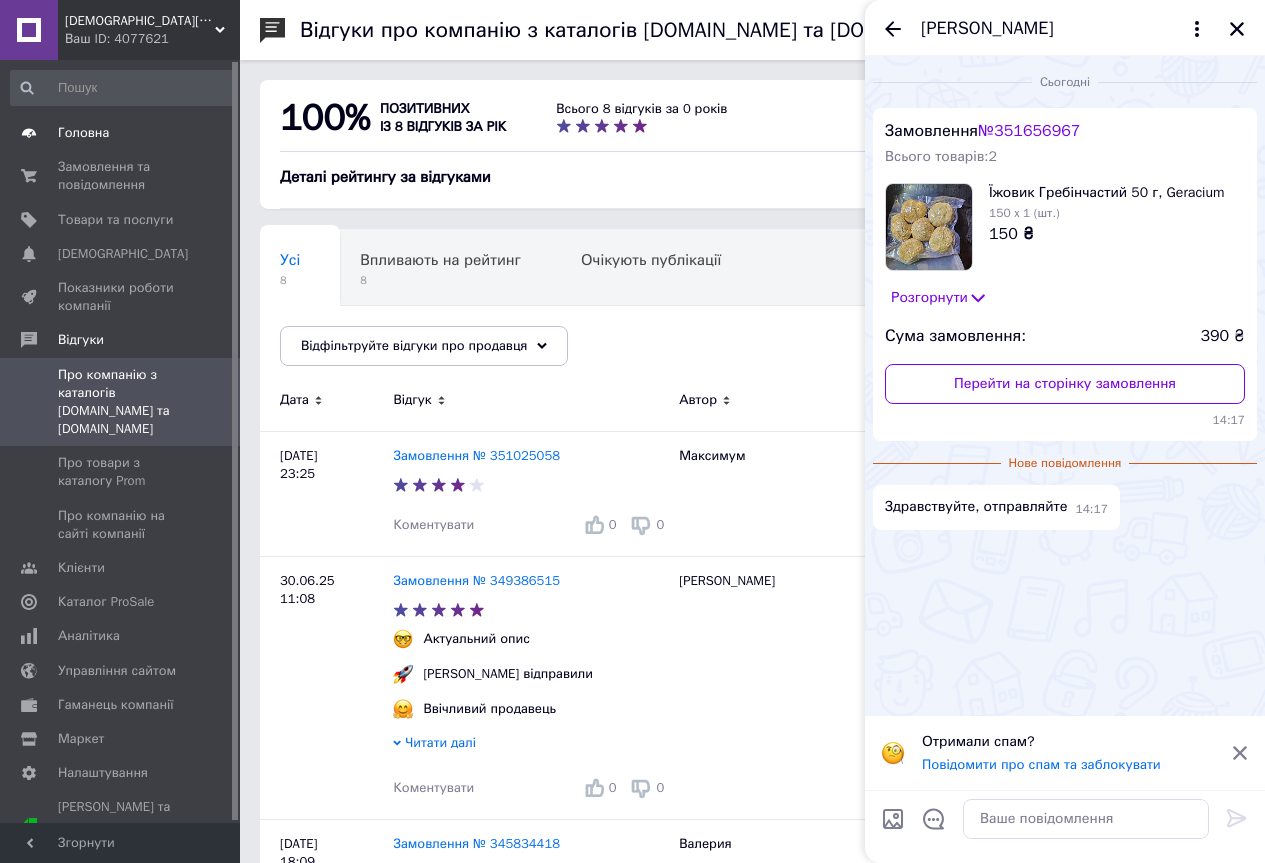 click on "Головна" at bounding box center [123, 133] 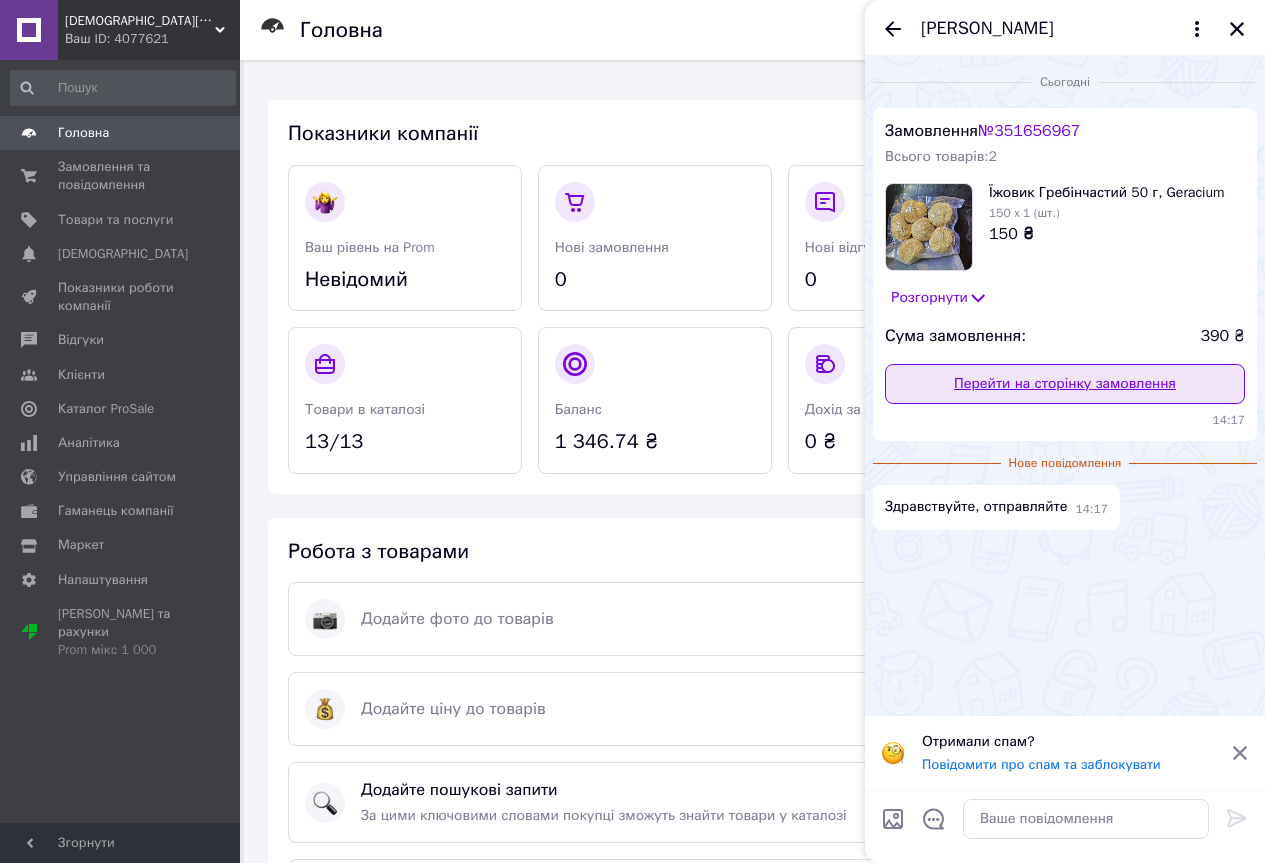 click on "Перейти на сторінку замовлення" at bounding box center (1065, 384) 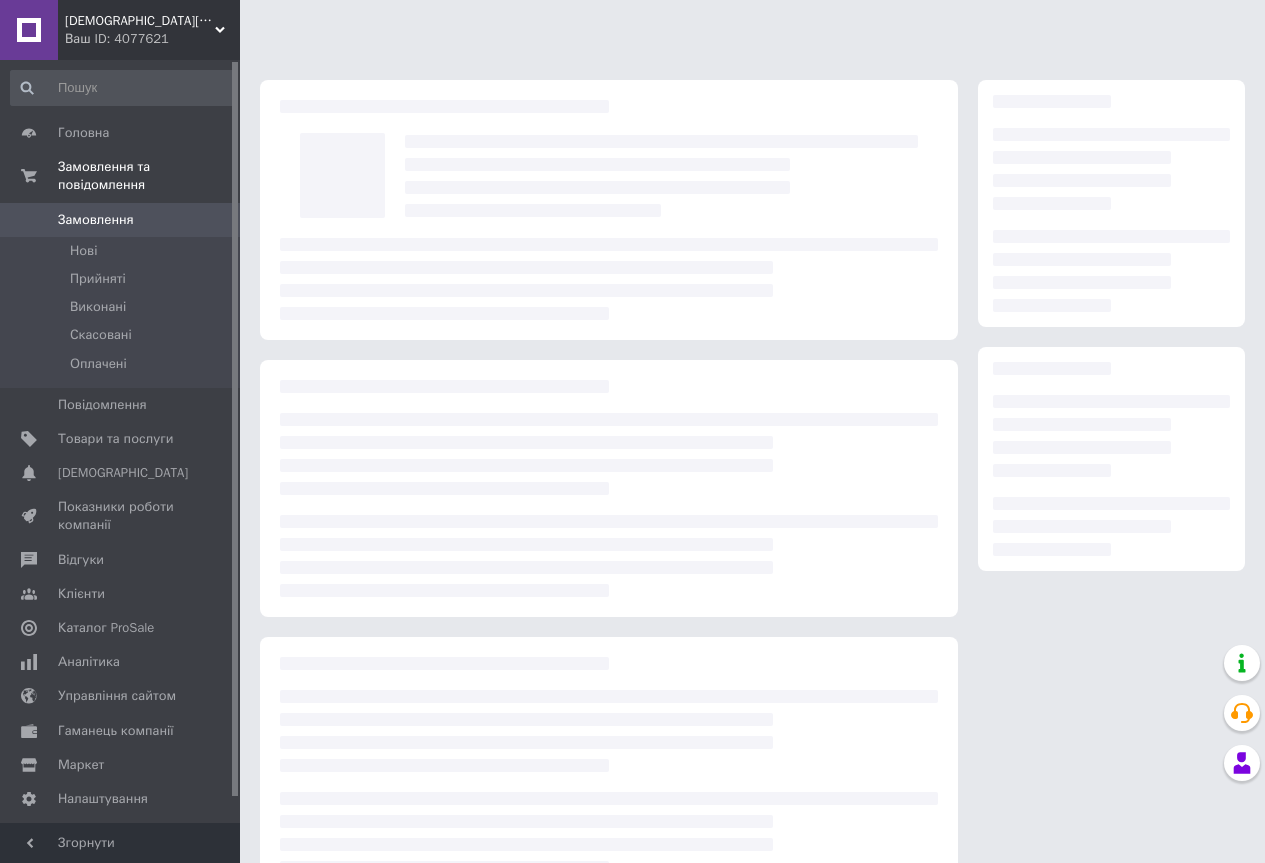 scroll, scrollTop: 0, scrollLeft: 0, axis: both 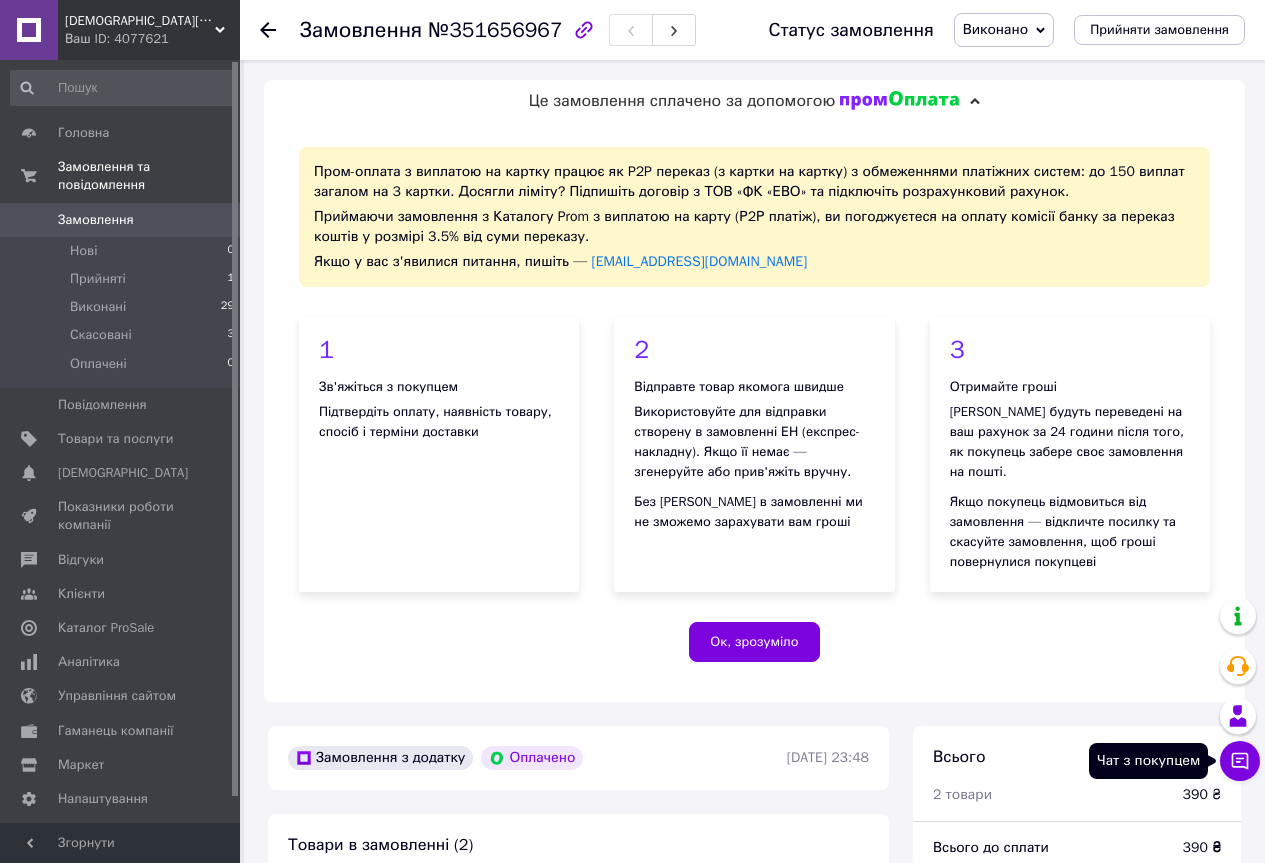 click 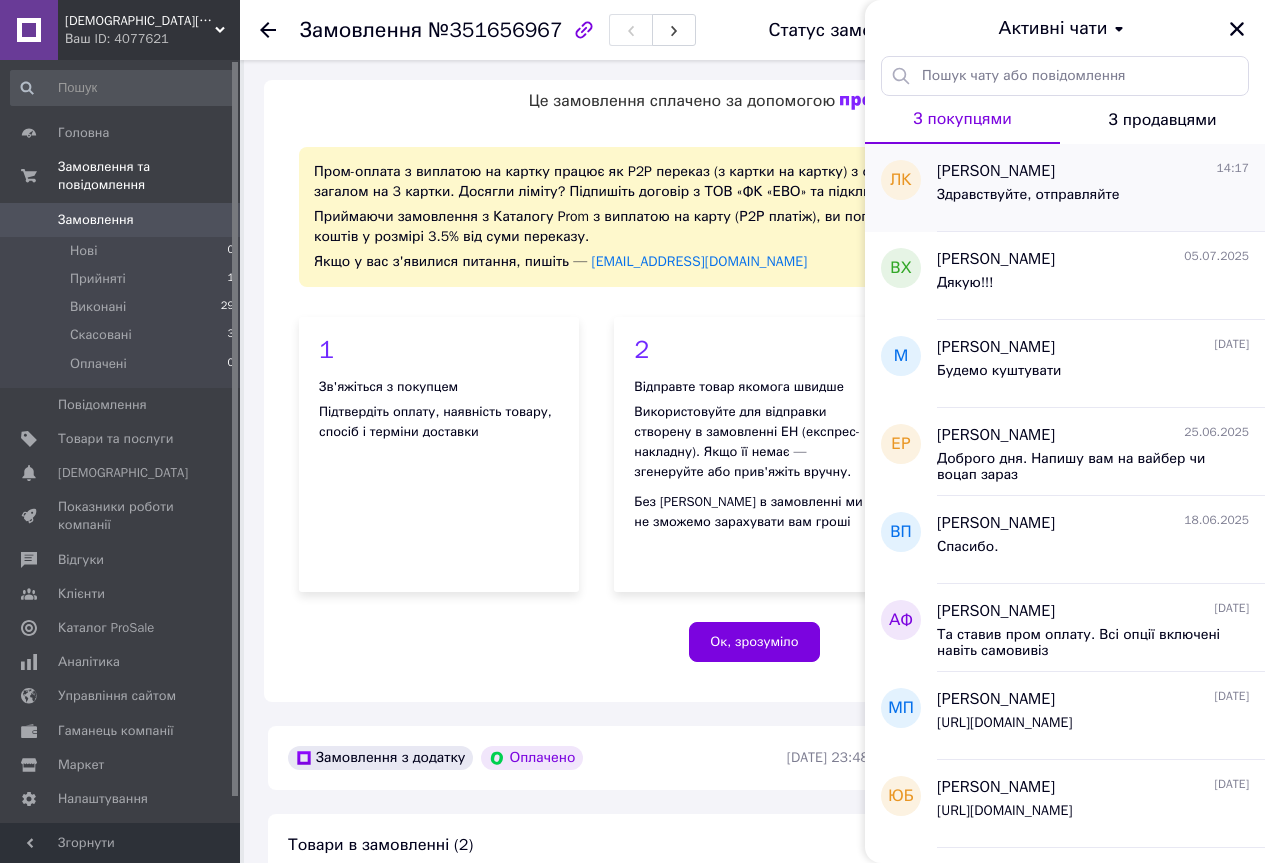 click on "Здравствуйте, отправляйте" at bounding box center (1028, 195) 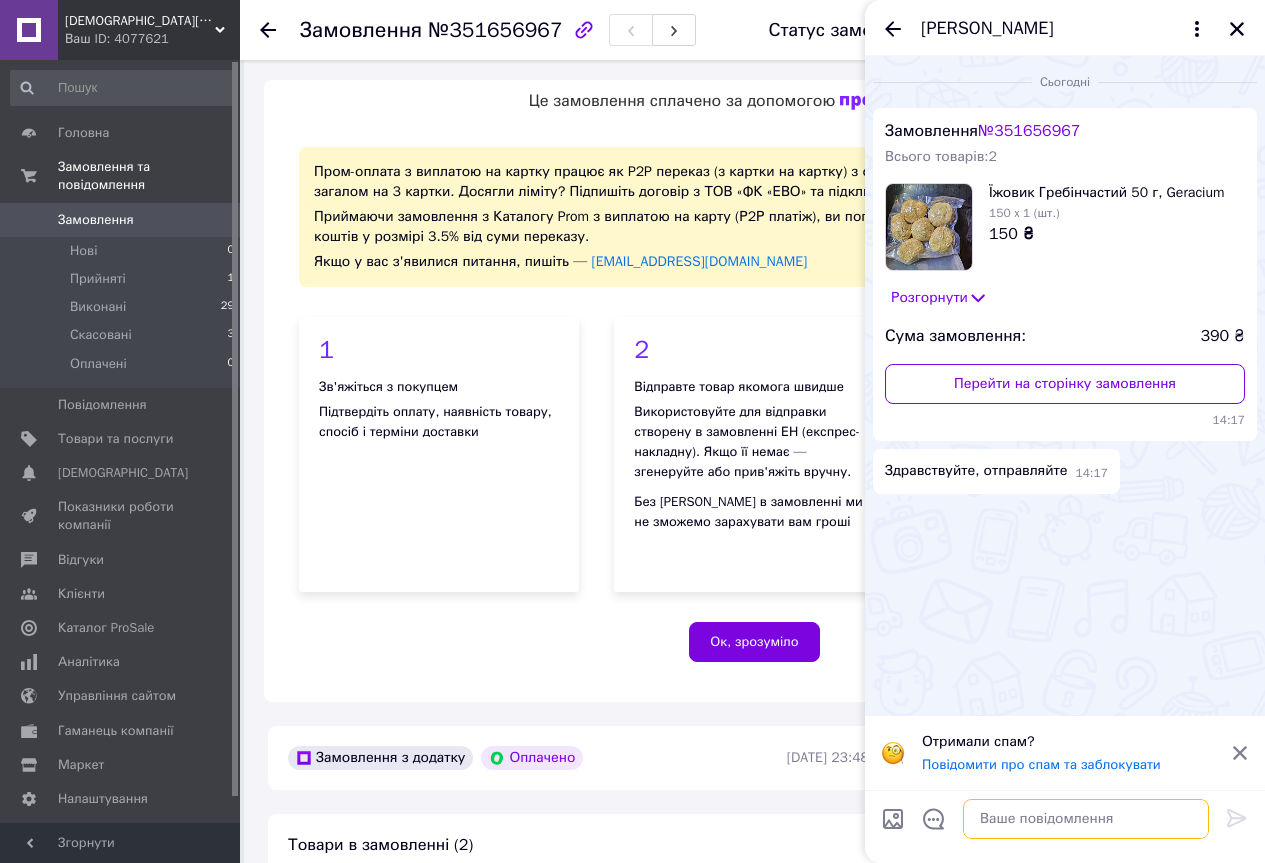 click at bounding box center [1086, 819] 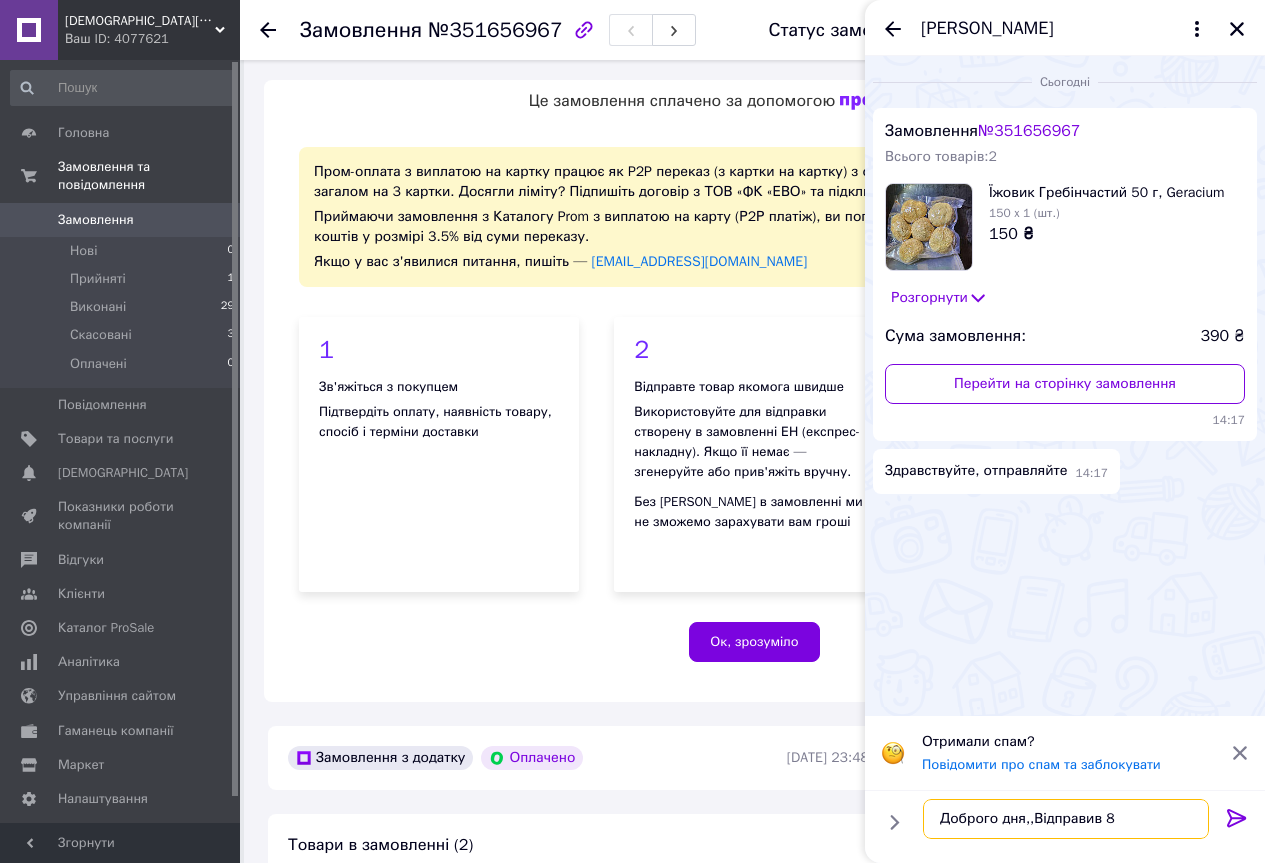 click on "Доброго дня,,Відправив 8" at bounding box center (1066, 819) 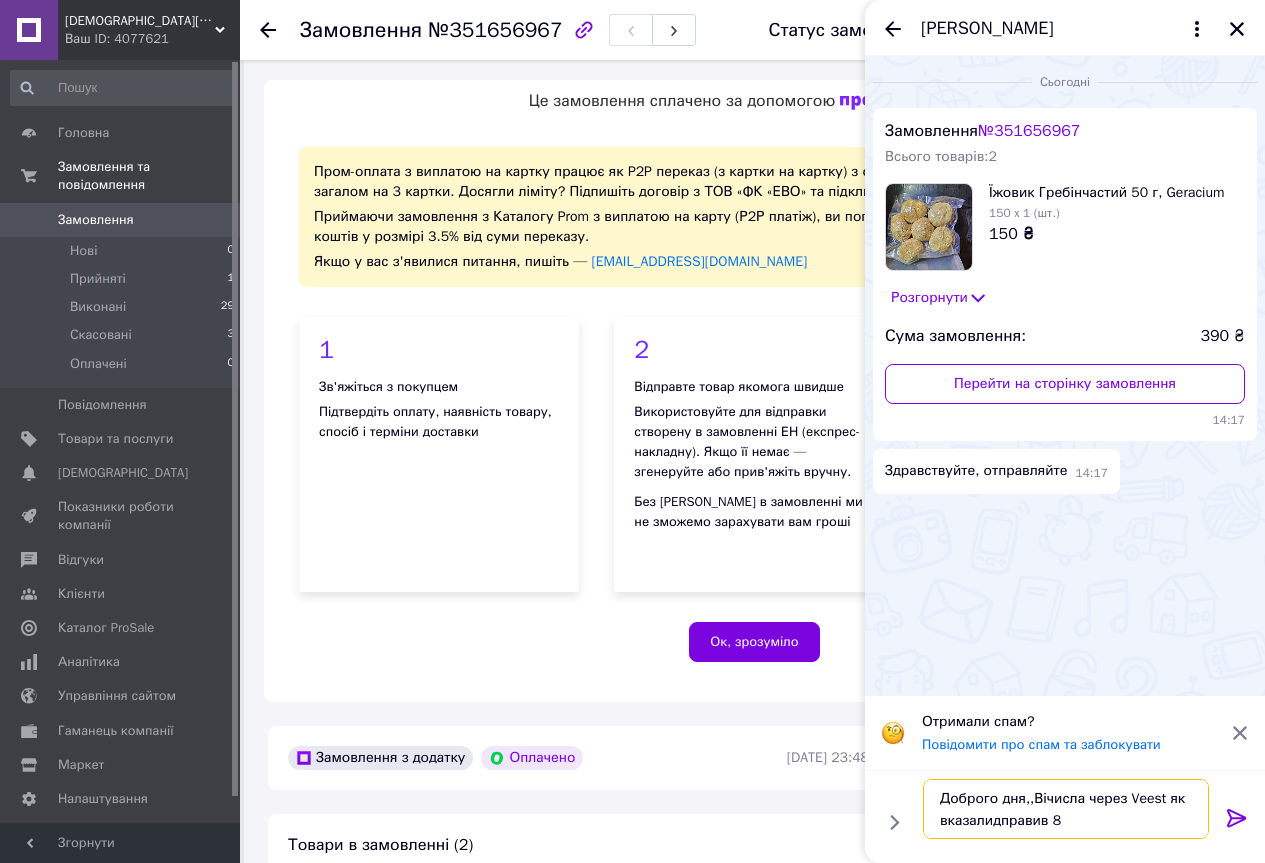 scroll, scrollTop: 2, scrollLeft: 0, axis: vertical 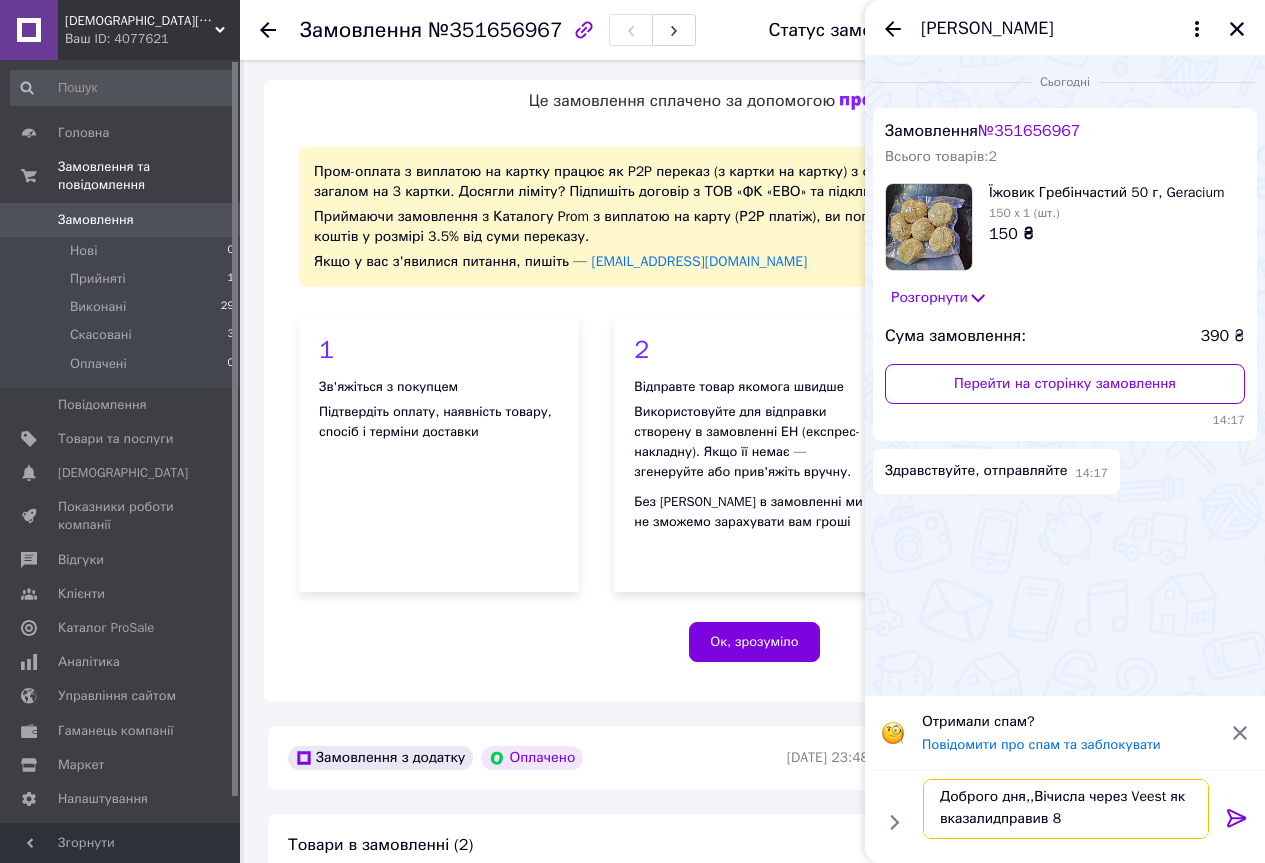 drag, startPoint x: 990, startPoint y: 822, endPoint x: 1064, endPoint y: 820, distance: 74.02702 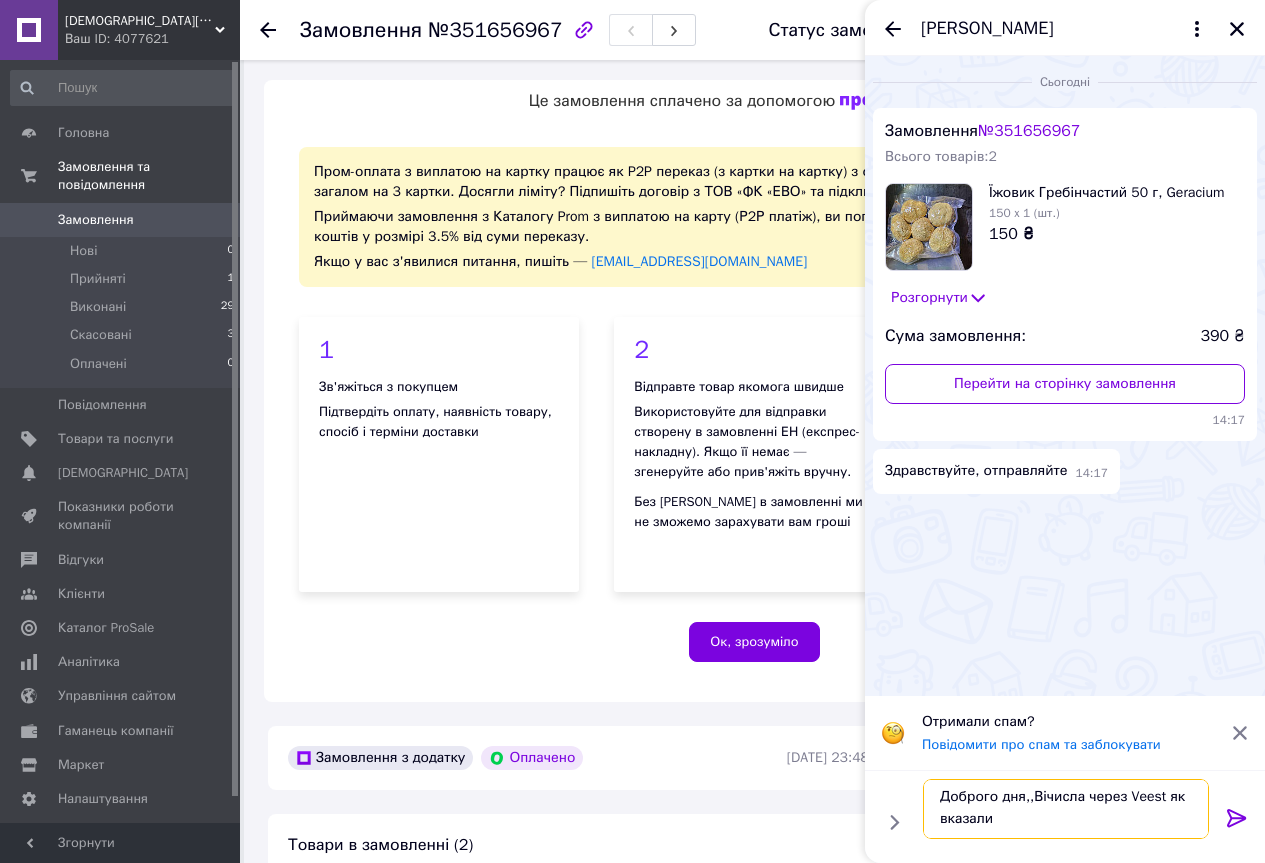 click on "Доброго дня,,Вічисла через Veest як вказали" at bounding box center [1066, 809] 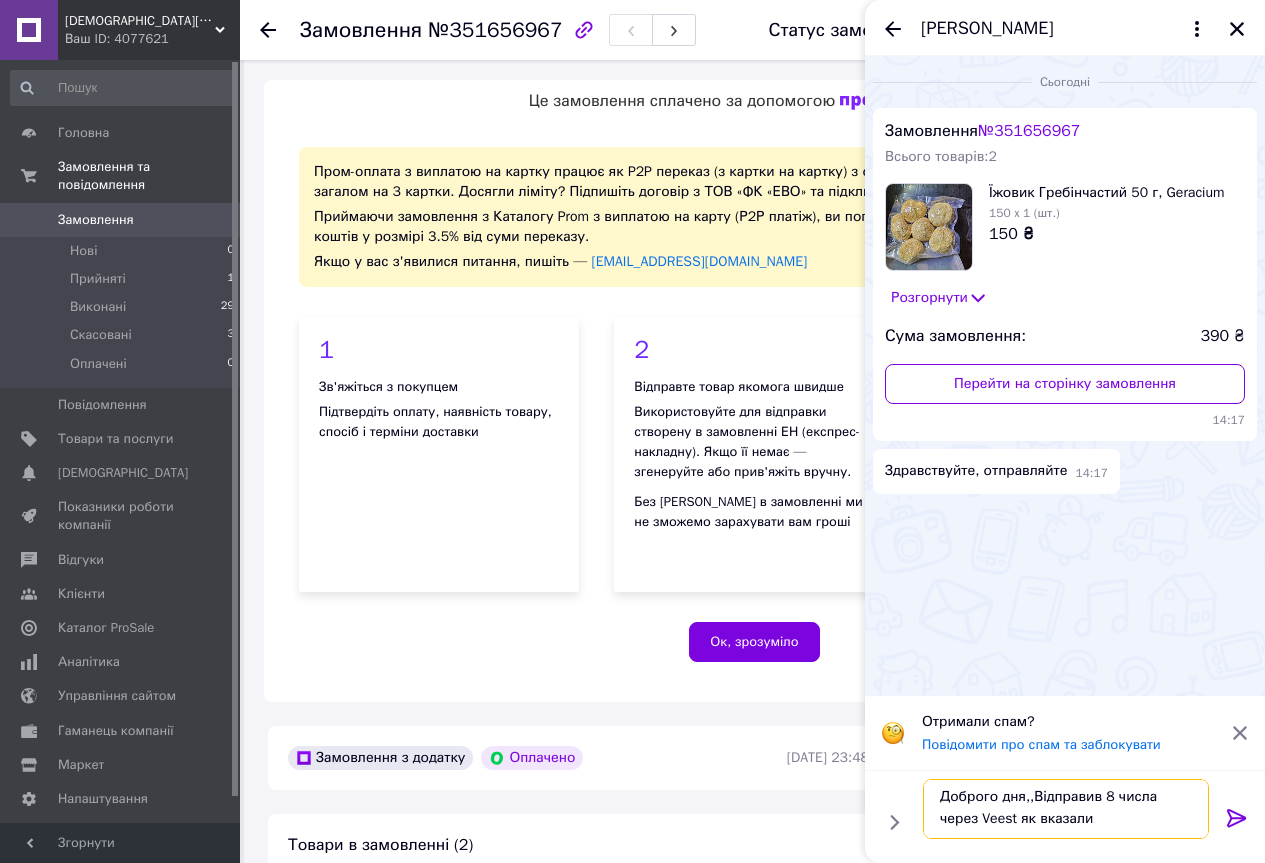 click on "Доброго дня,,Відправив 8 числа через Veest як вказали" at bounding box center (1066, 809) 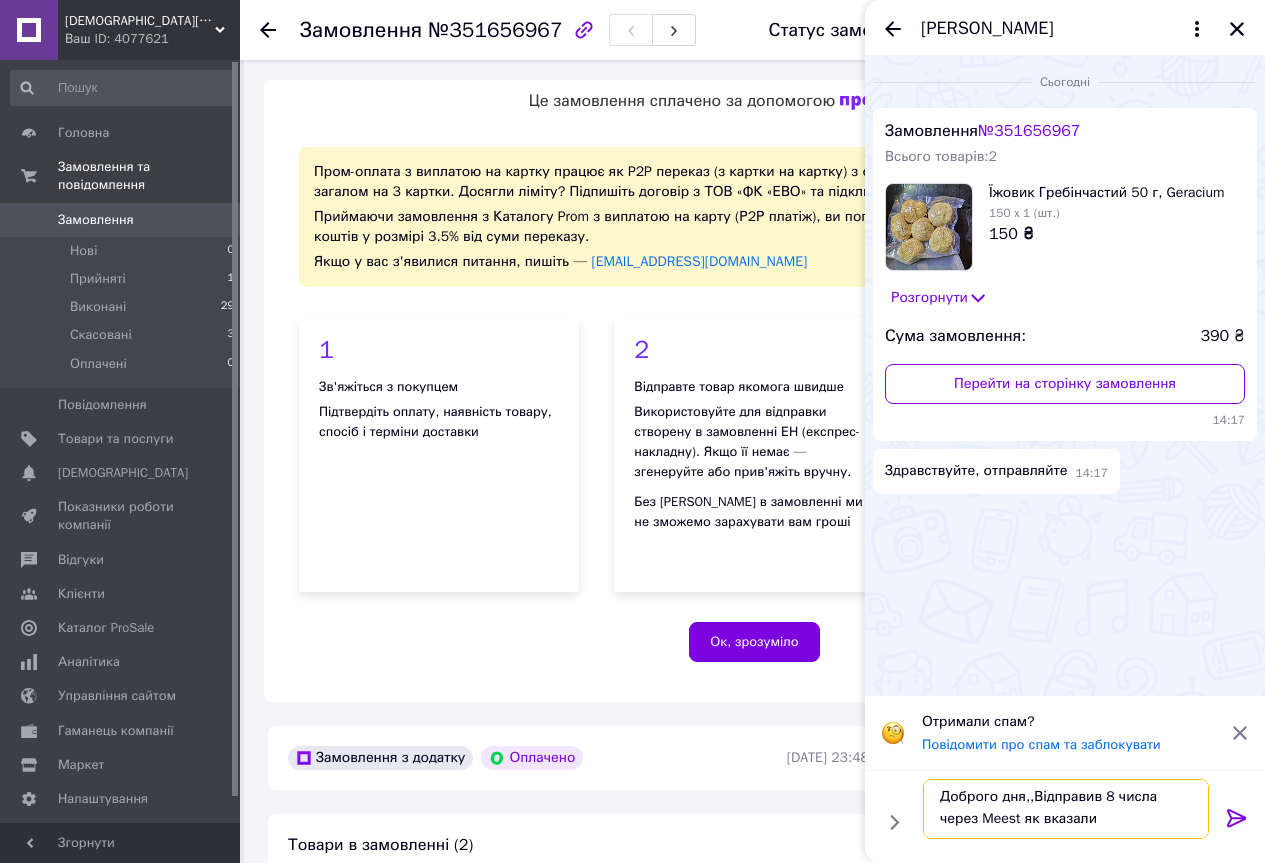 type on "Доброго дня,,Відправив 8 числа через Meest як вказали" 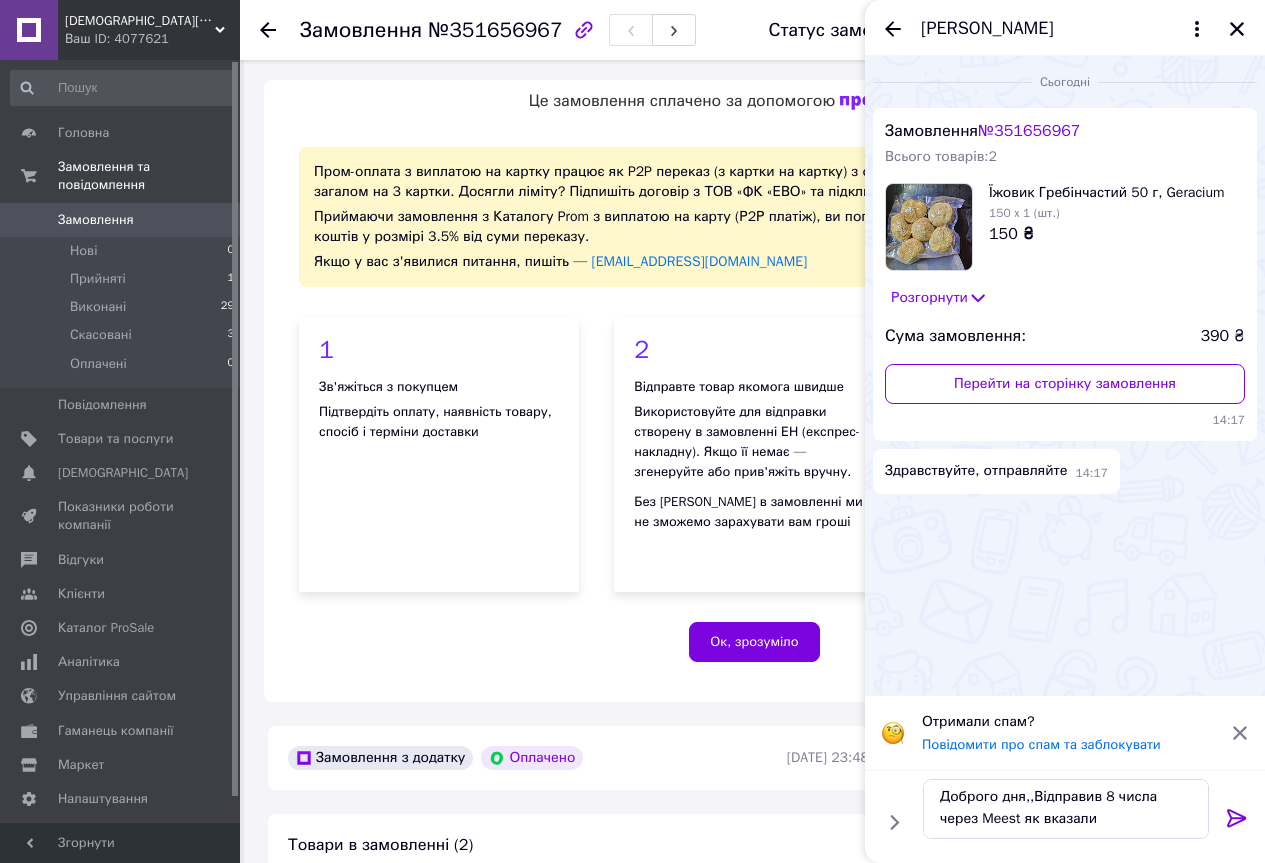 click 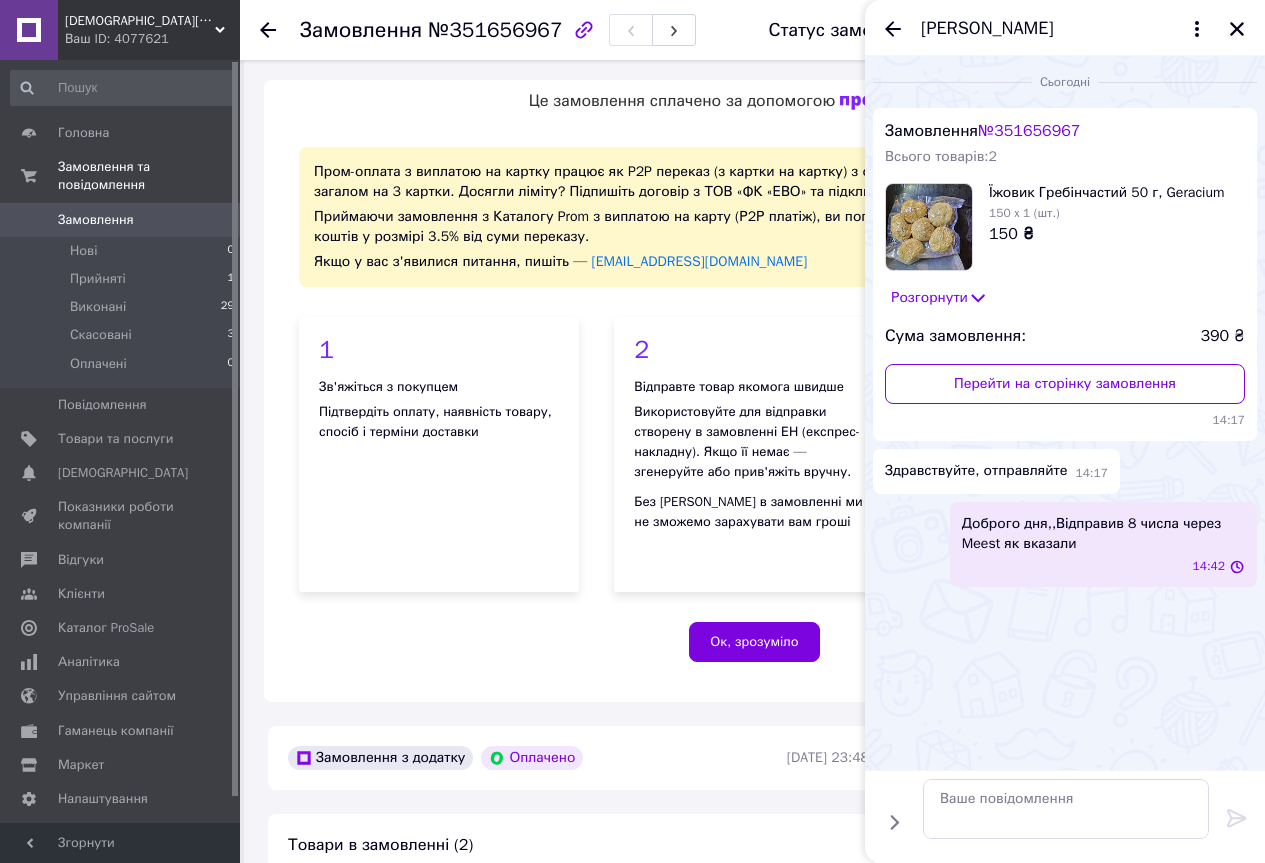 scroll, scrollTop: 0, scrollLeft: 0, axis: both 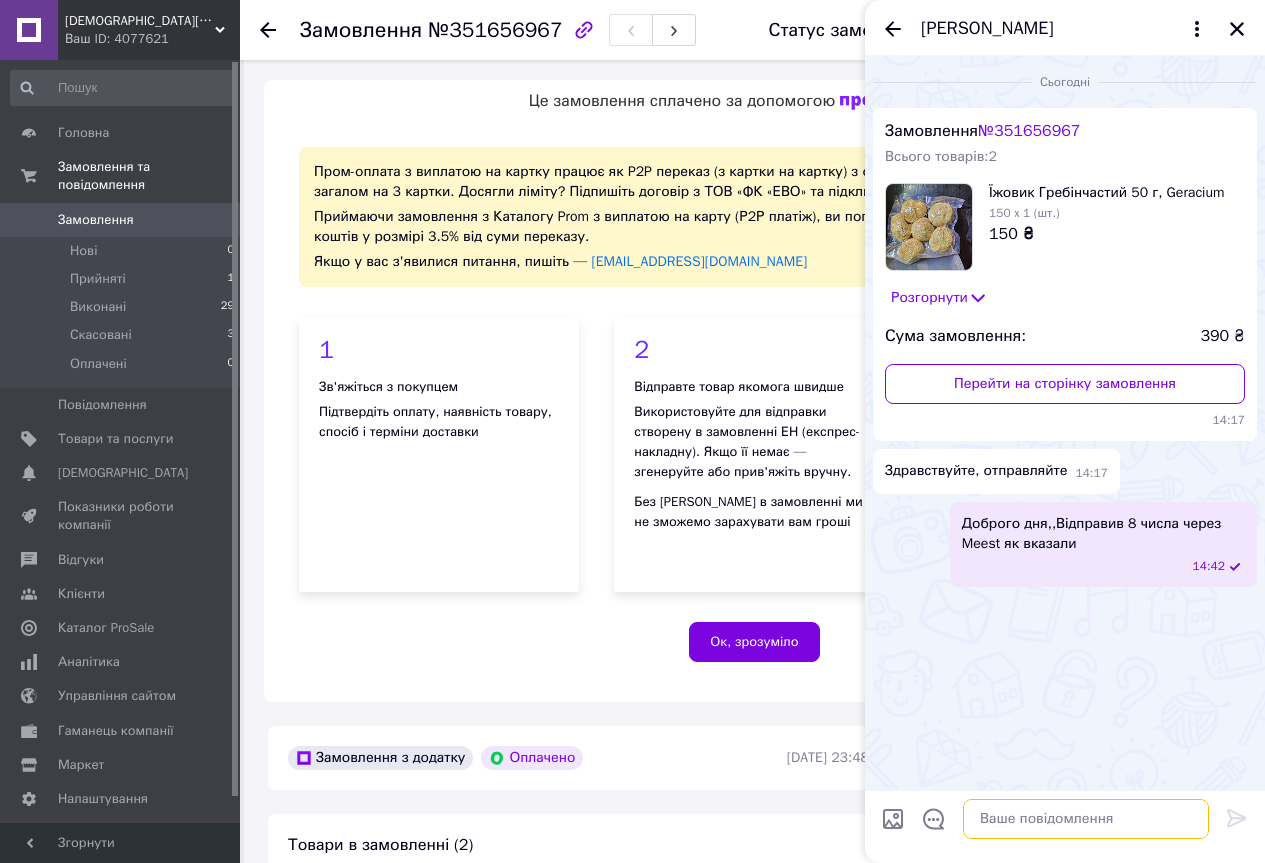 click at bounding box center (1086, 819) 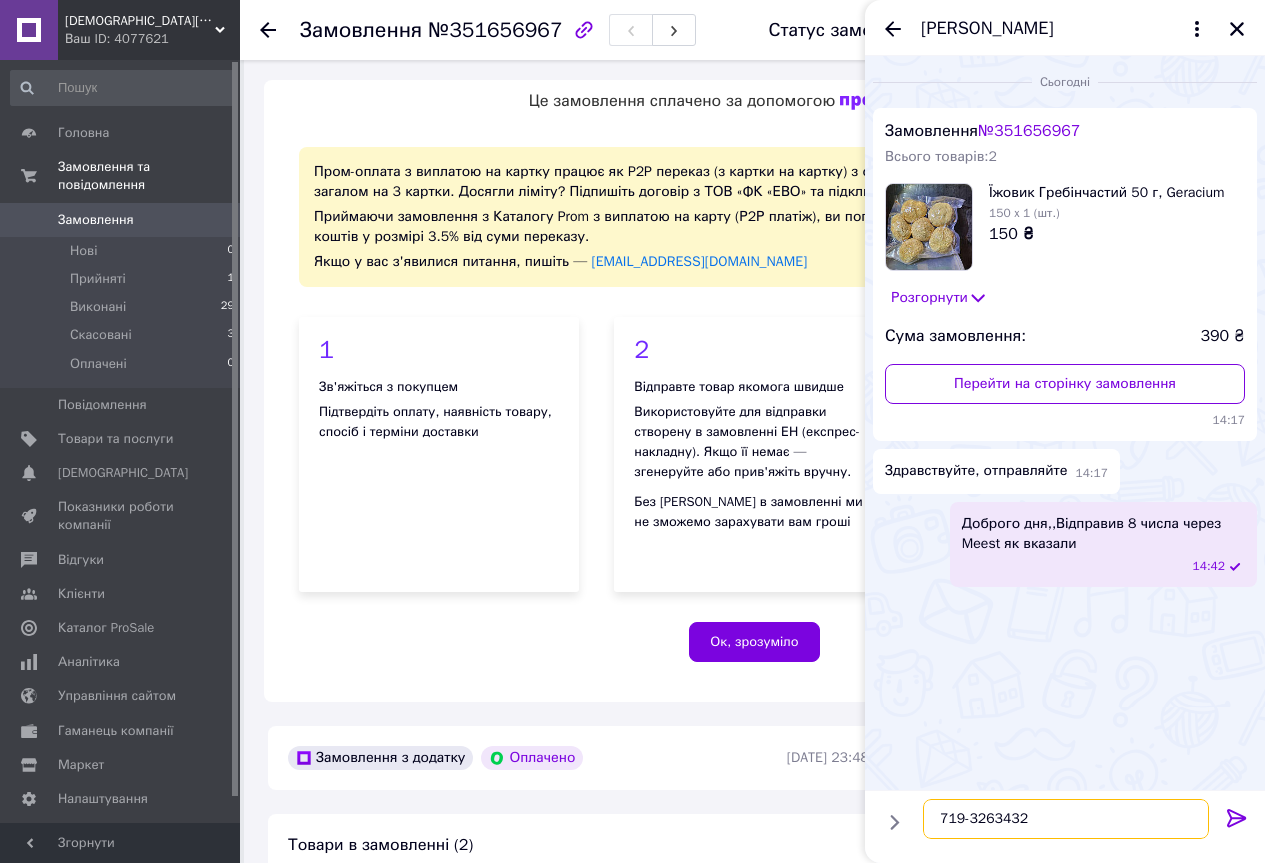 type on "719-3263432" 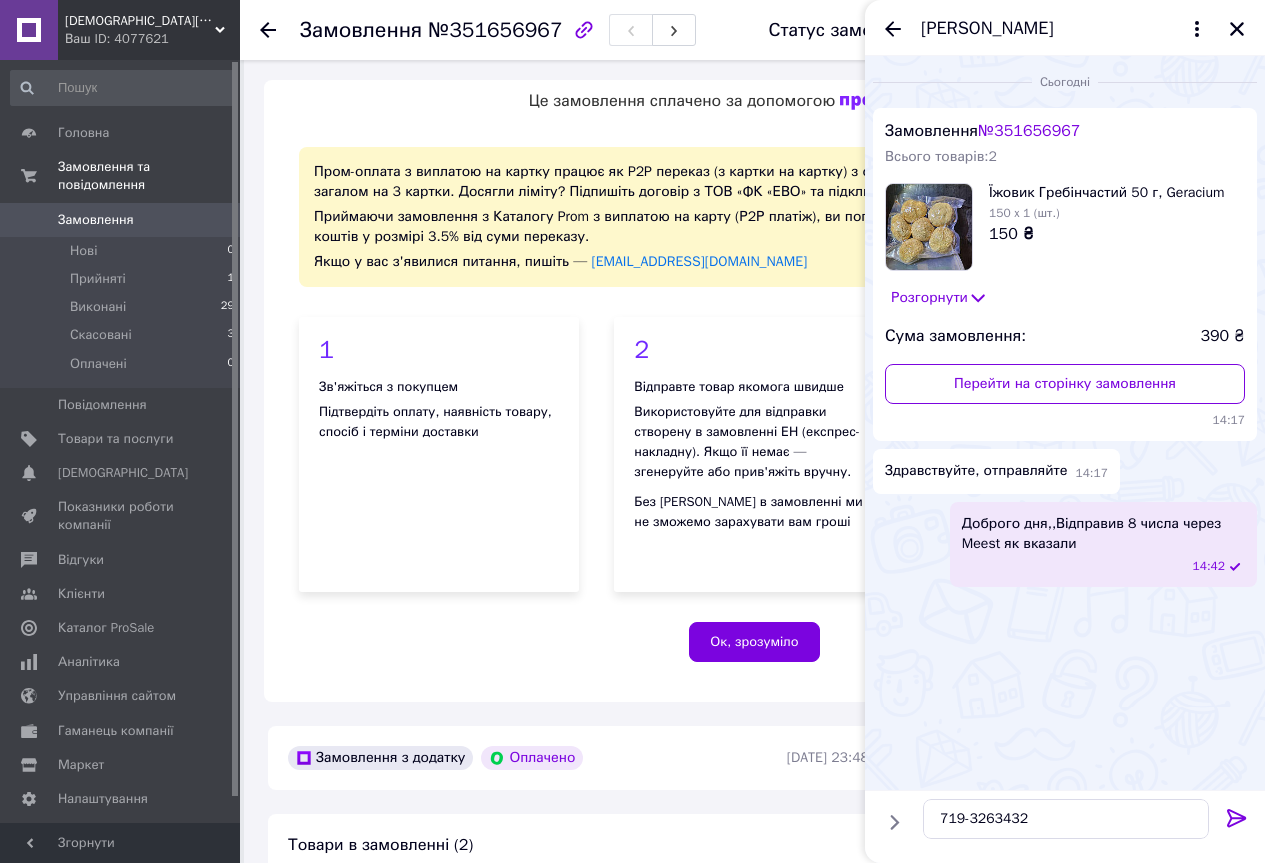 click 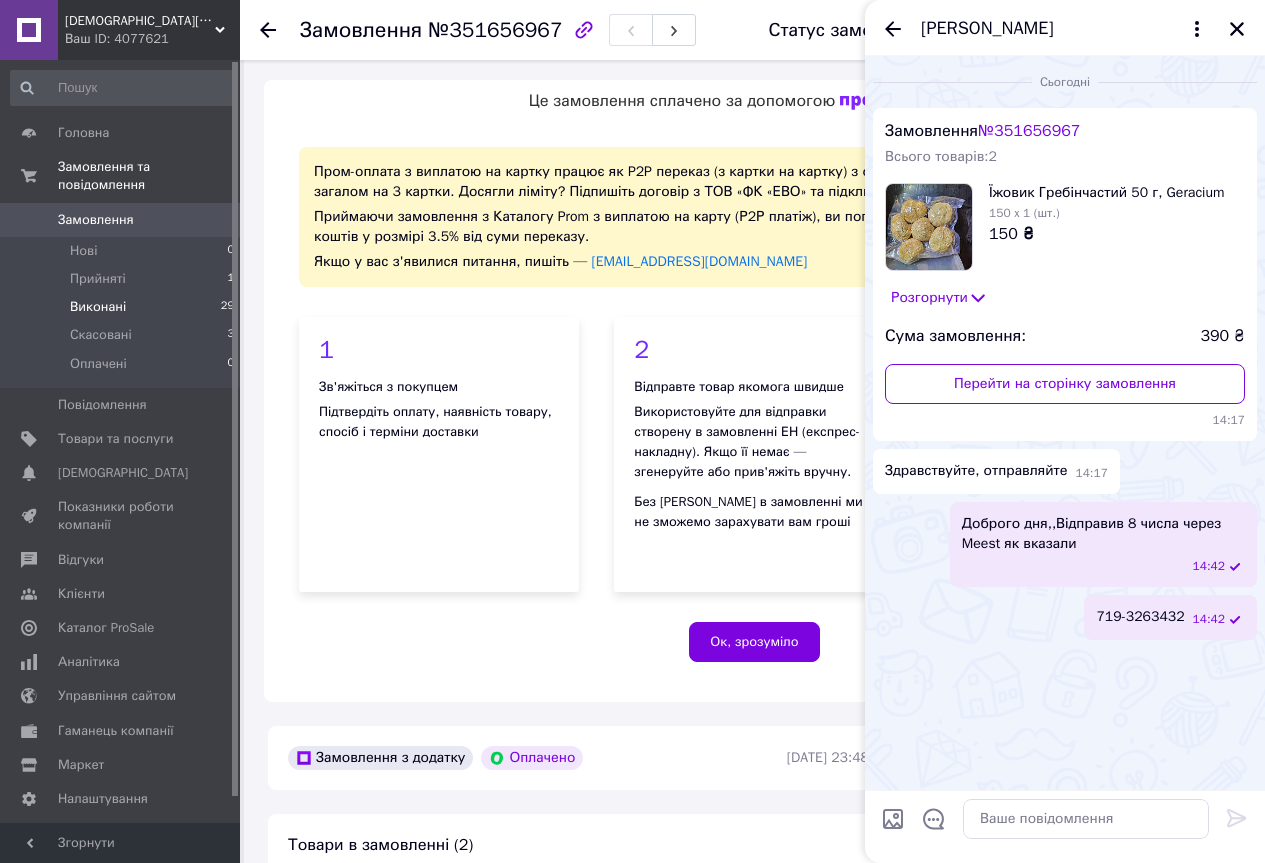 click on "Виконані" at bounding box center (98, 307) 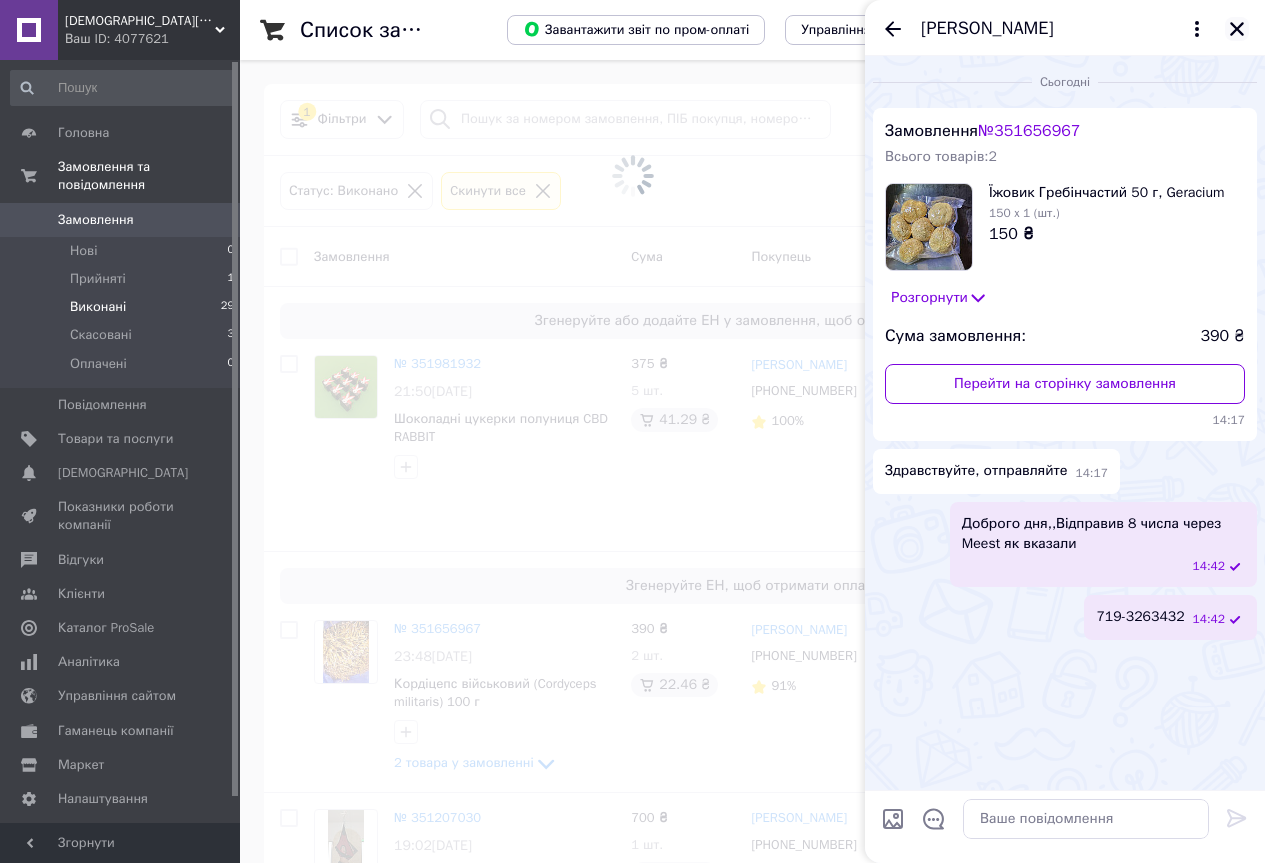 click 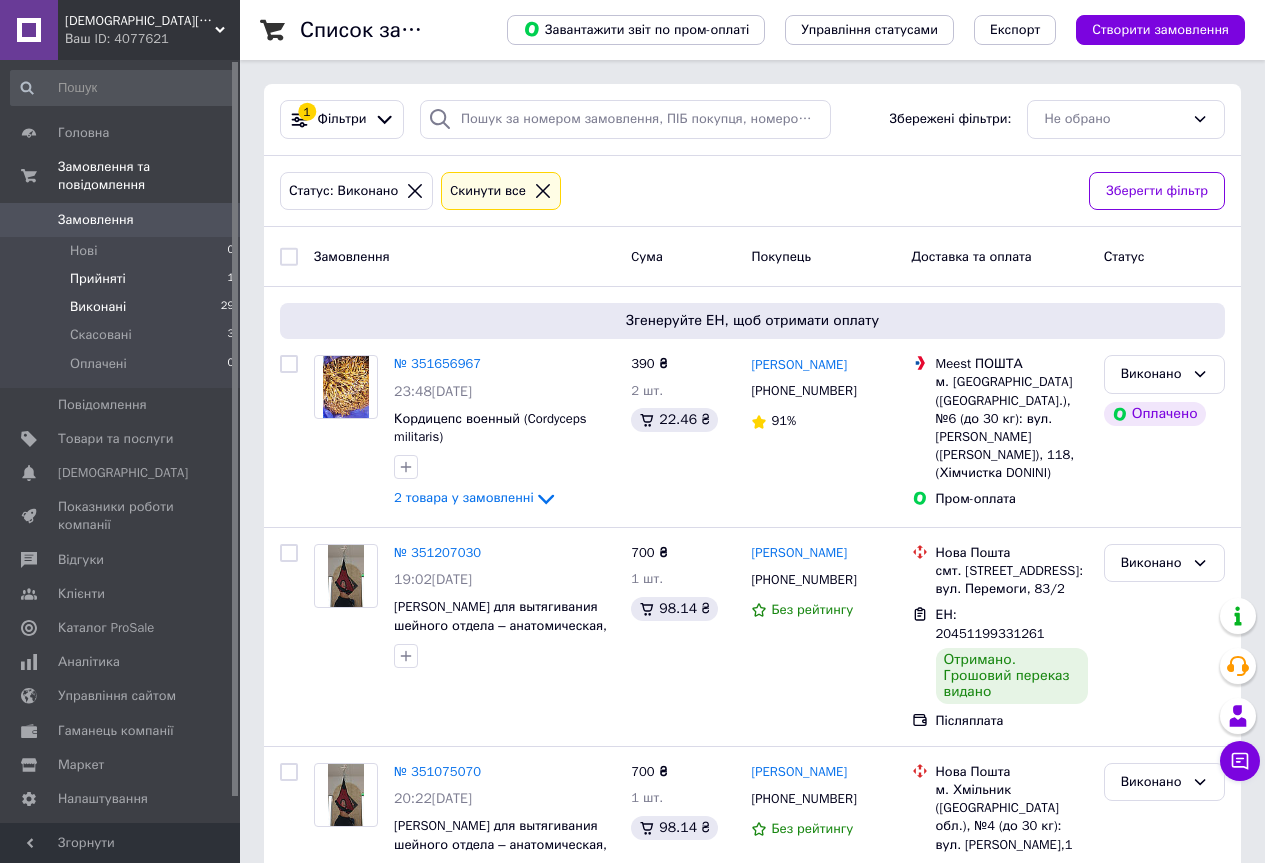 click on "Прийняті" at bounding box center (98, 279) 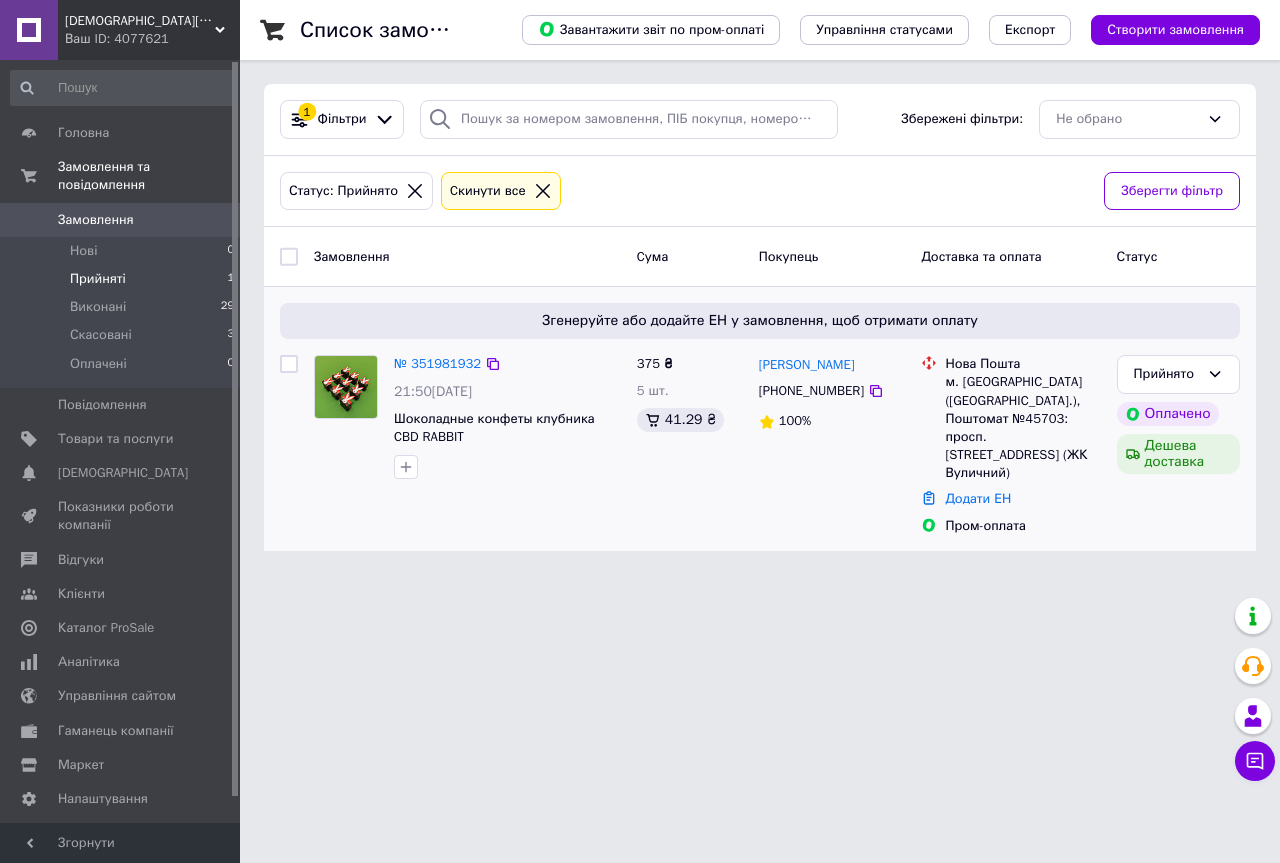 click on "[PHONE_NUMBER]" at bounding box center [811, 391] 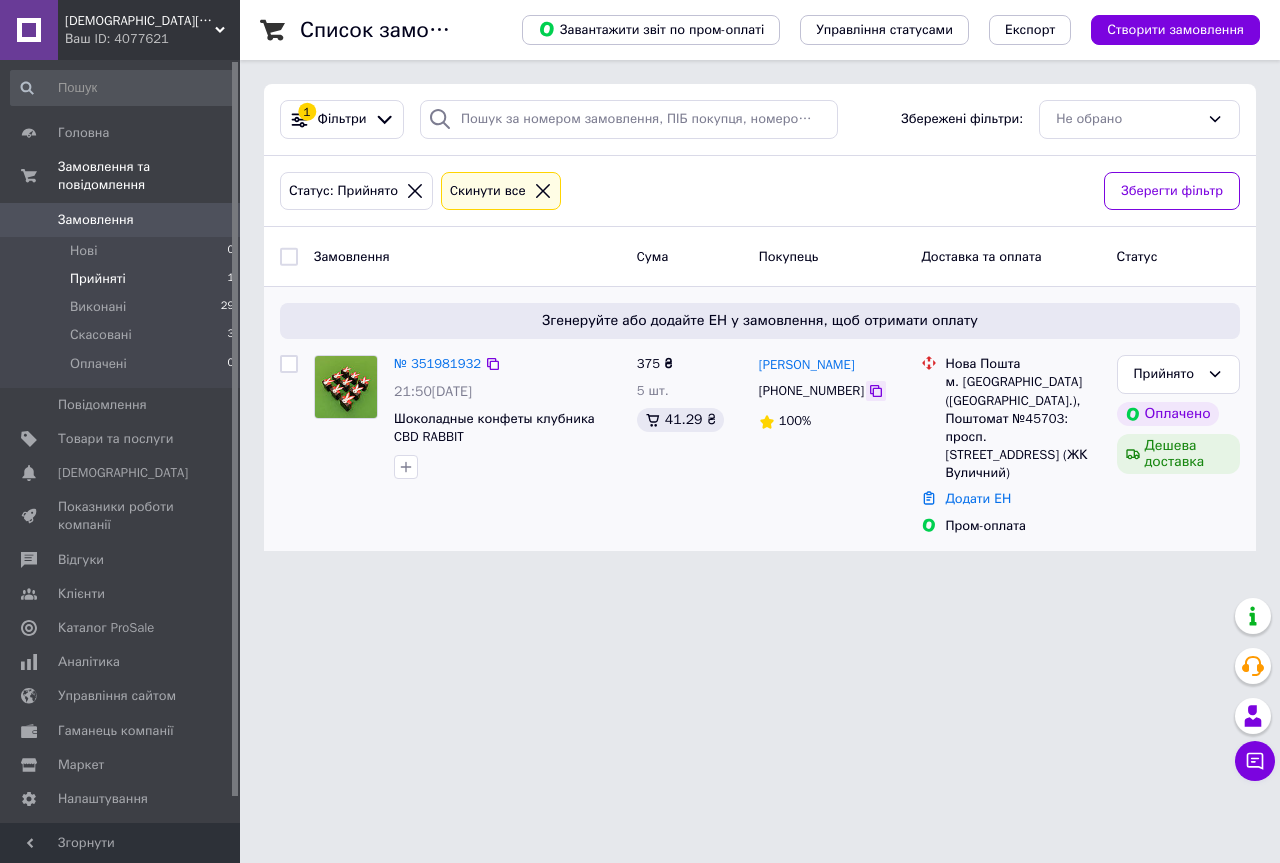 click 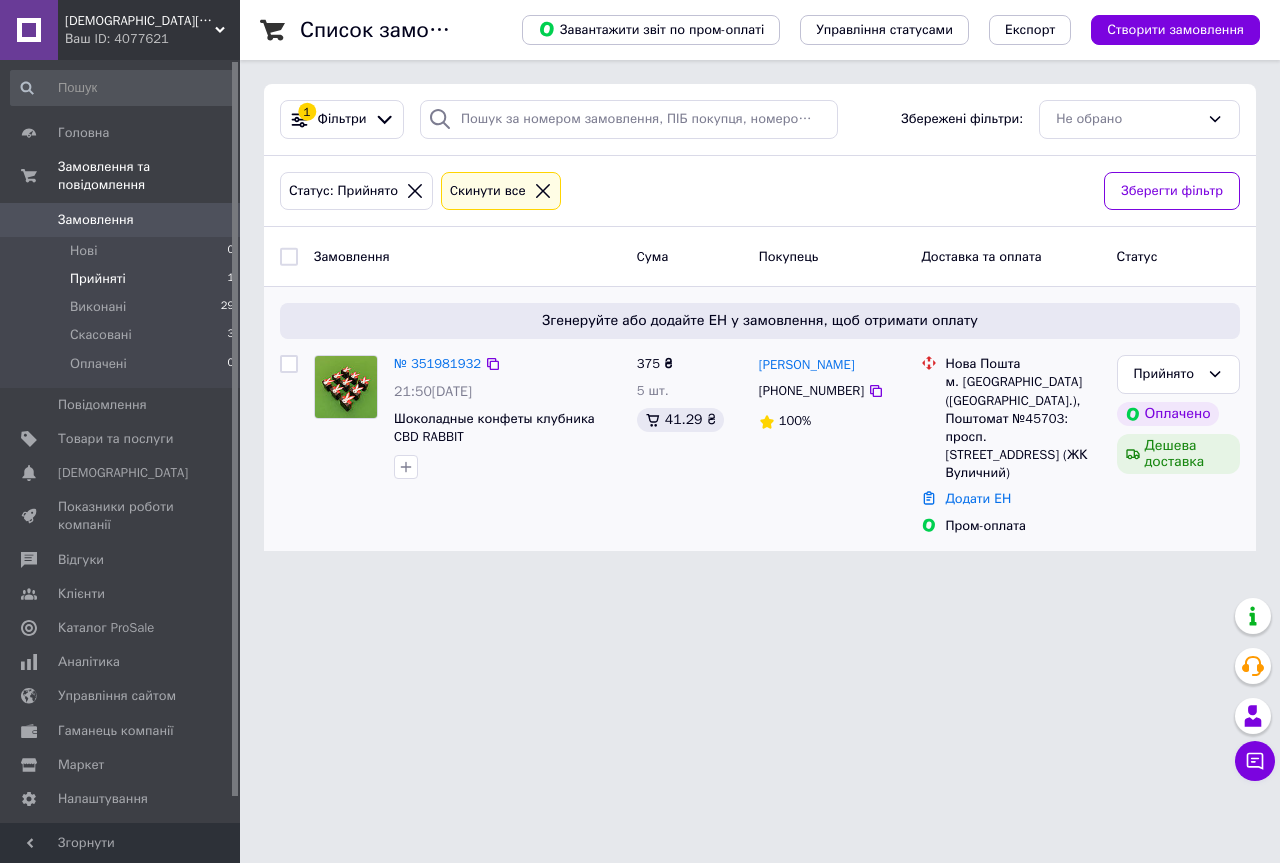 click on "м. [GEOGRAPHIC_DATA] ([GEOGRAPHIC_DATA].), Поштомат №45703: просп. [STREET_ADDRESS] (ЖК Вуличний)" at bounding box center [1022, 427] 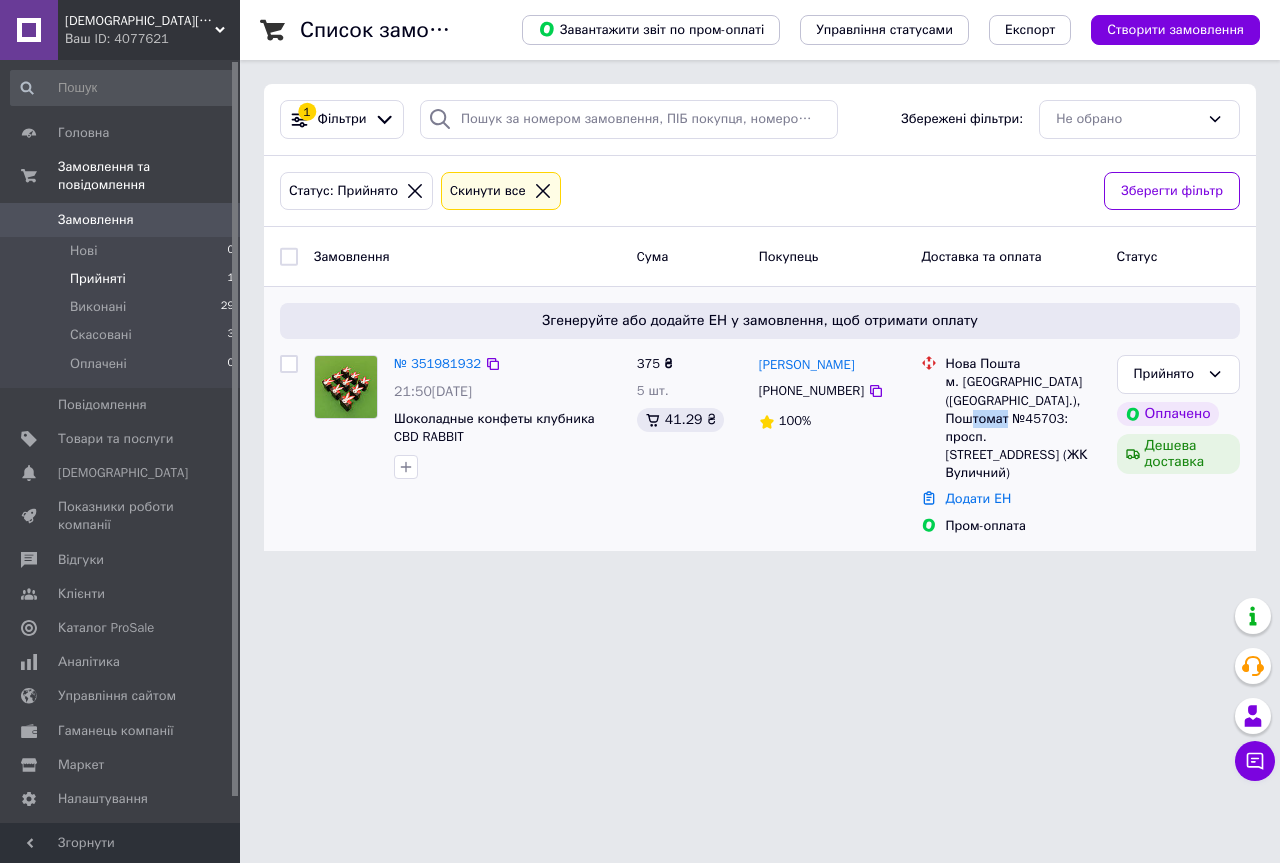 click on "м. [GEOGRAPHIC_DATA] ([GEOGRAPHIC_DATA].), Поштомат №45703: просп. [STREET_ADDRESS] (ЖК Вуличний)" at bounding box center (1022, 427) 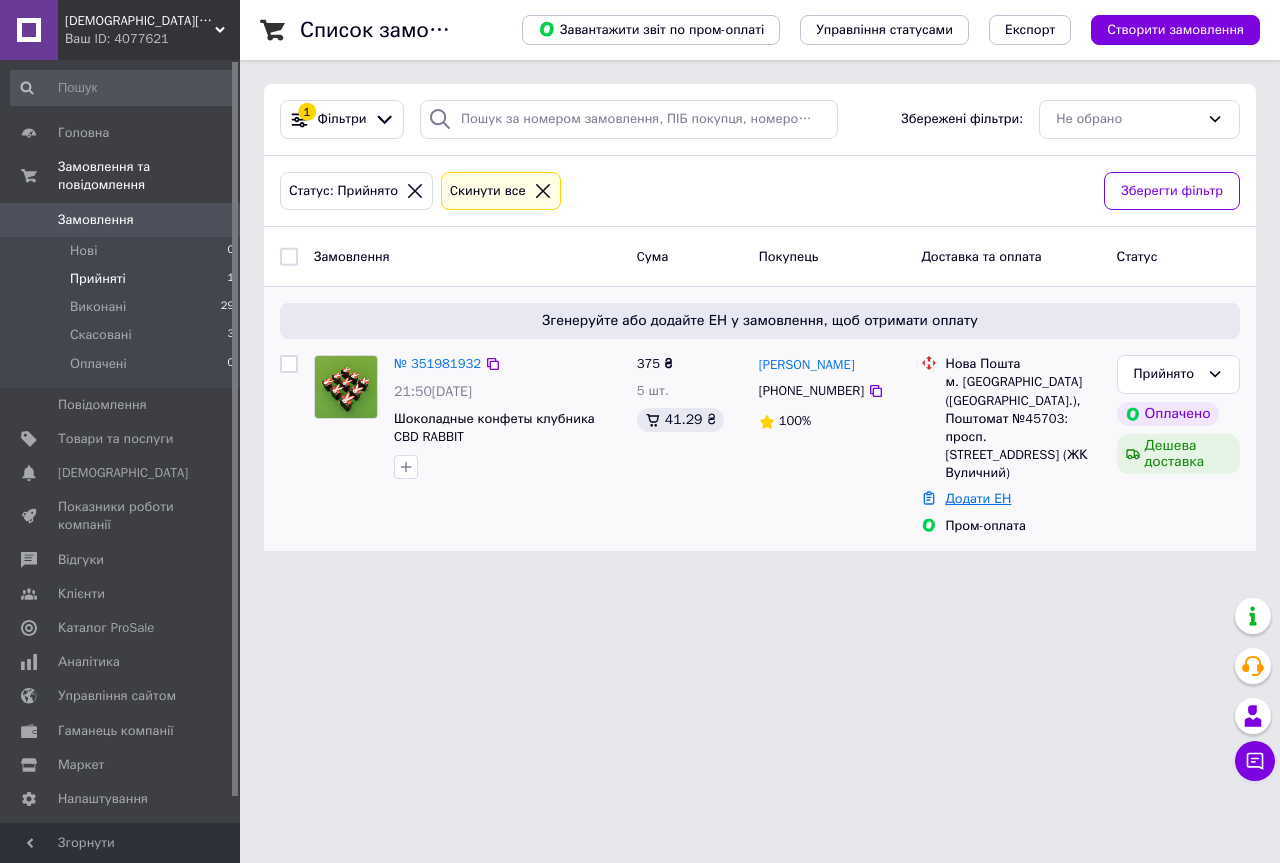 click on "Додати ЕН" at bounding box center (978, 498) 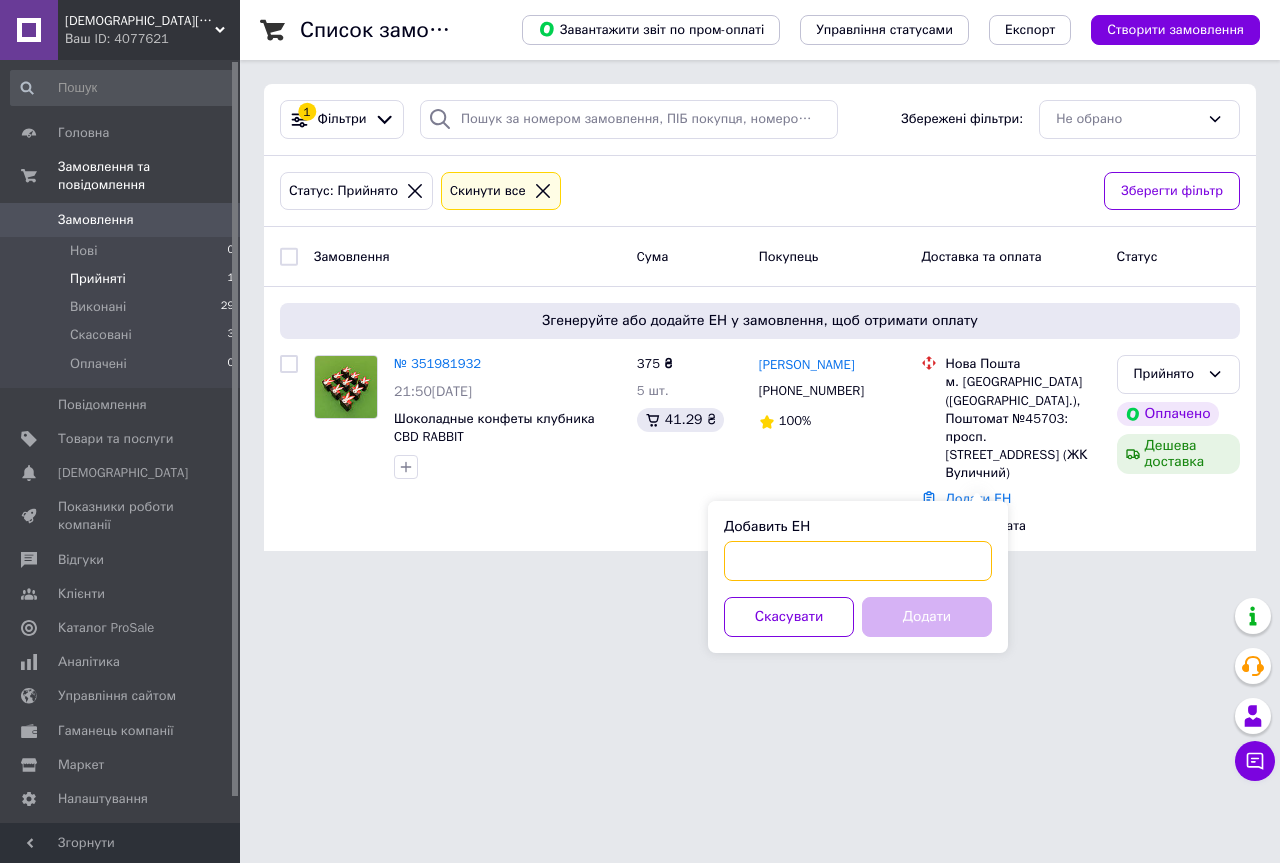 click on "Добавить ЕН" at bounding box center [858, 561] 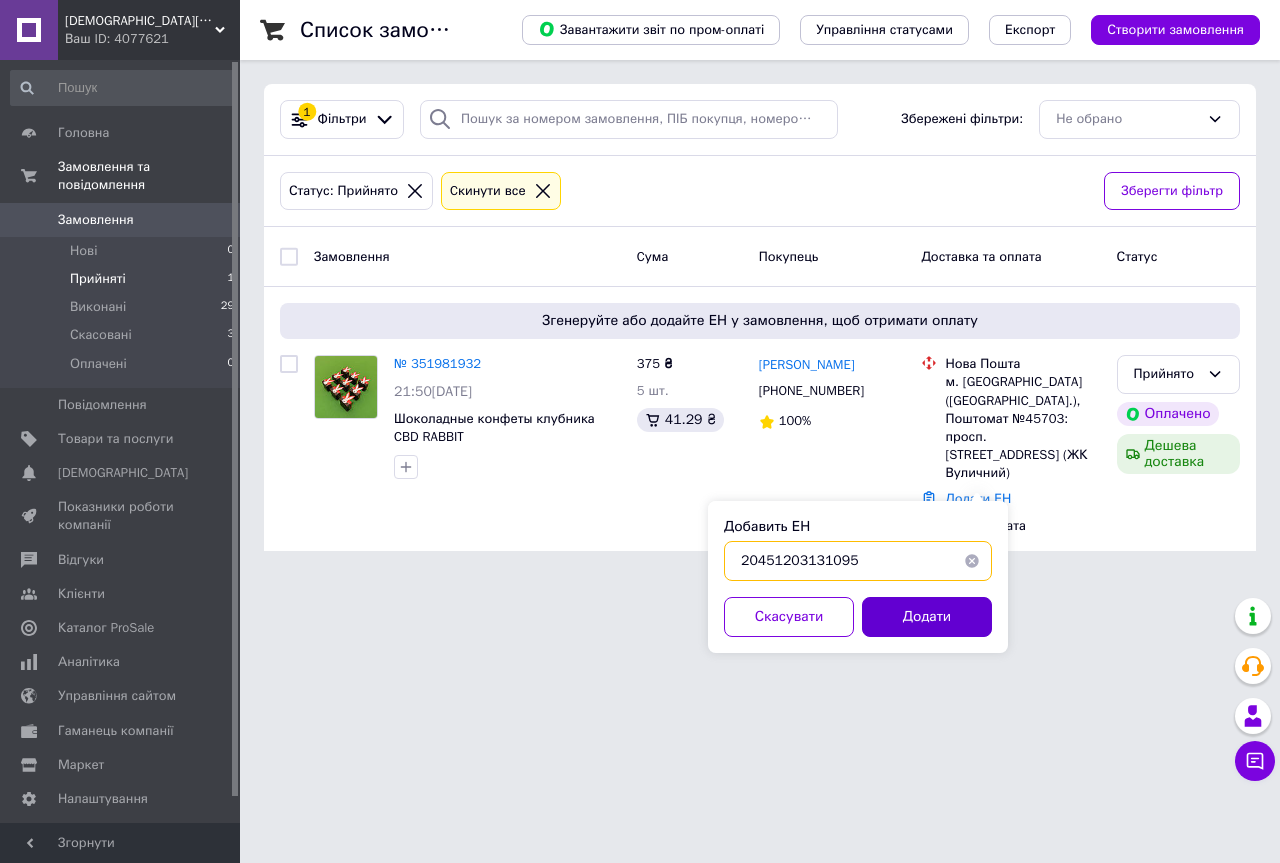 type on "20451203131095" 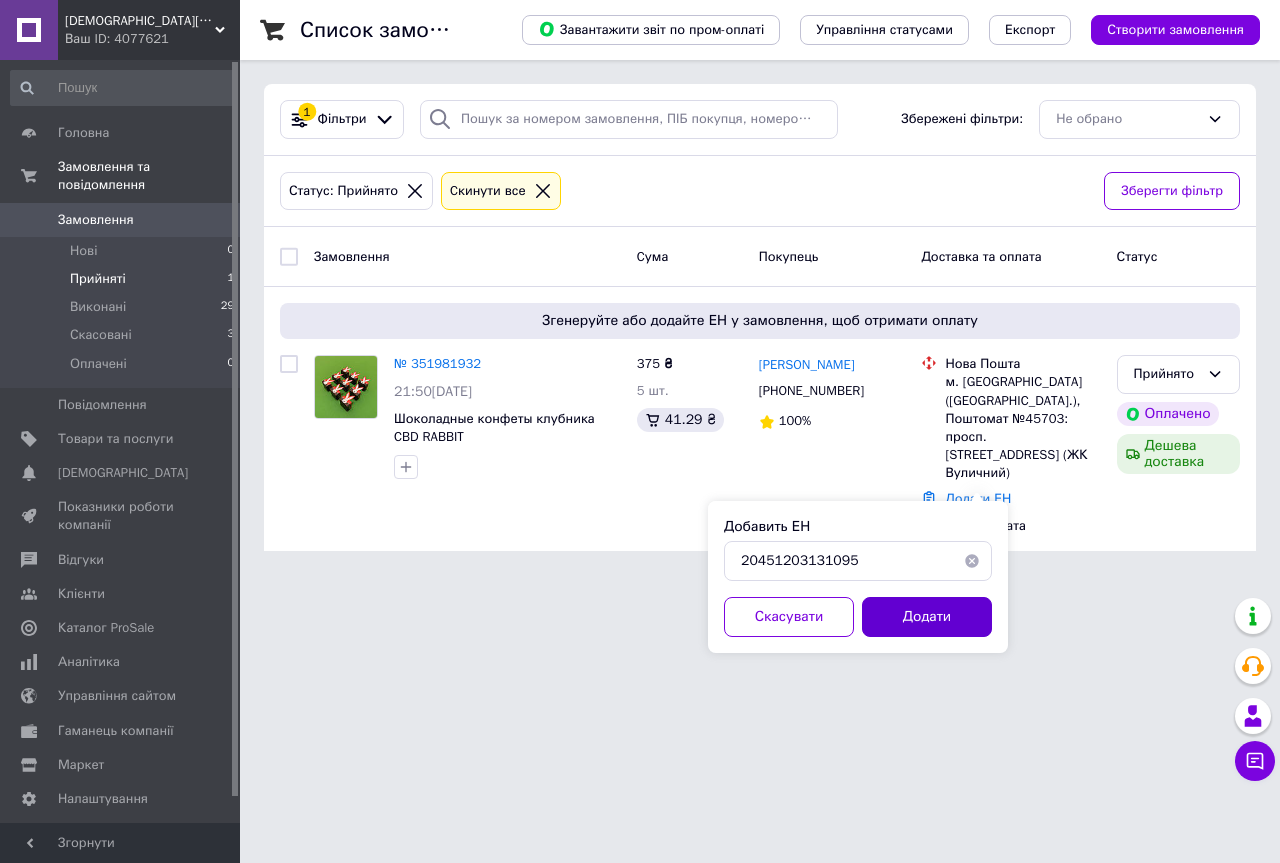 click on "Додати" at bounding box center (927, 617) 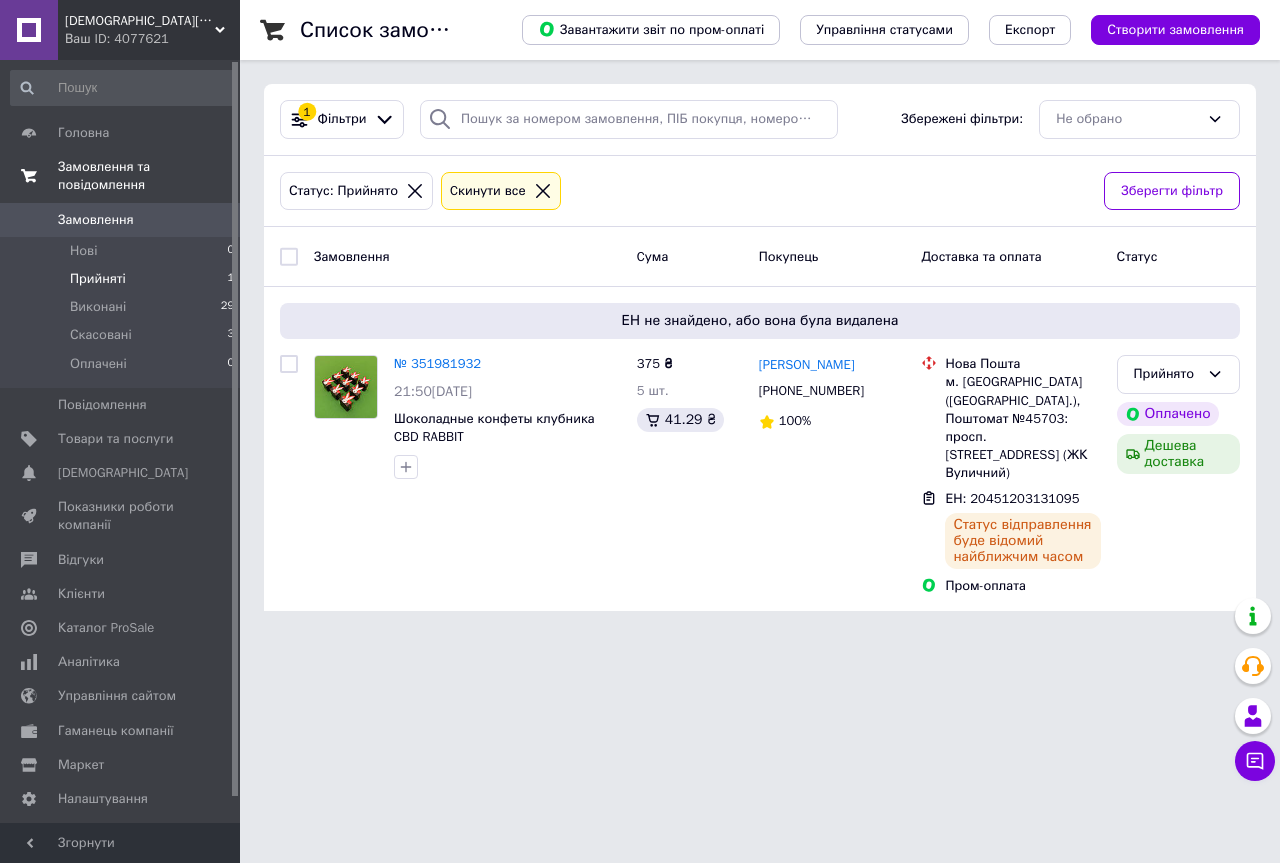 click on "Замовлення та повідомлення" at bounding box center (149, 176) 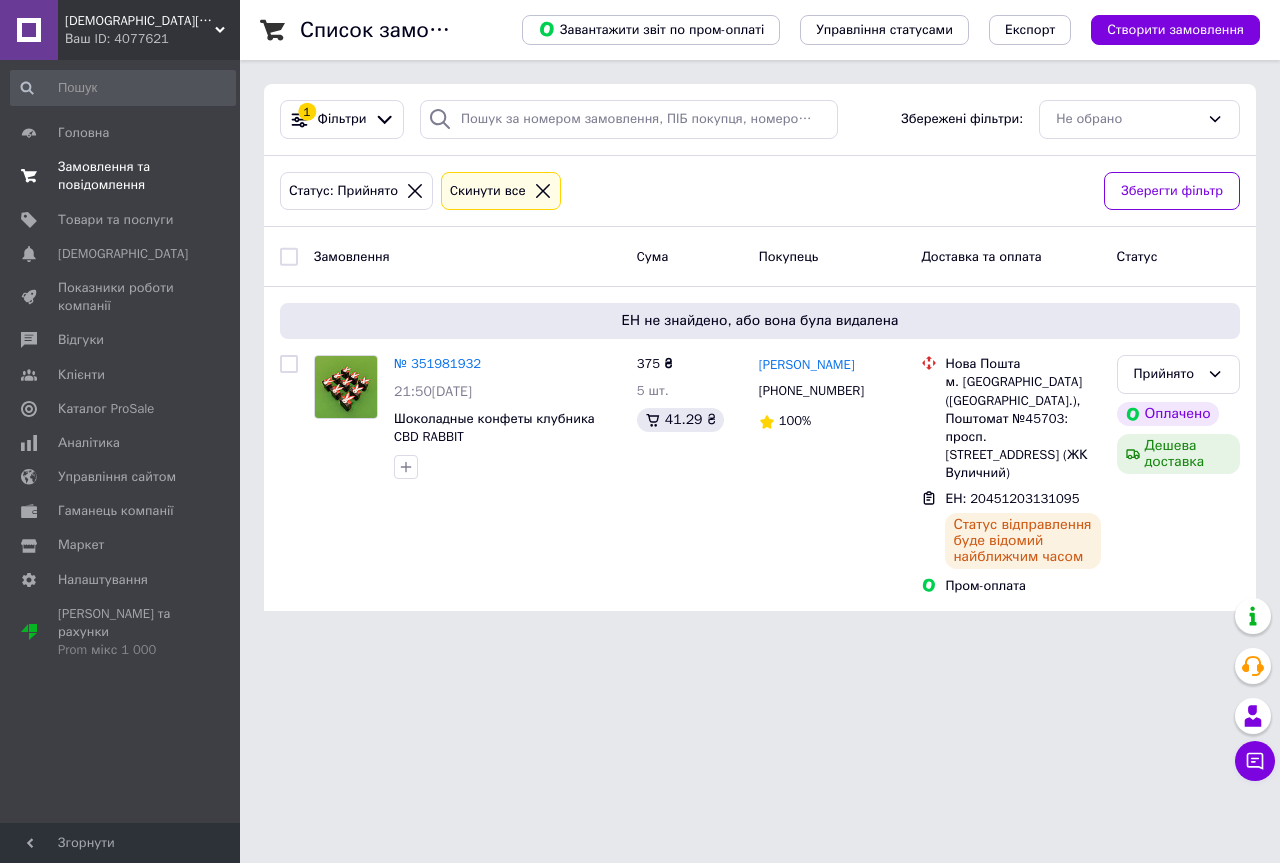 click on "Замовлення та повідомлення" at bounding box center (121, 176) 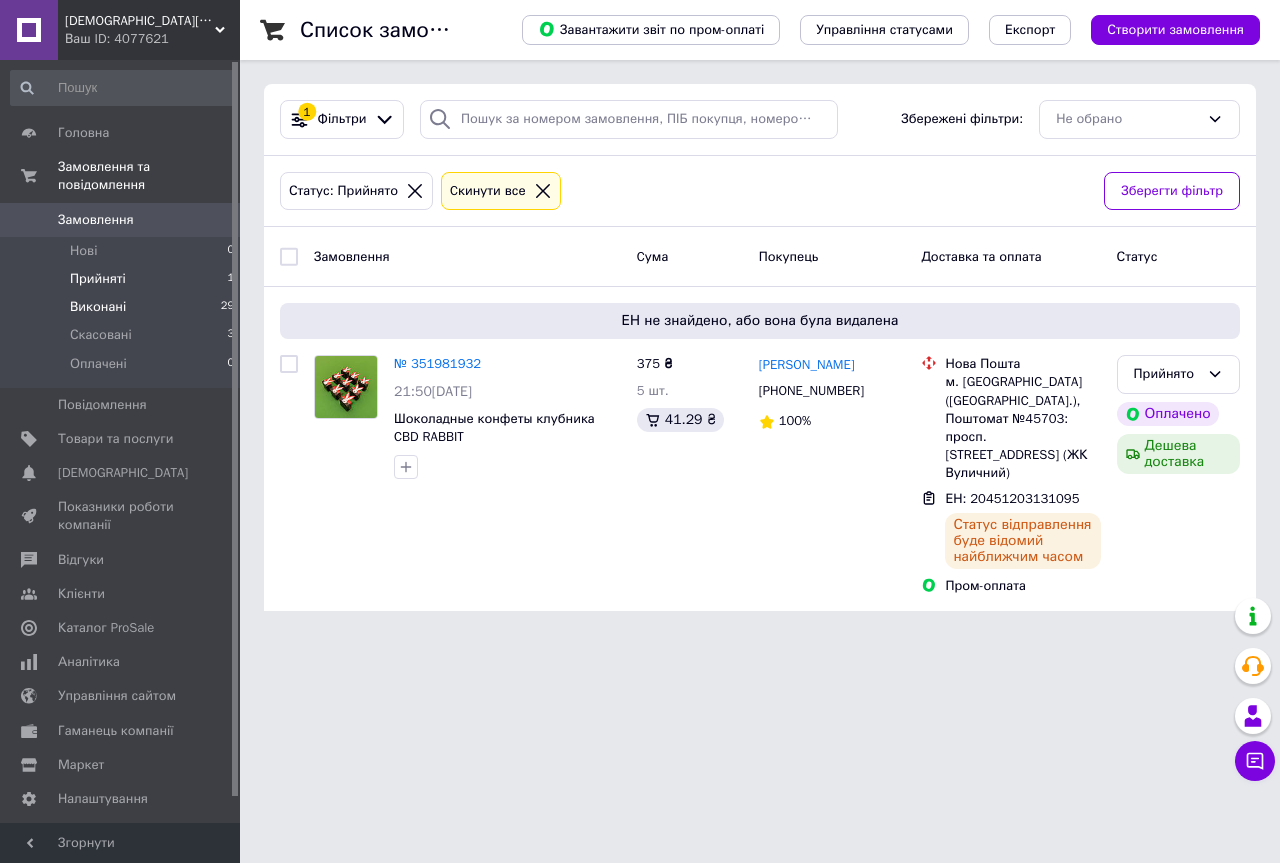 click on "Виконані" at bounding box center (98, 307) 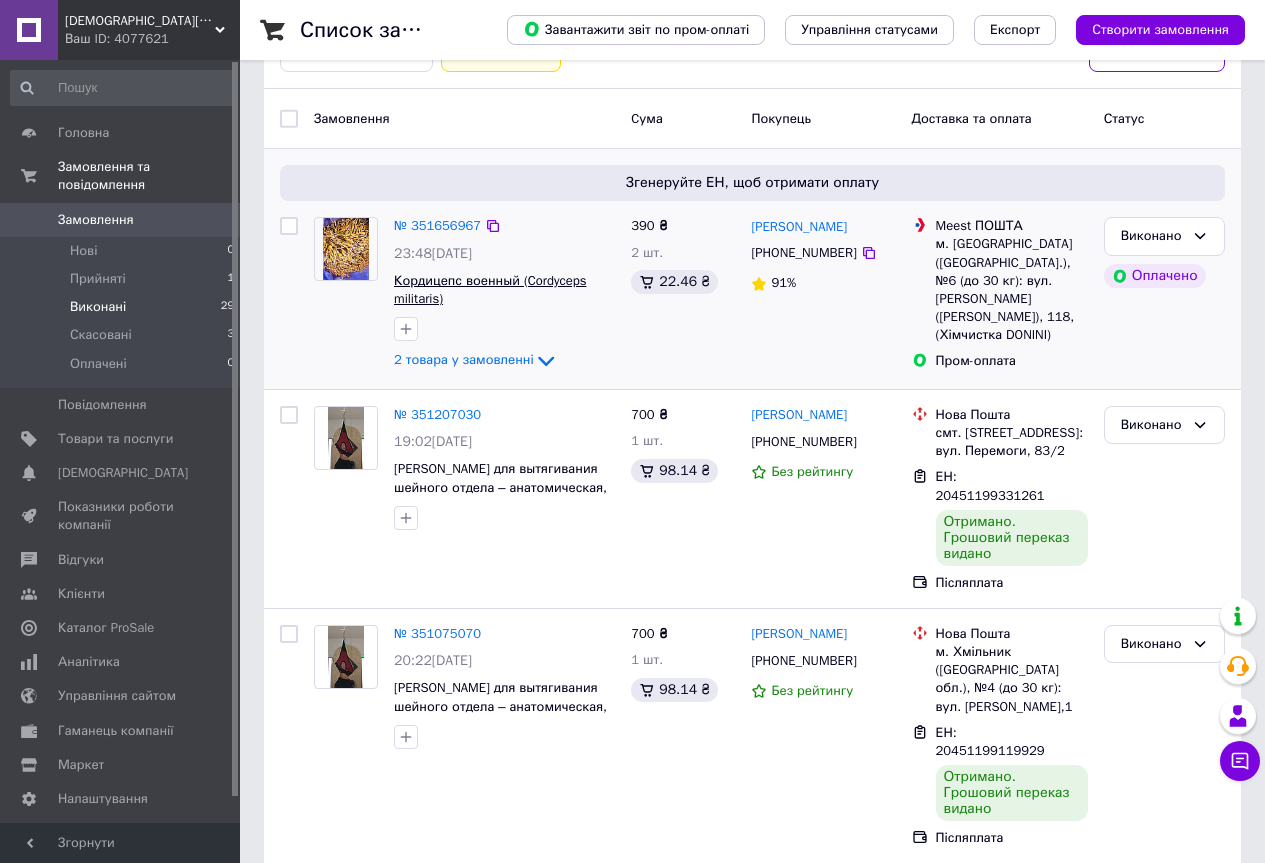 scroll, scrollTop: 300, scrollLeft: 0, axis: vertical 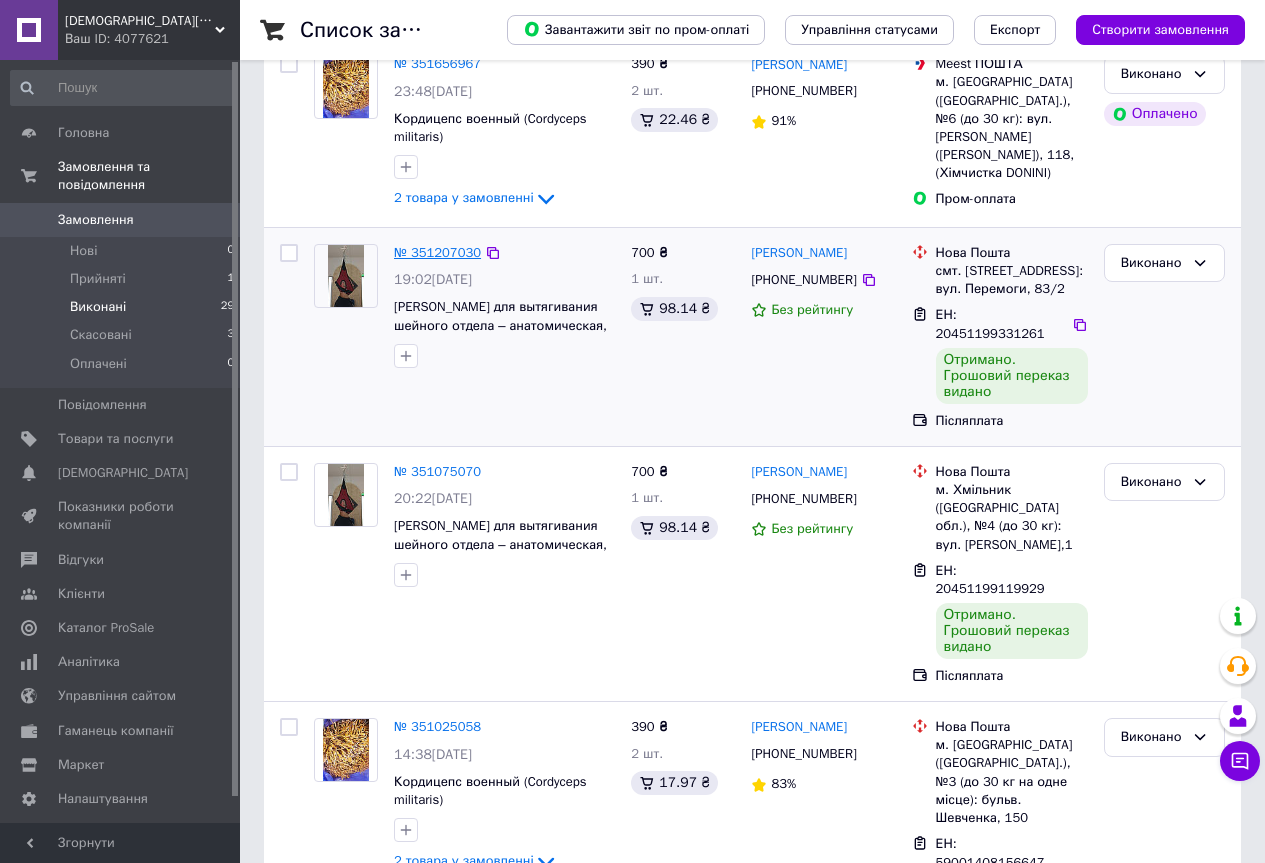 click on "№ 351207030" at bounding box center (437, 252) 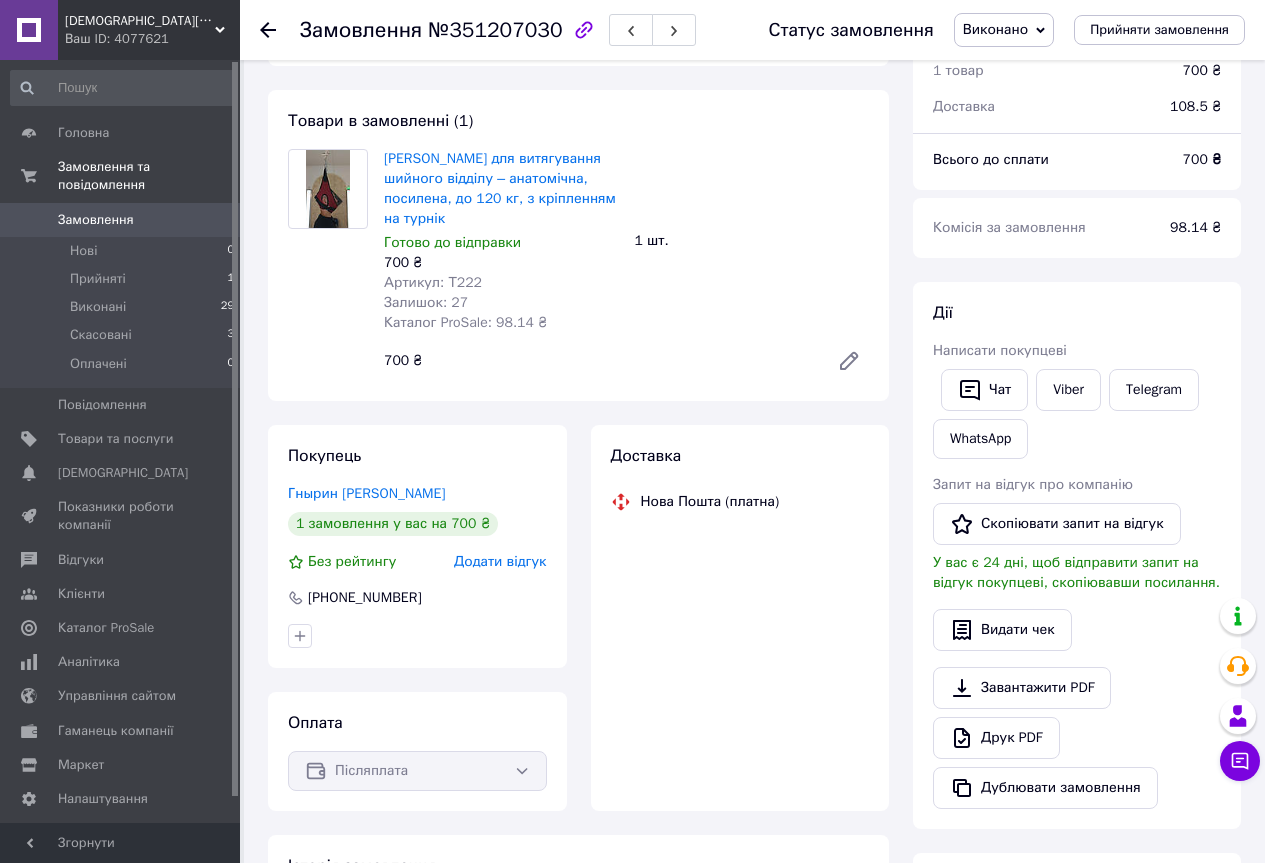 scroll, scrollTop: 300, scrollLeft: 0, axis: vertical 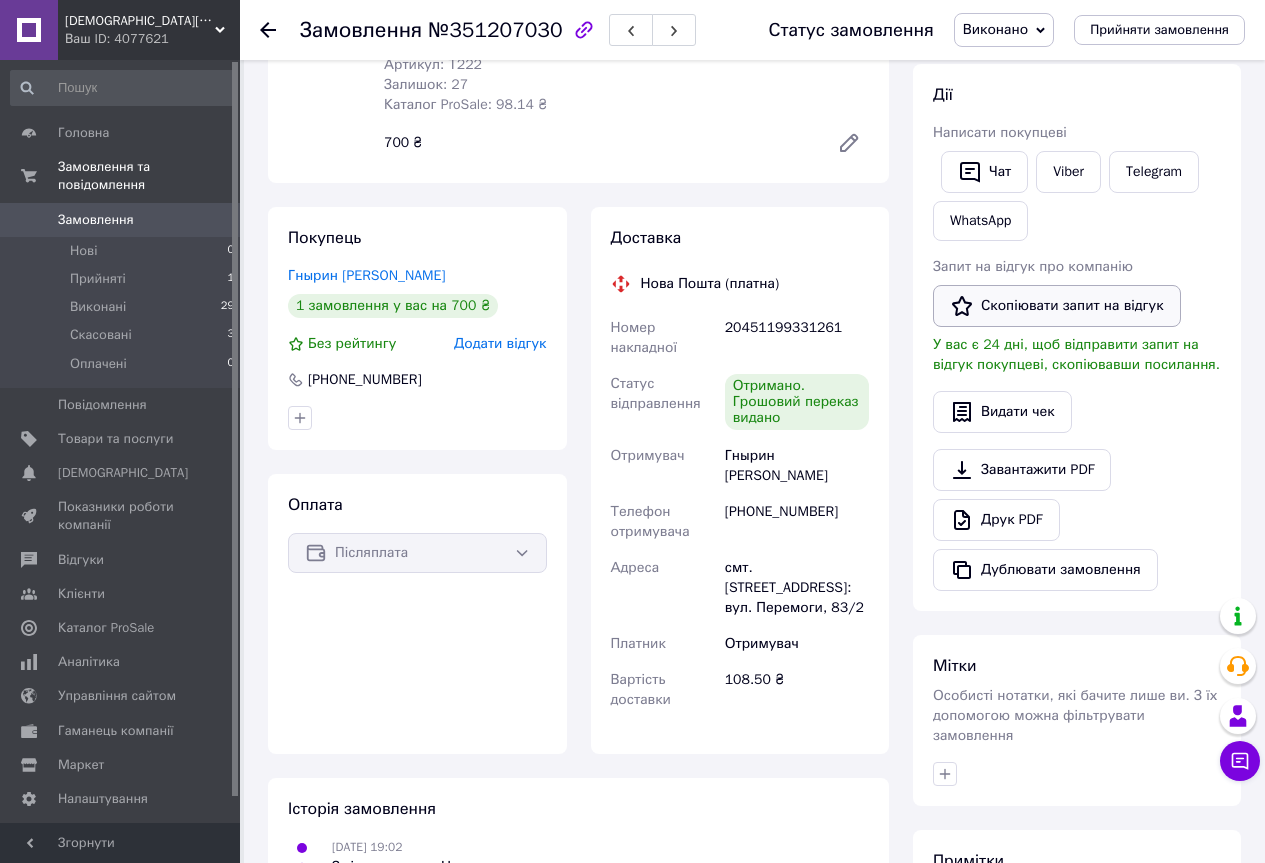 click on "Скопіювати запит на відгук" at bounding box center (1057, 306) 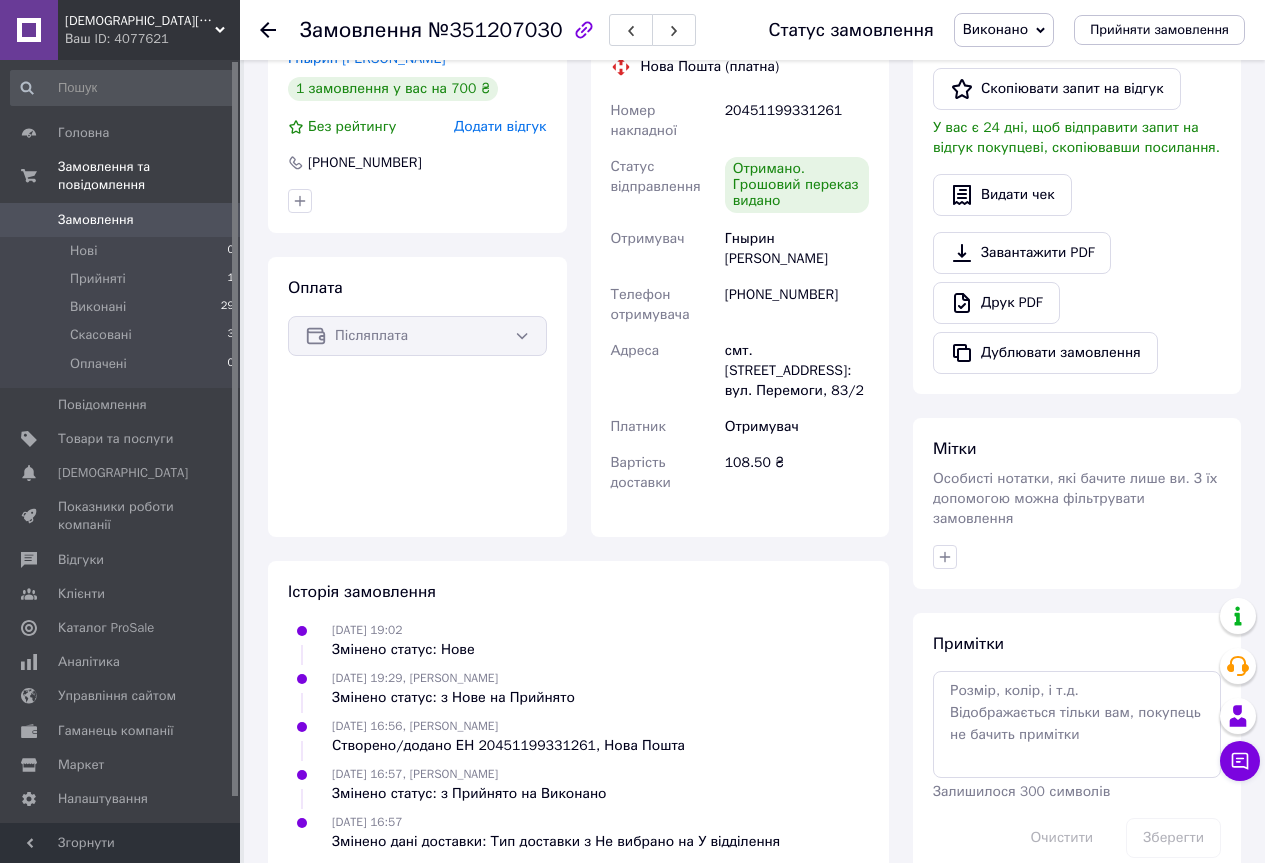scroll, scrollTop: 536, scrollLeft: 0, axis: vertical 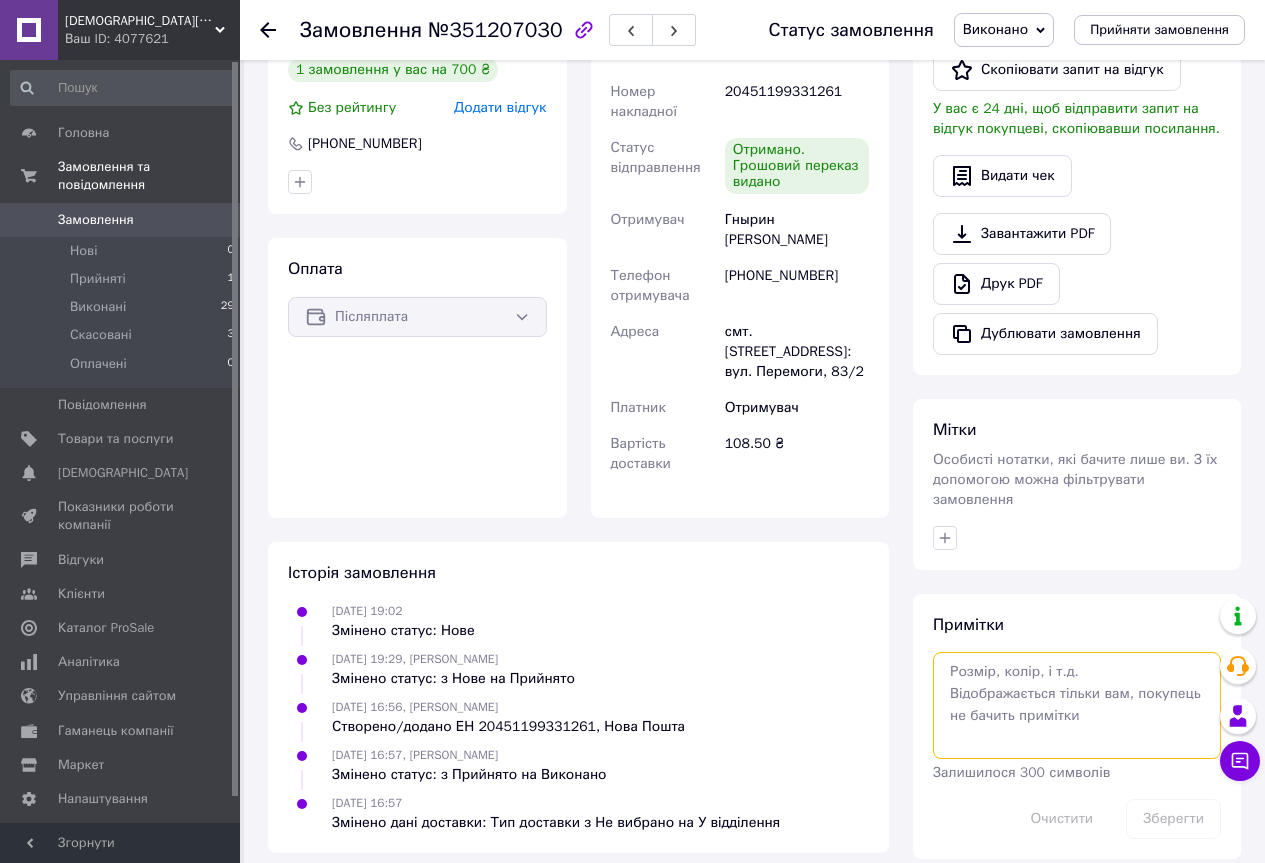 click at bounding box center (1077, 705) 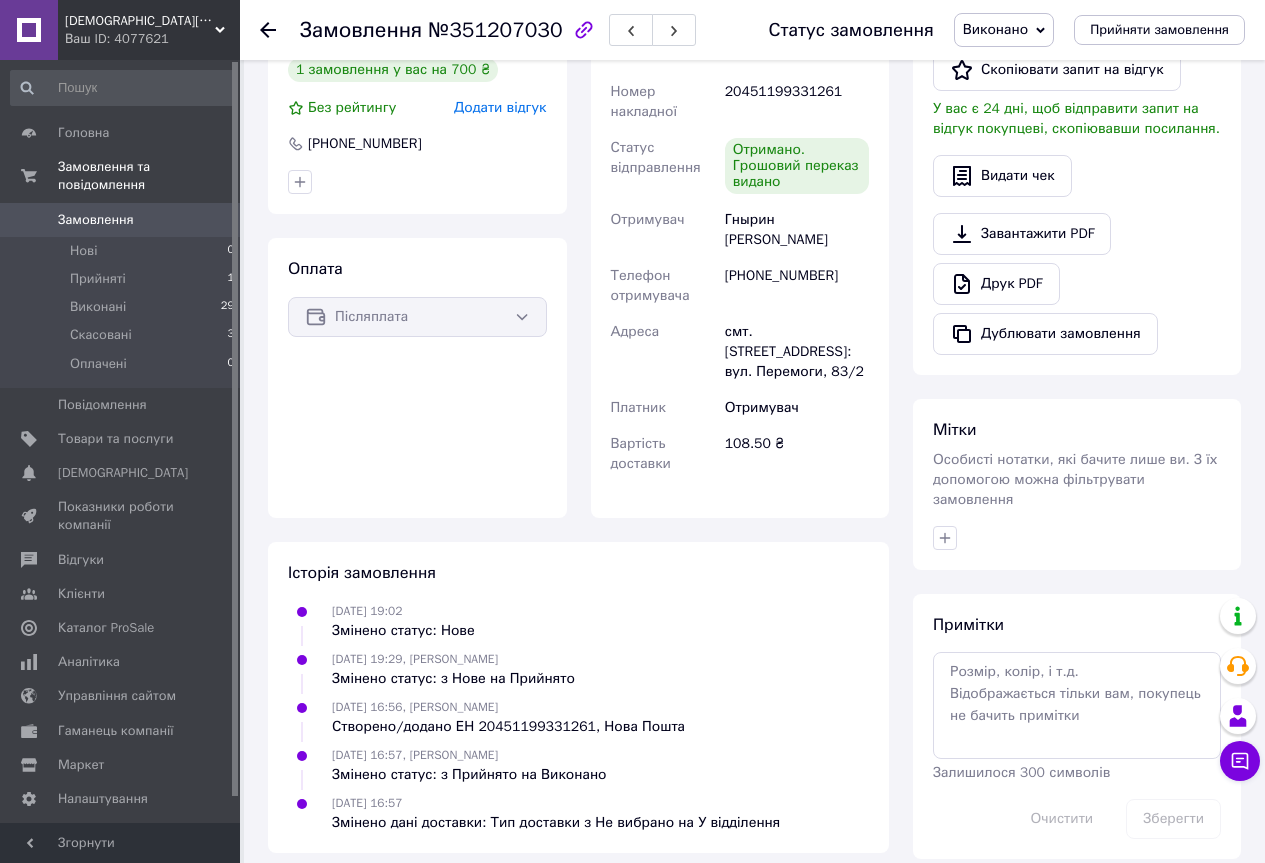 click on "Особисті нотатки, які бачите лише ви. З їх допомогою можна фільтрувати замовлення" at bounding box center (1075, 479) 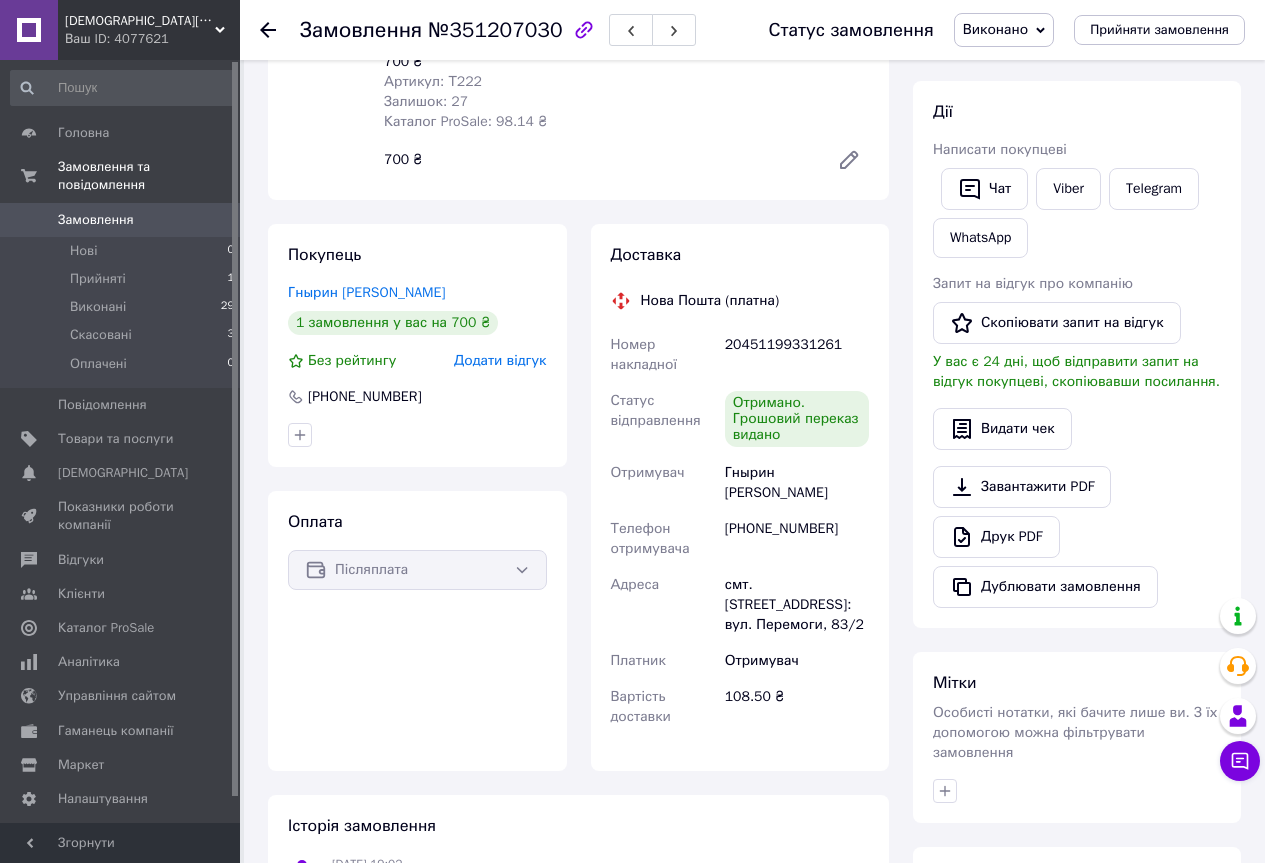 scroll, scrollTop: 236, scrollLeft: 0, axis: vertical 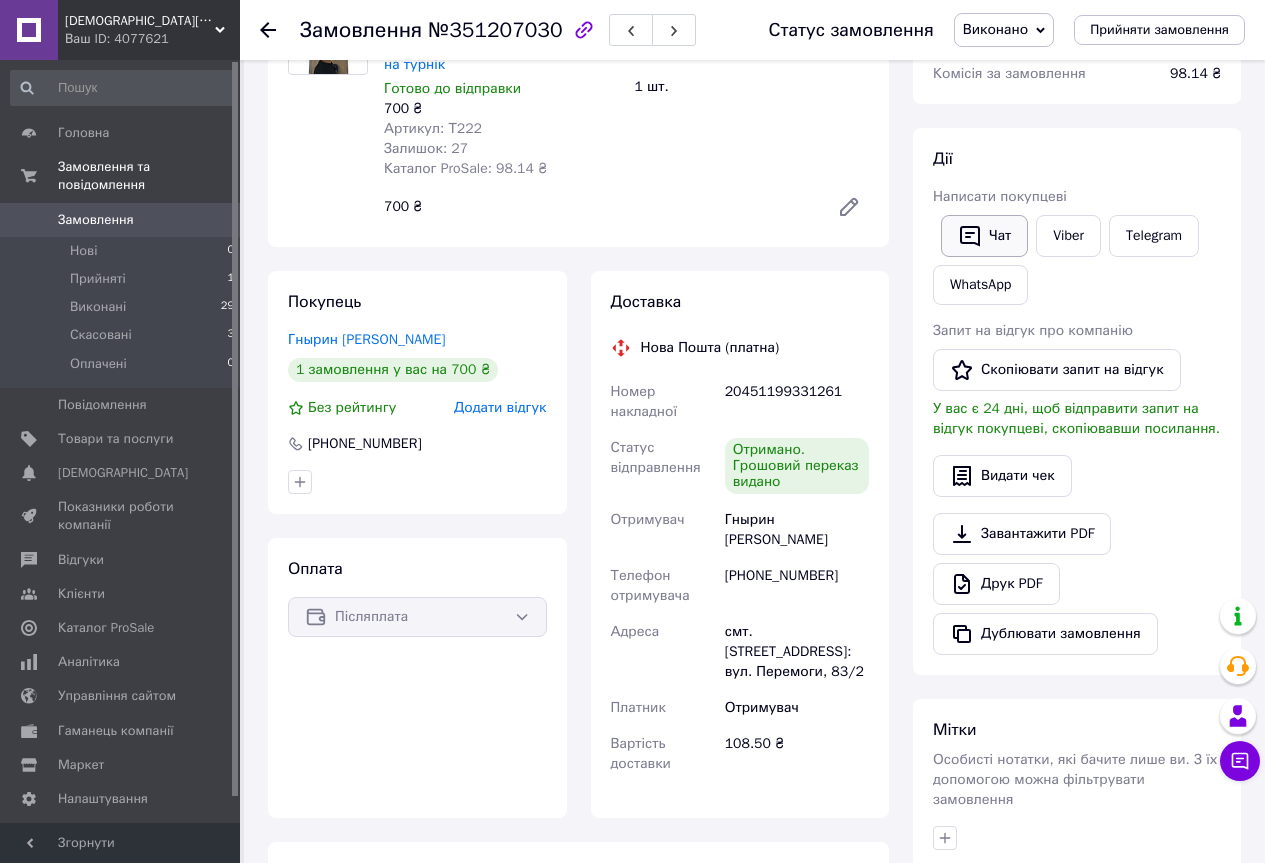 click on "Чат" at bounding box center (984, 236) 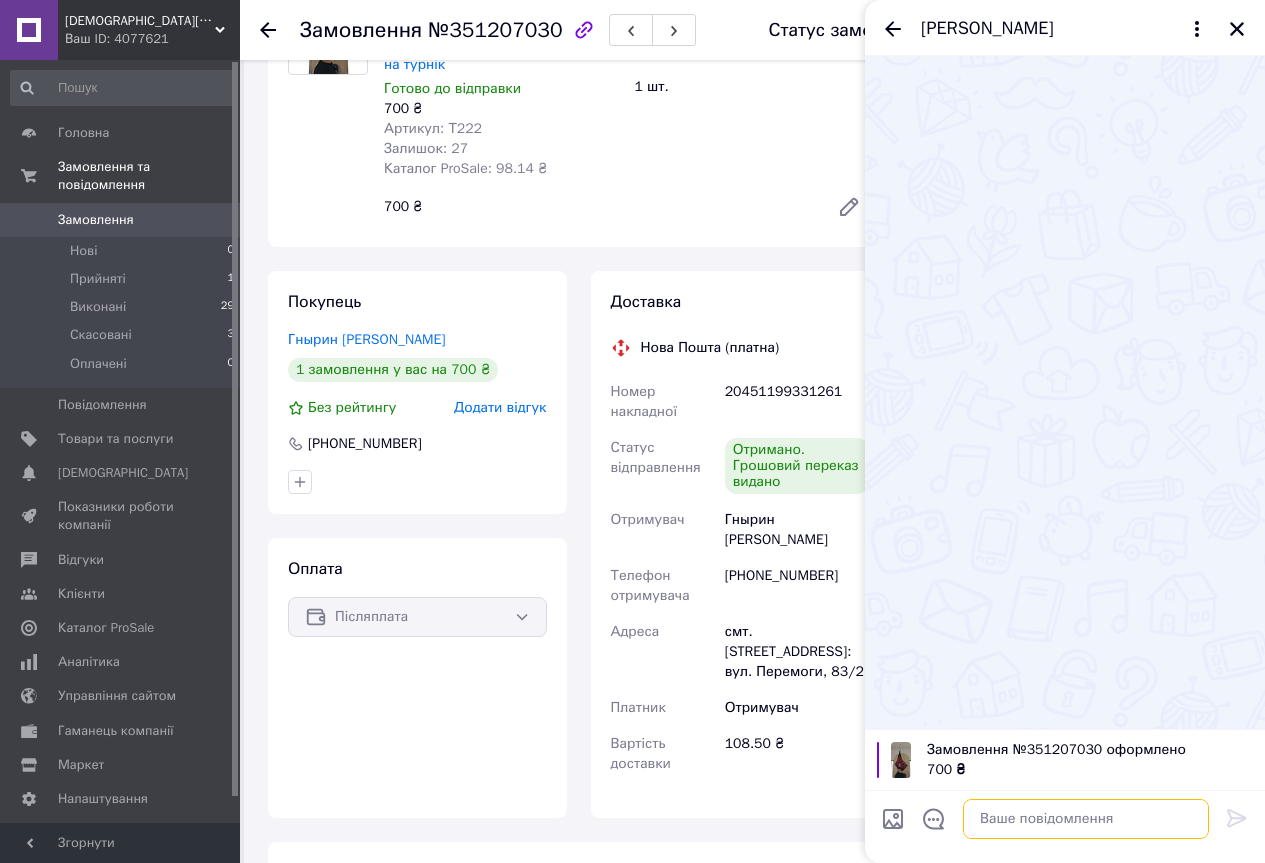 click at bounding box center [1086, 819] 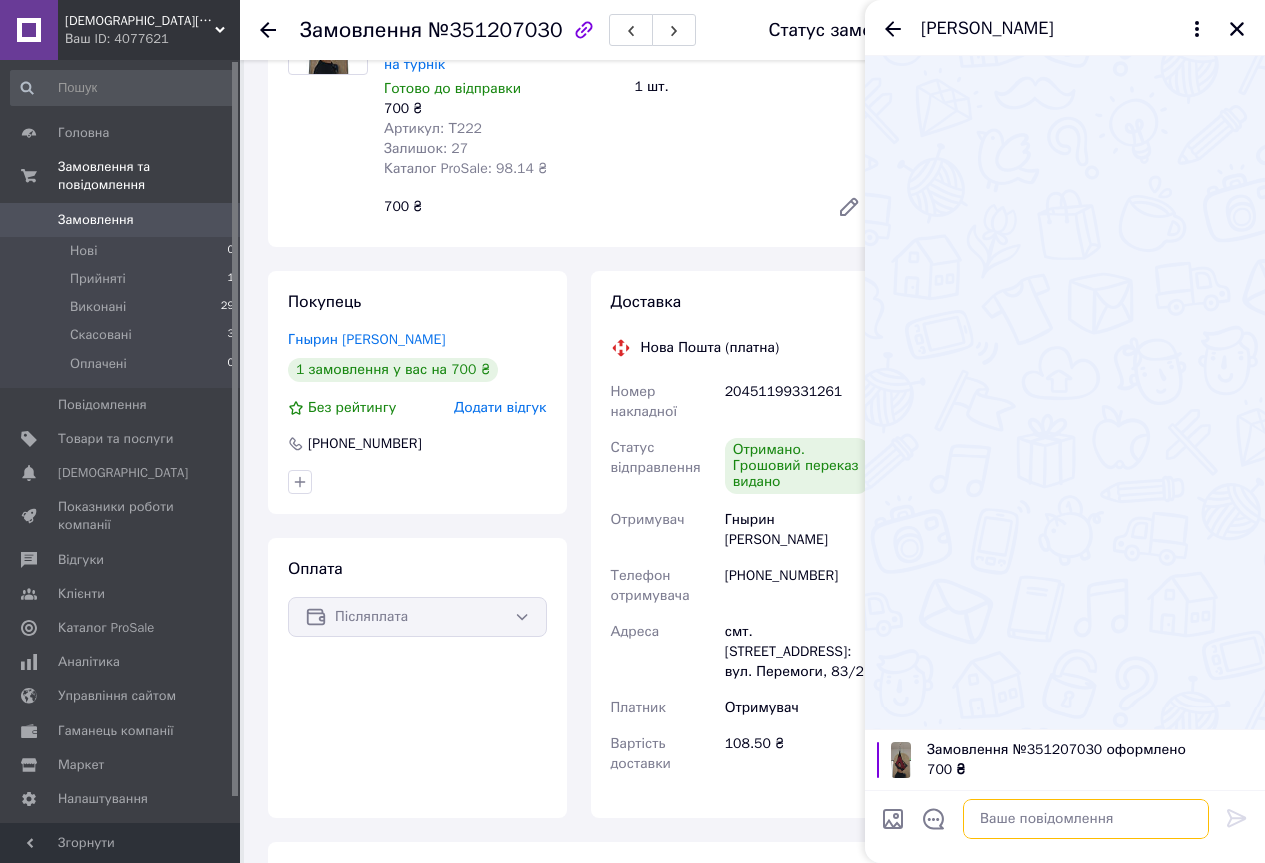 paste on "[URL][DOMAIN_NAME]" 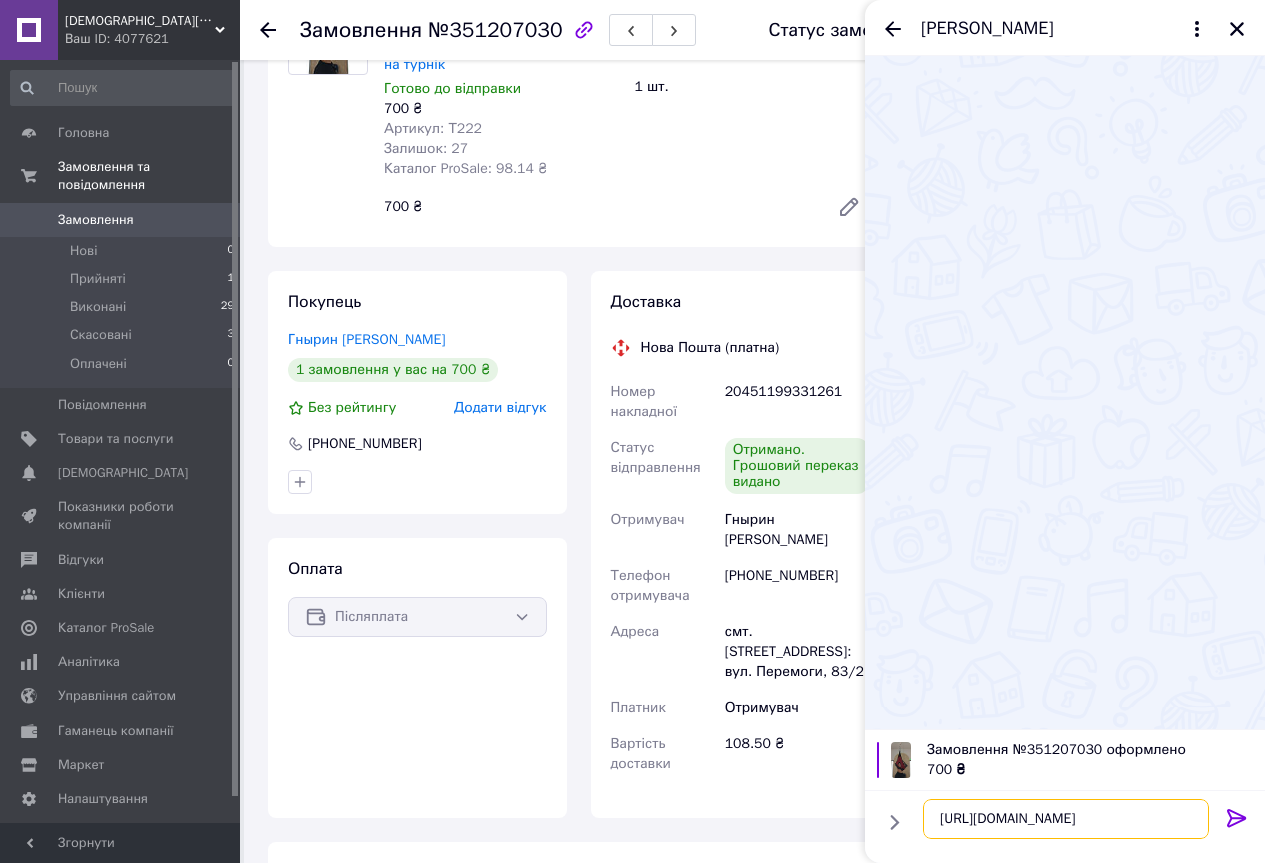 type on "[URL][DOMAIN_NAME]" 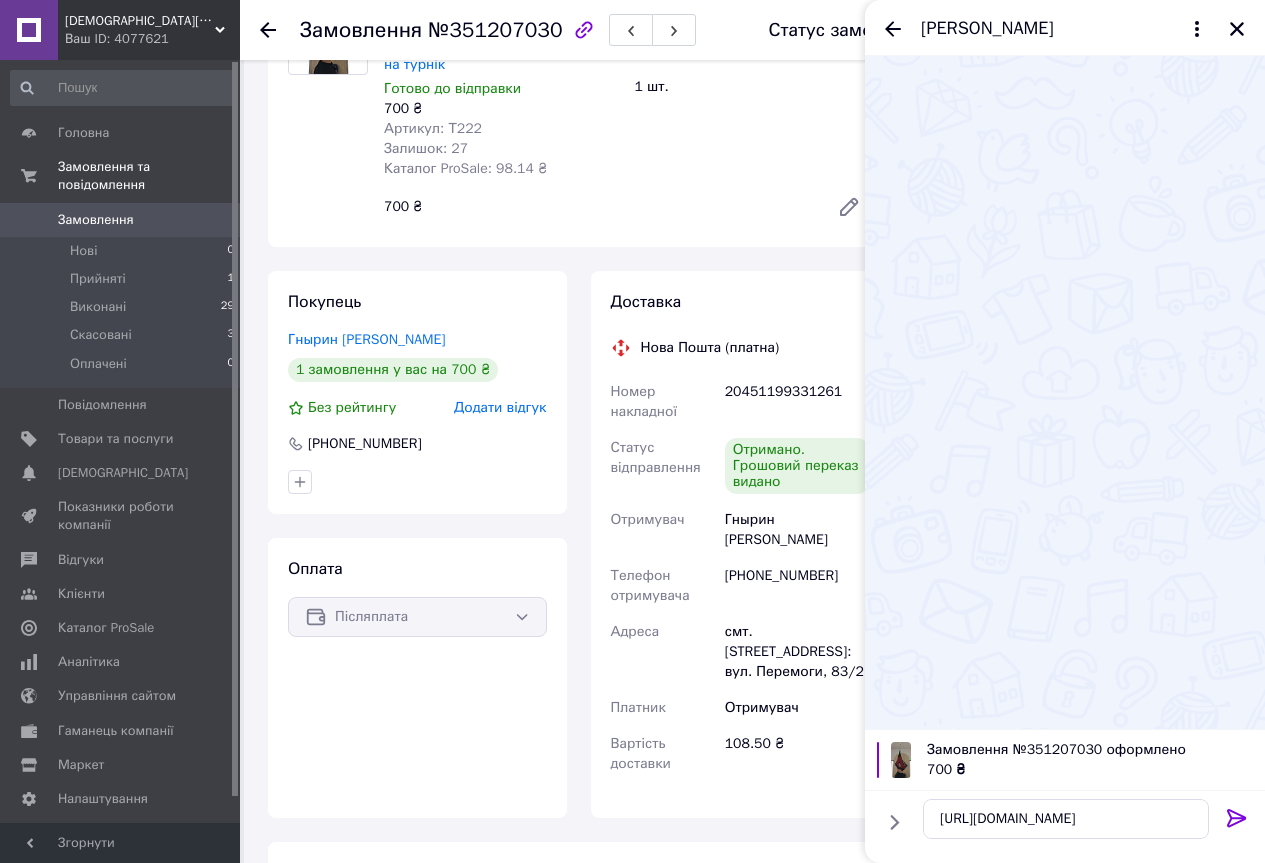 click 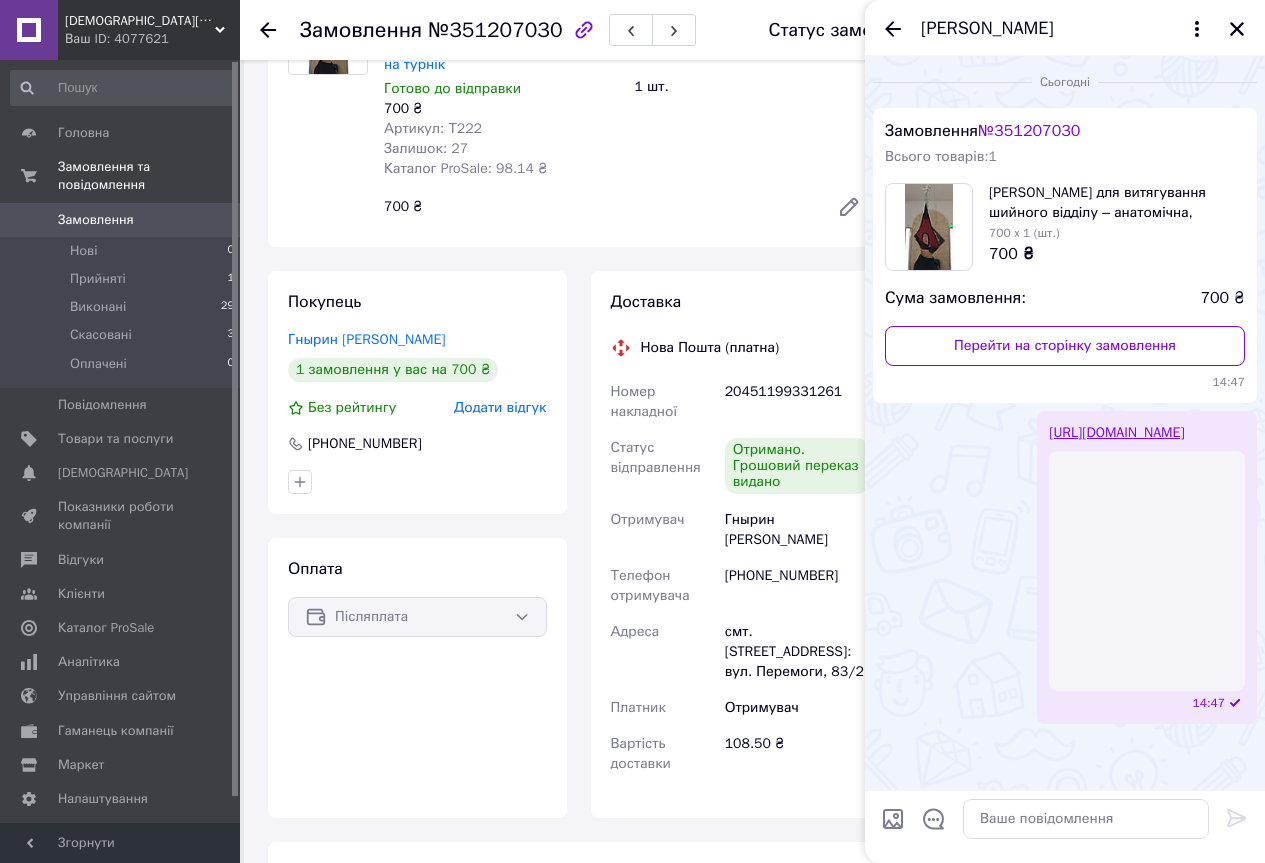 scroll, scrollTop: 0, scrollLeft: 0, axis: both 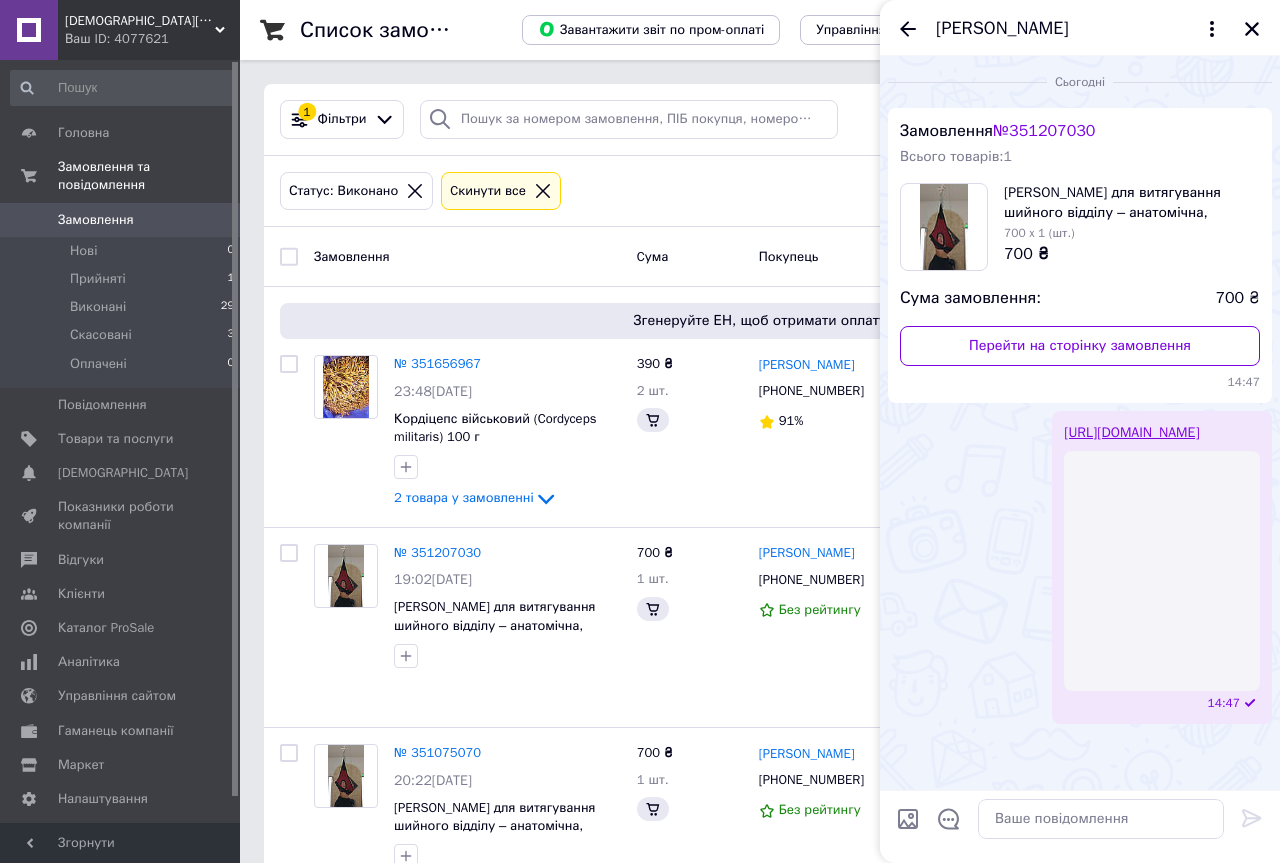 click on "[PERSON_NAME]" at bounding box center [1080, 28] 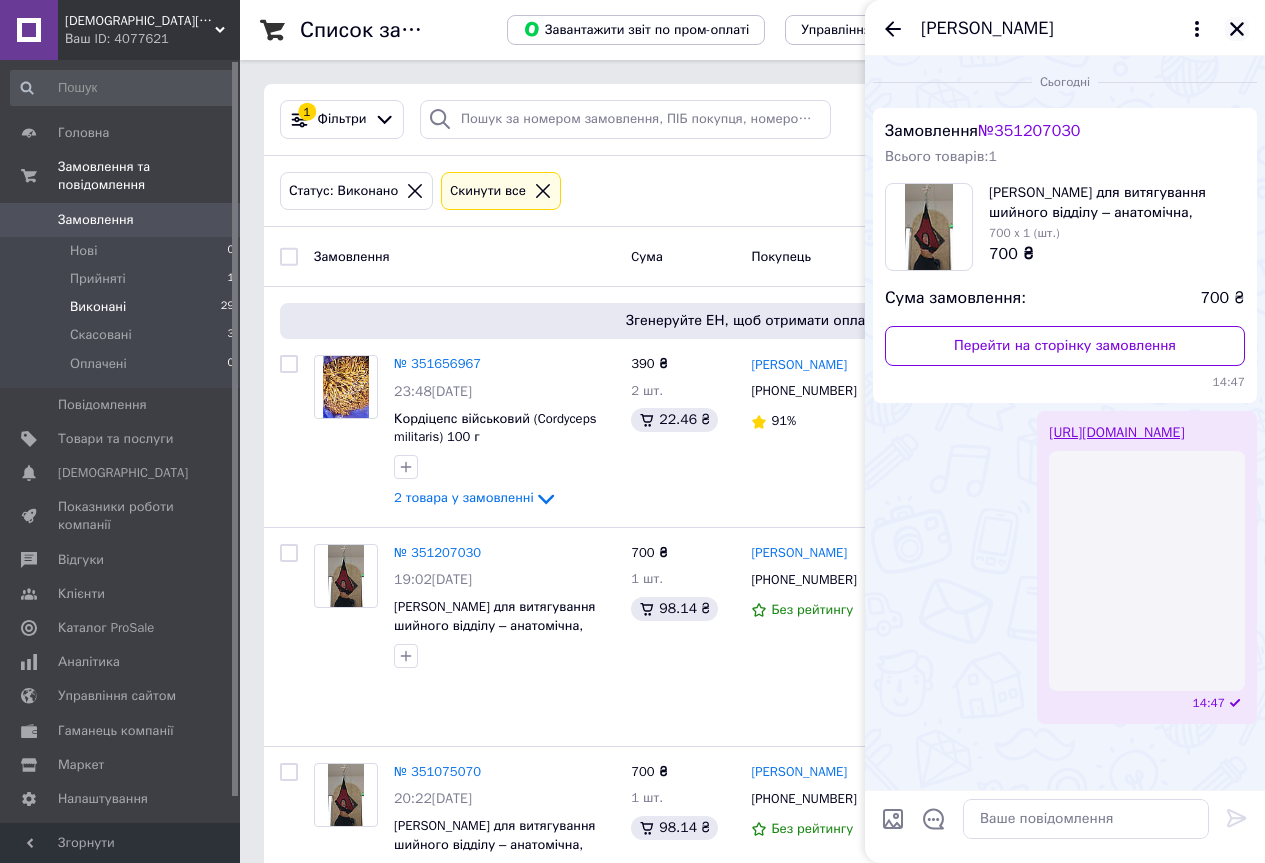 click 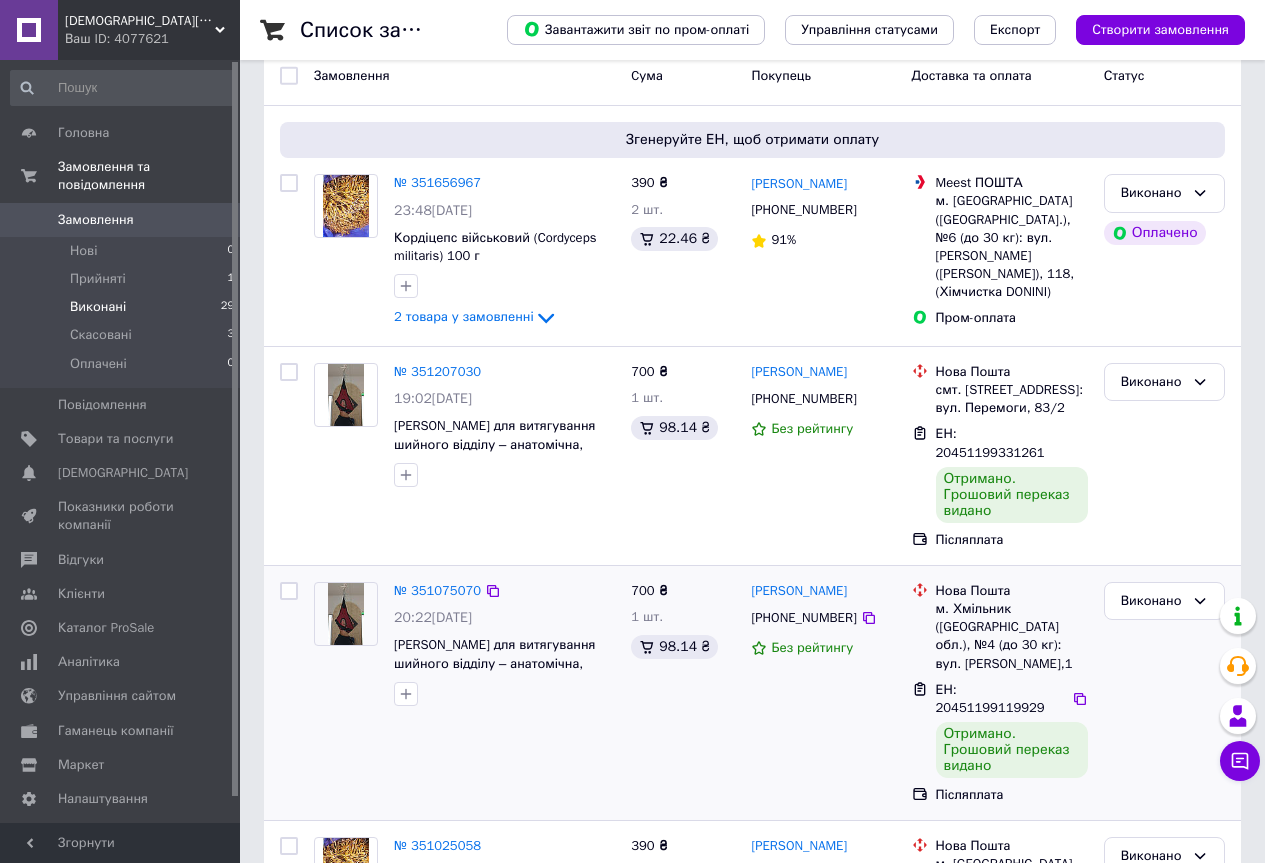 scroll, scrollTop: 300, scrollLeft: 0, axis: vertical 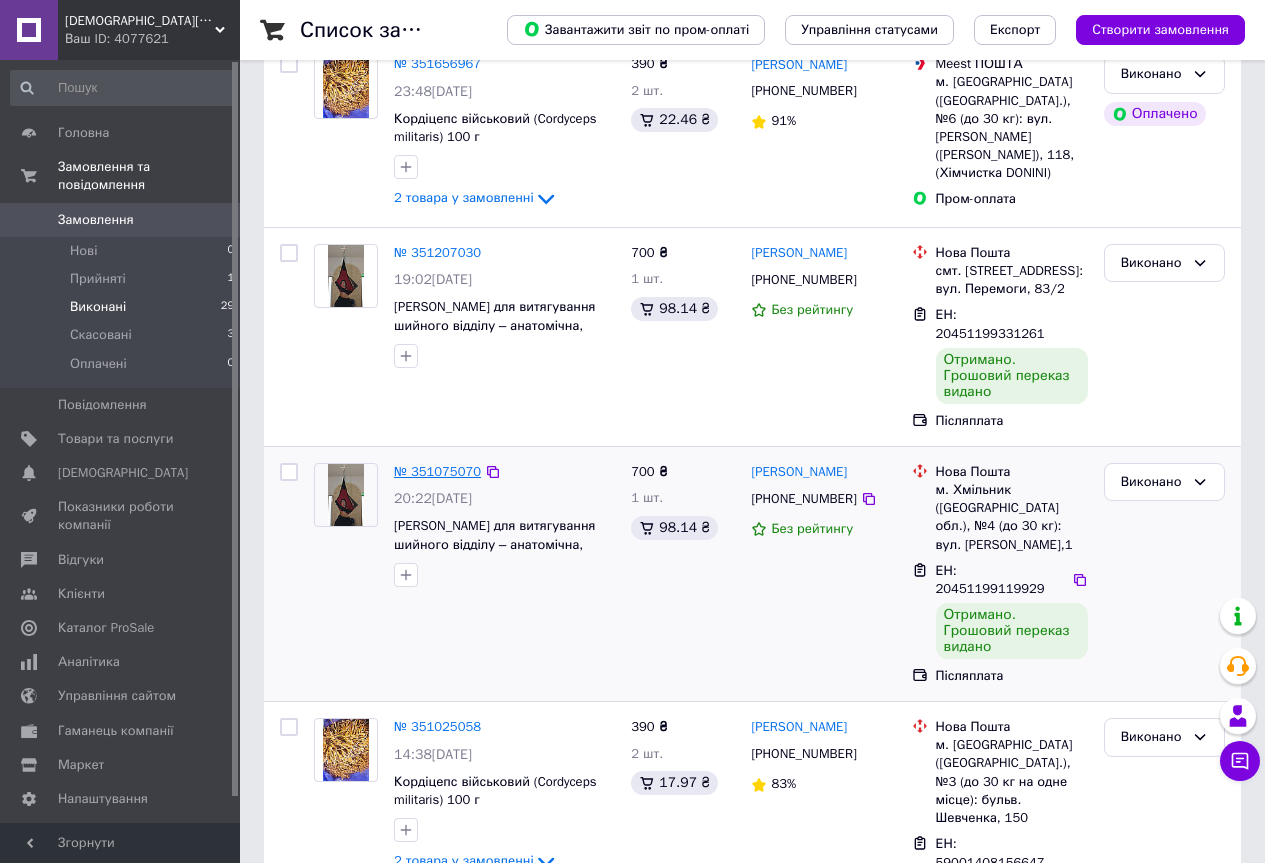click on "№ 351075070" at bounding box center [437, 471] 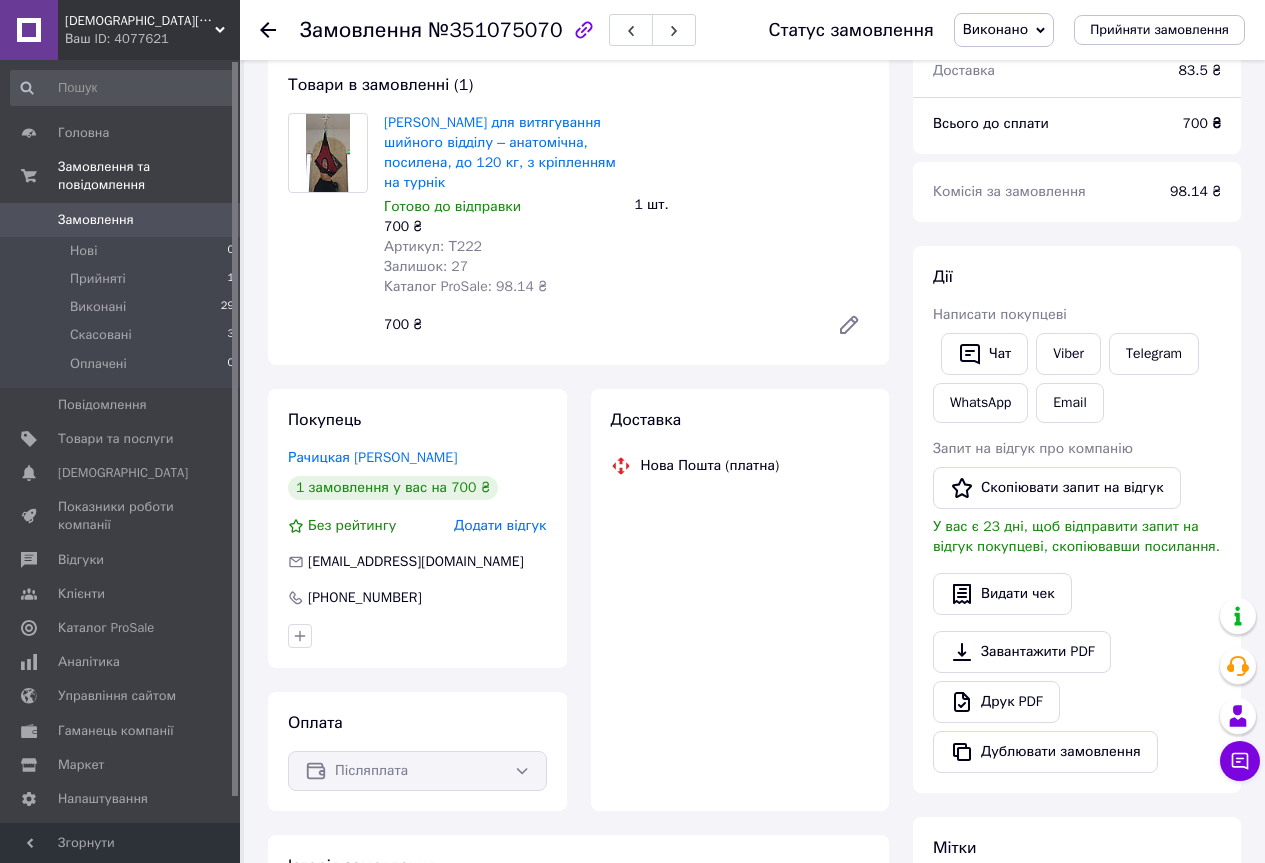 scroll, scrollTop: 300, scrollLeft: 0, axis: vertical 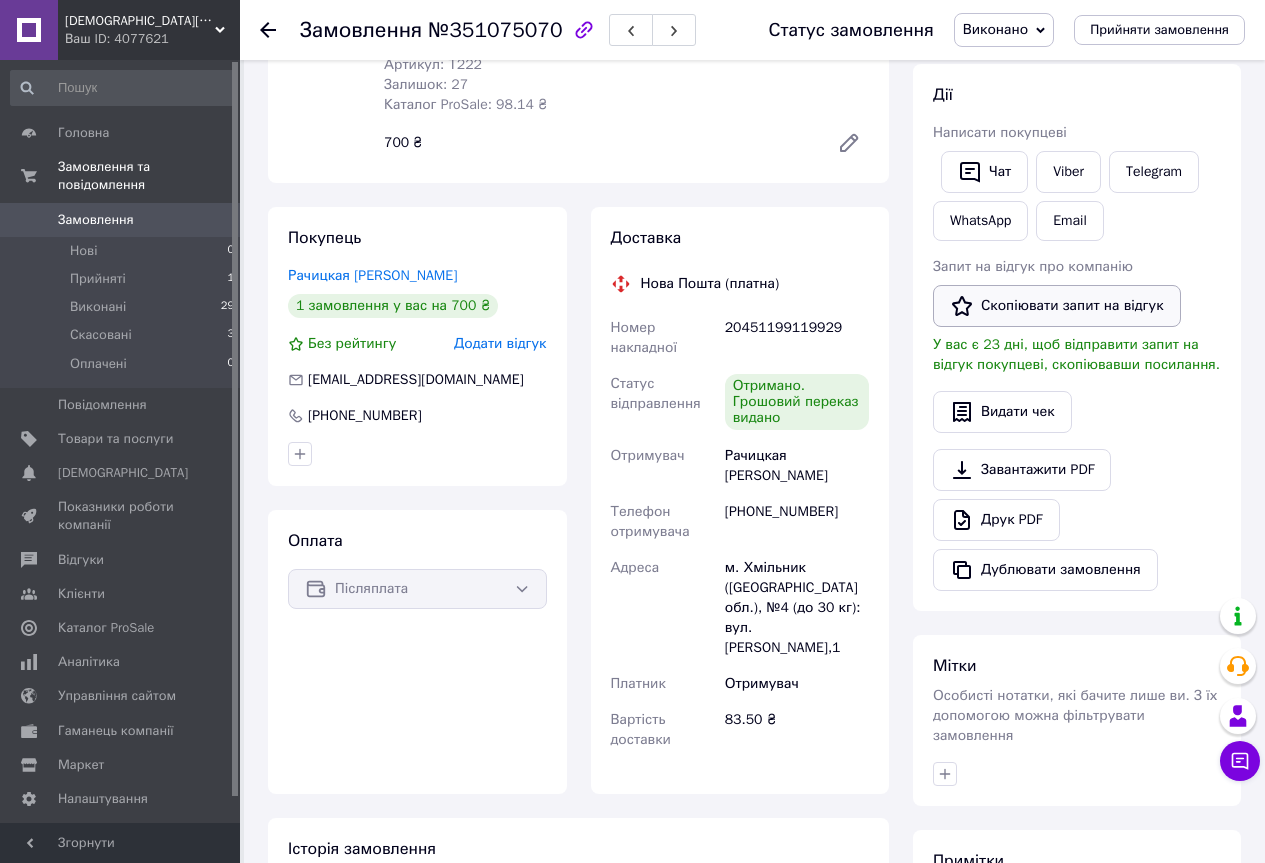 click on "Скопіювати запит на відгук" at bounding box center [1057, 306] 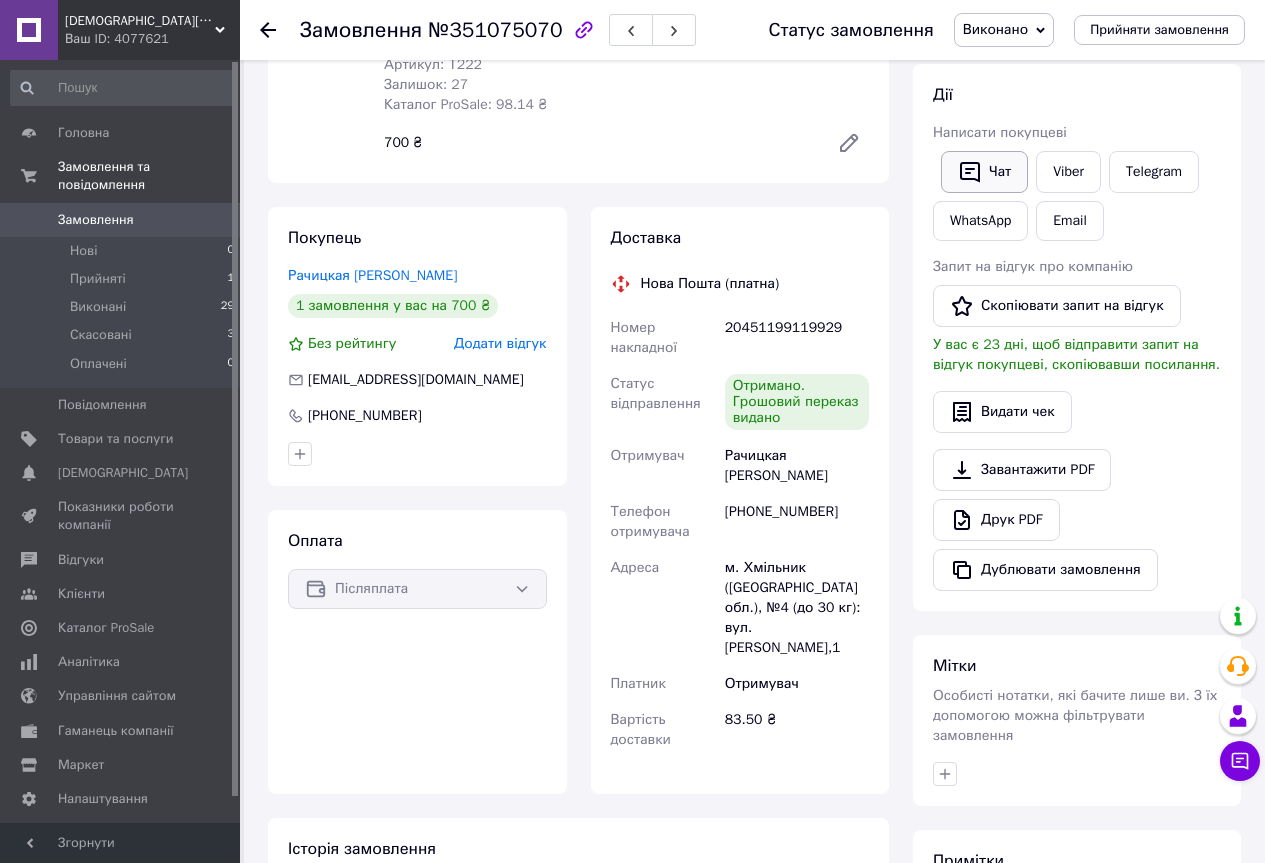 click on "Чат" at bounding box center [984, 172] 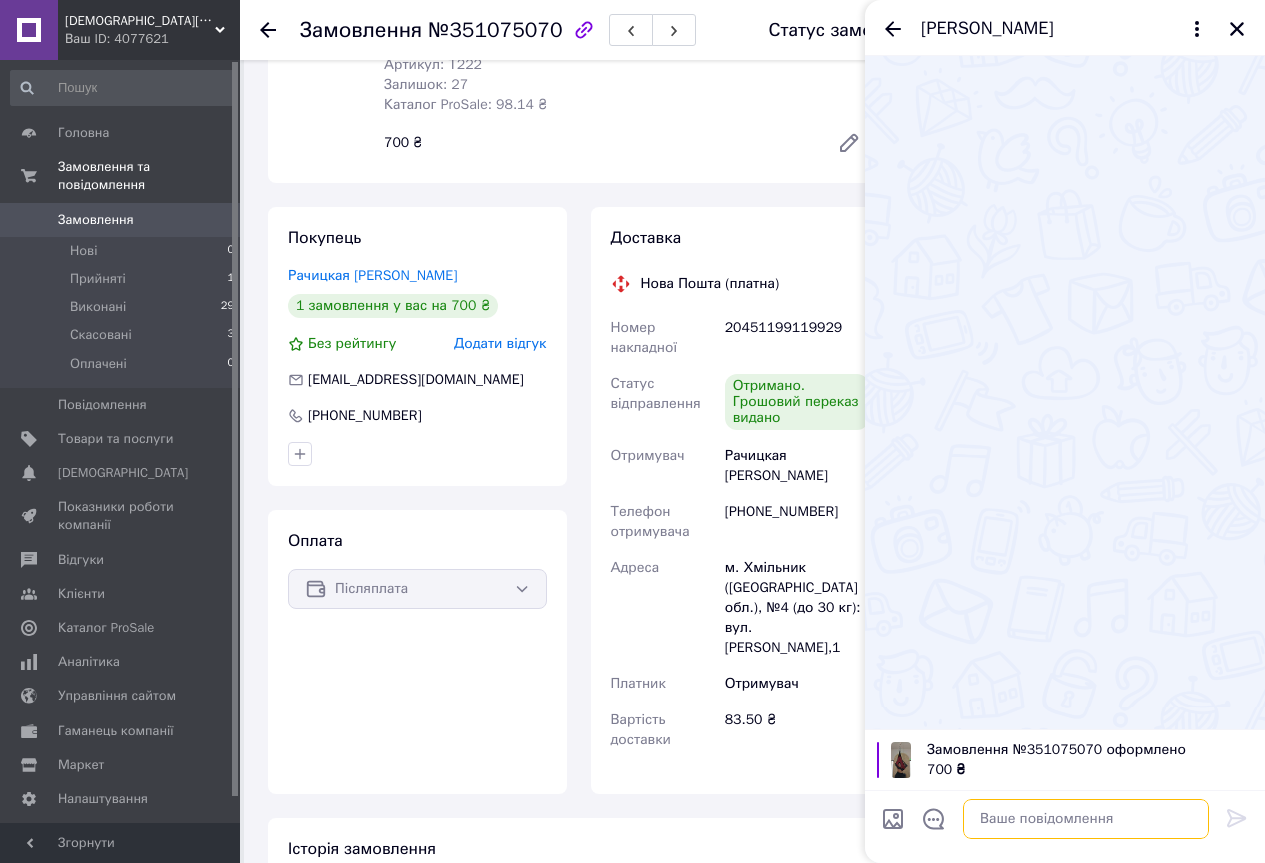 click at bounding box center [1086, 819] 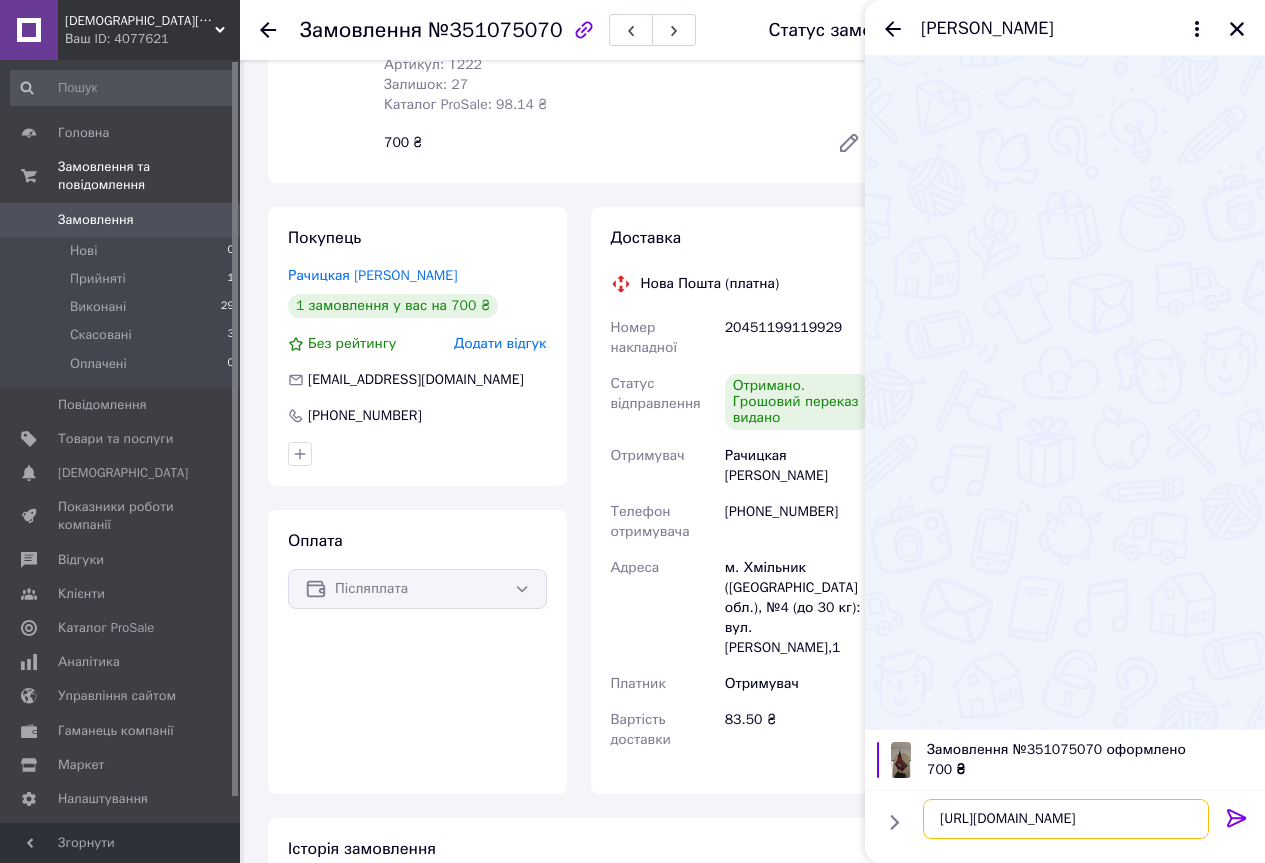 type on "[URL][DOMAIN_NAME]" 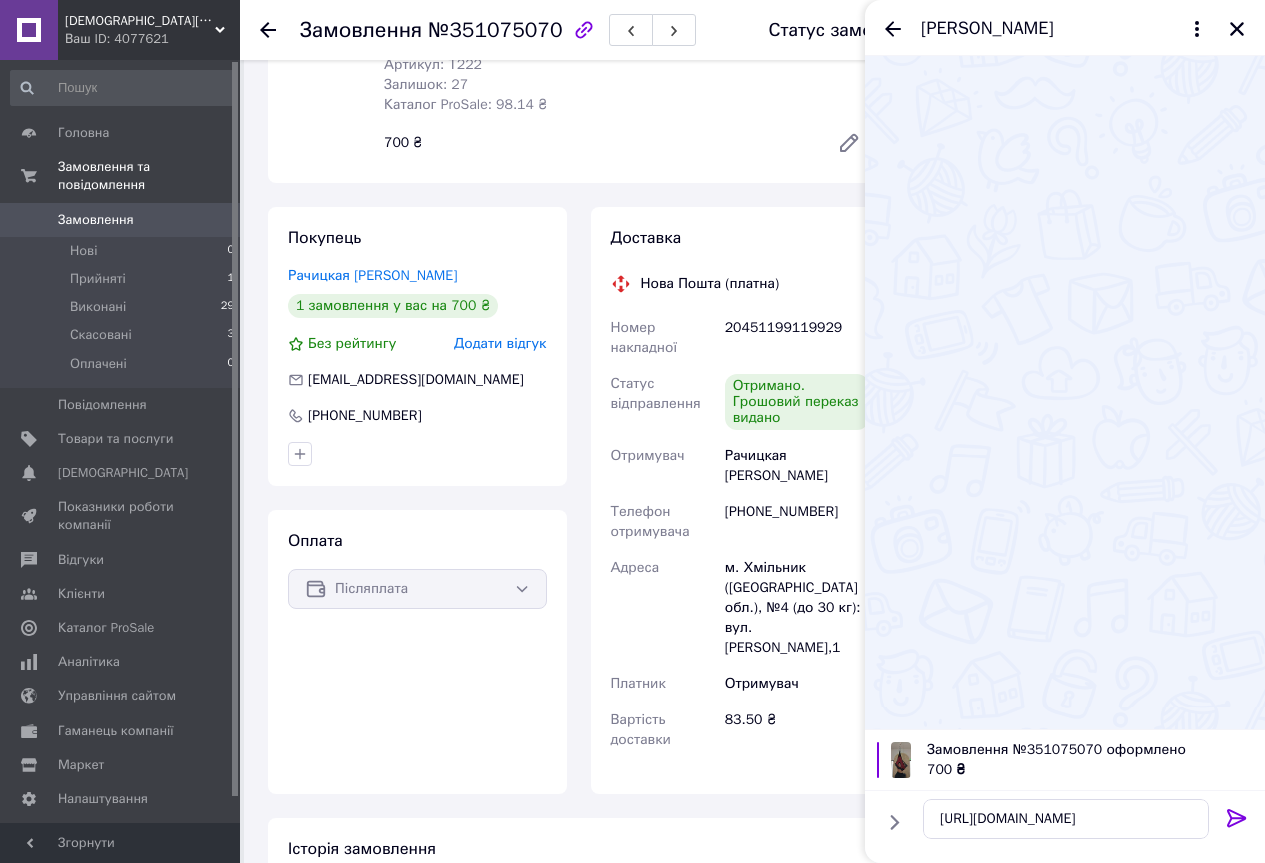click 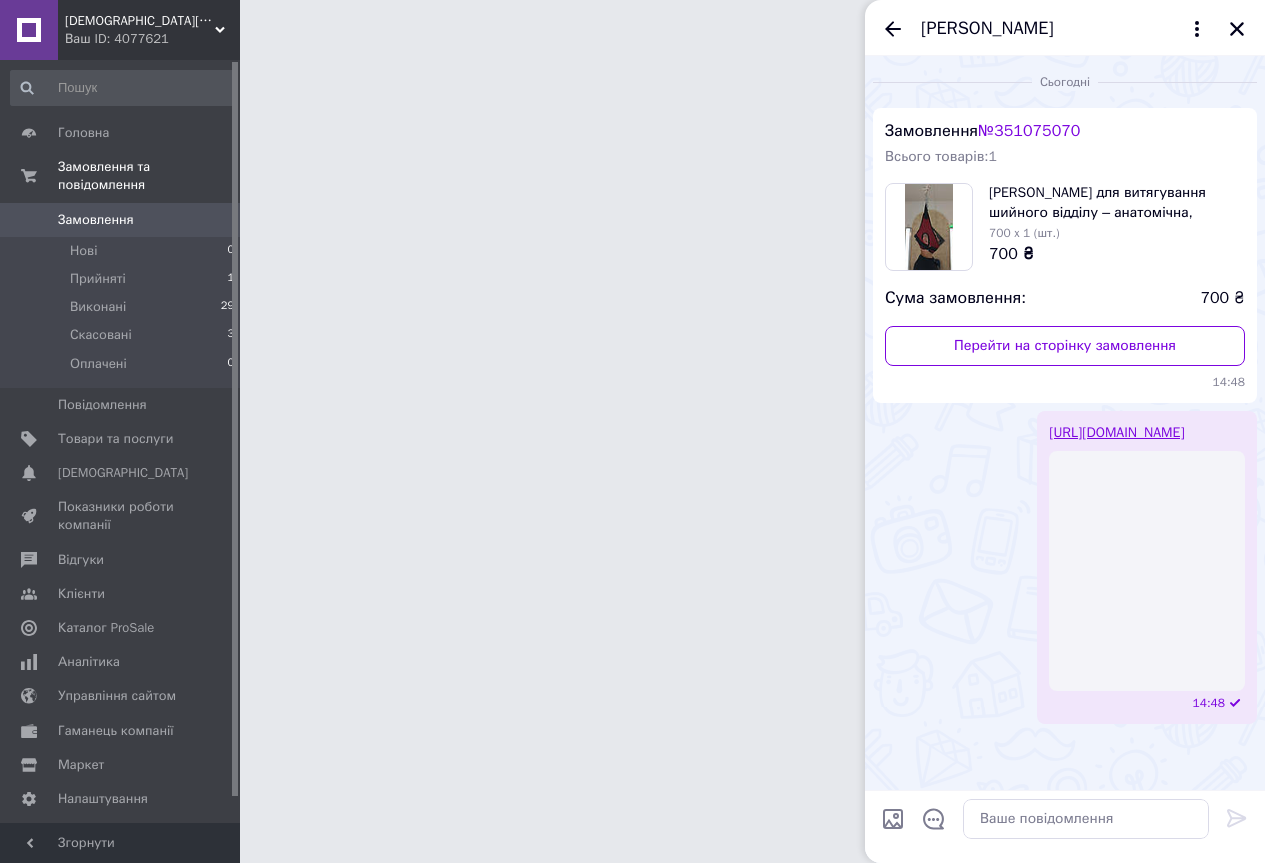 scroll, scrollTop: 0, scrollLeft: 0, axis: both 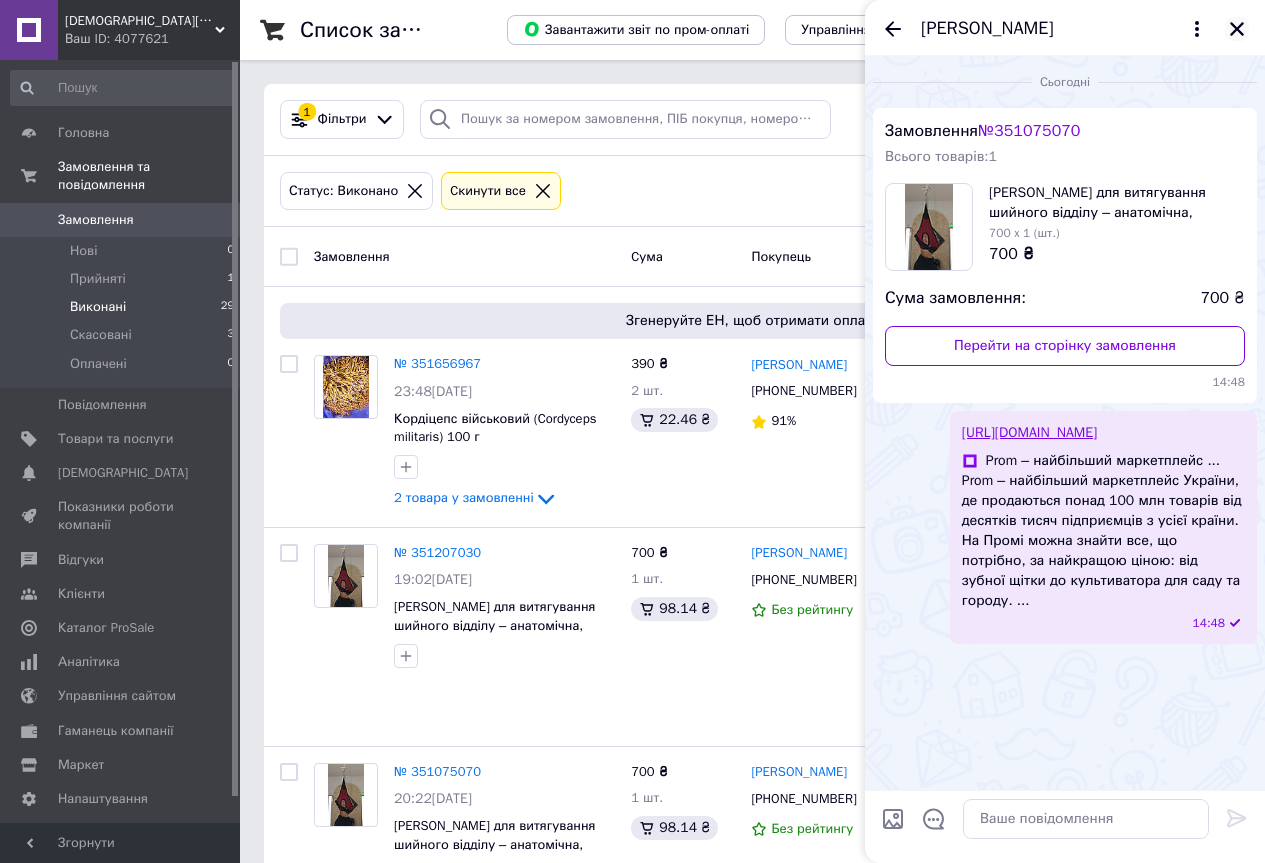 click 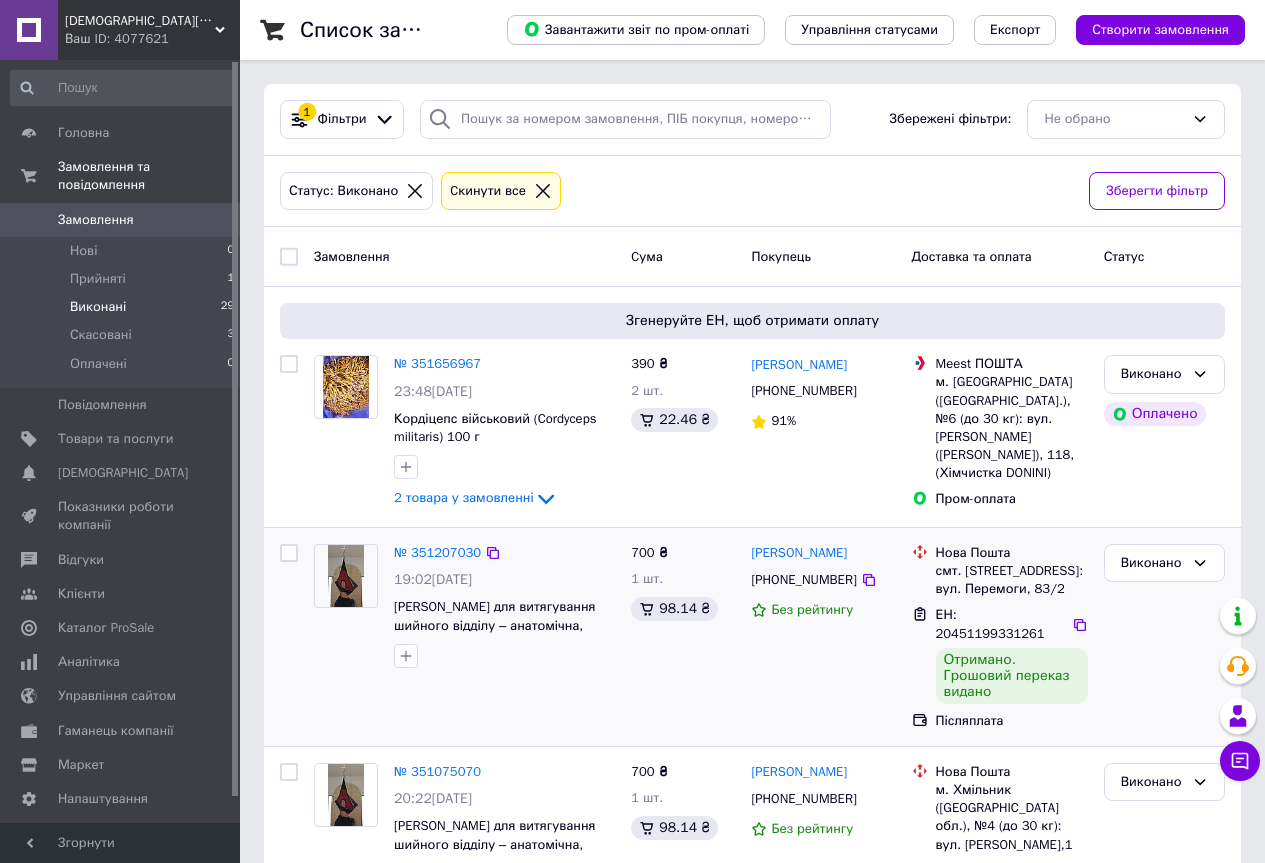 click at bounding box center [346, 606] 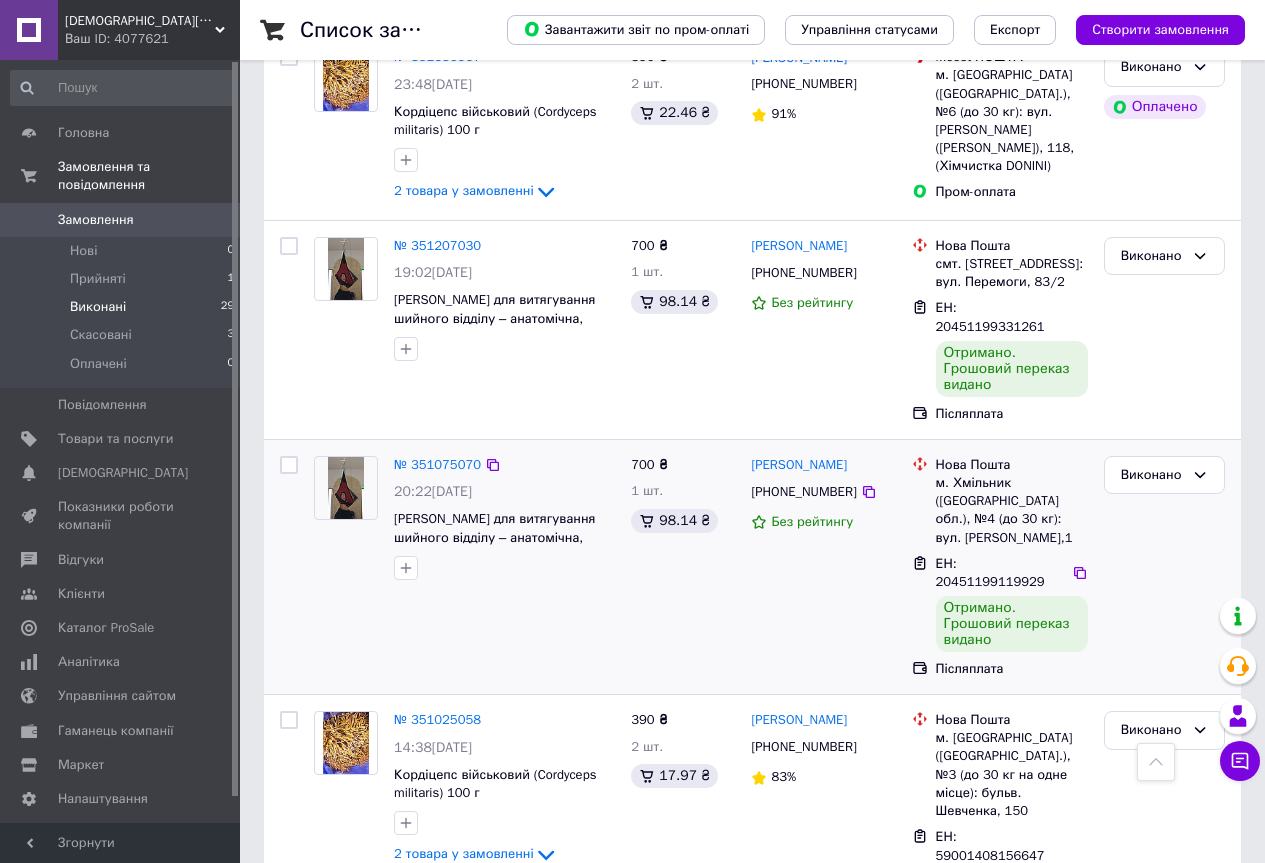 scroll, scrollTop: 300, scrollLeft: 0, axis: vertical 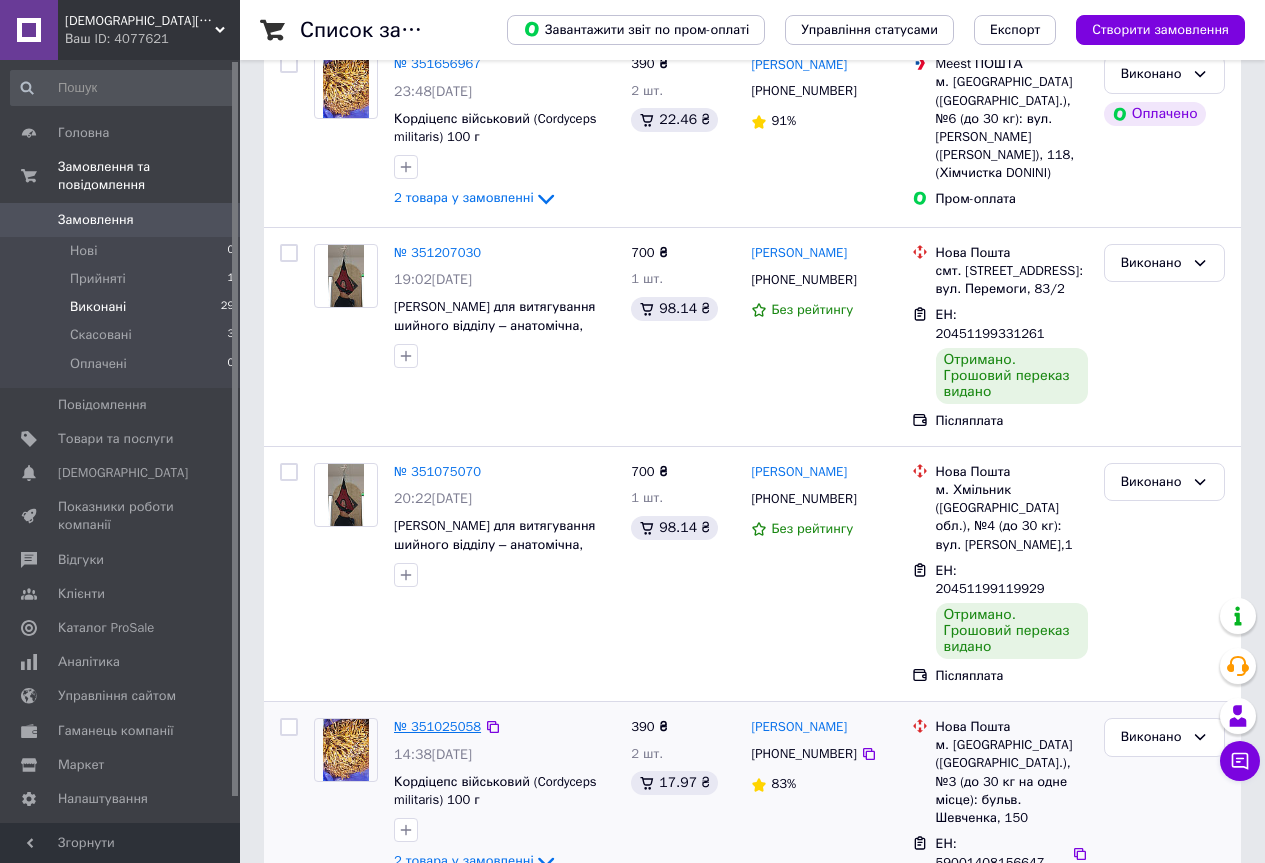 click on "№ 351025058" at bounding box center [437, 726] 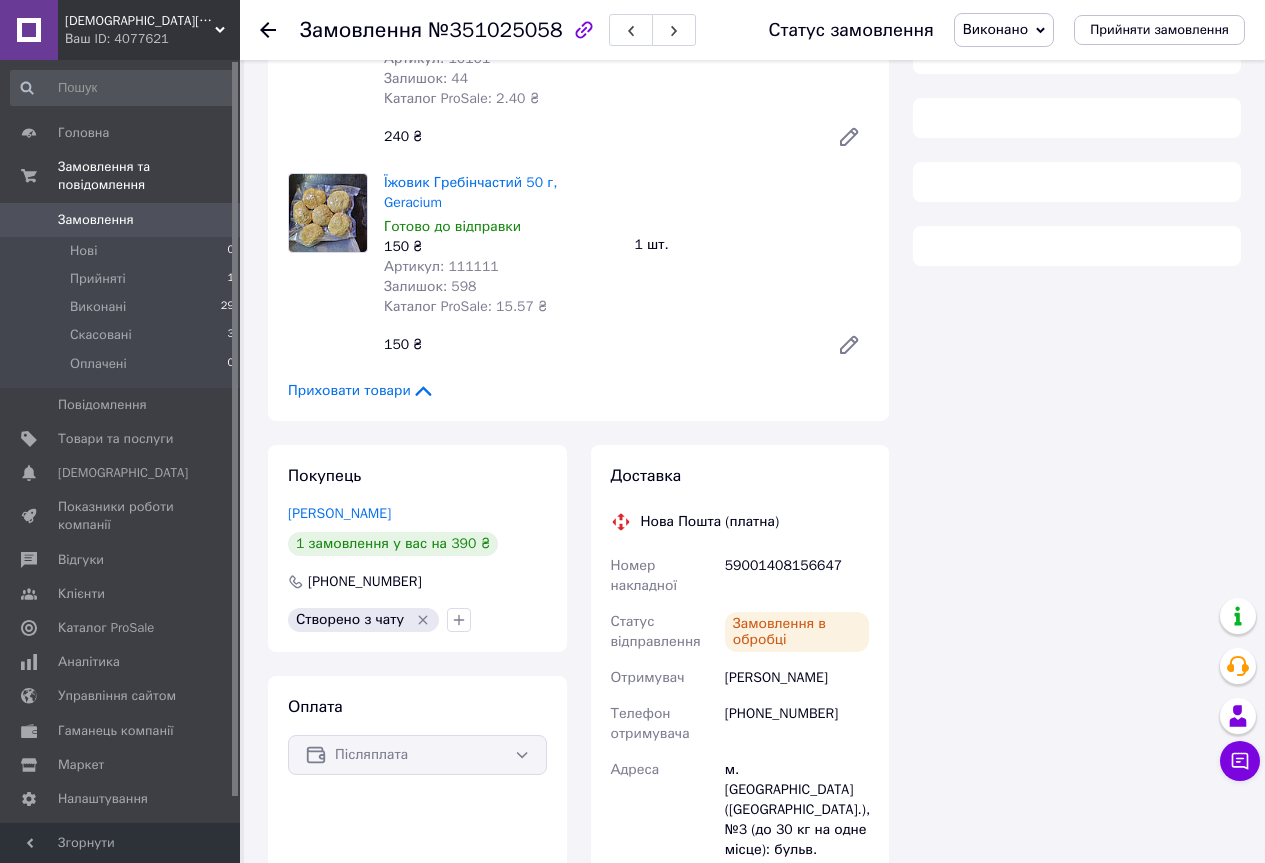 scroll, scrollTop: 300, scrollLeft: 0, axis: vertical 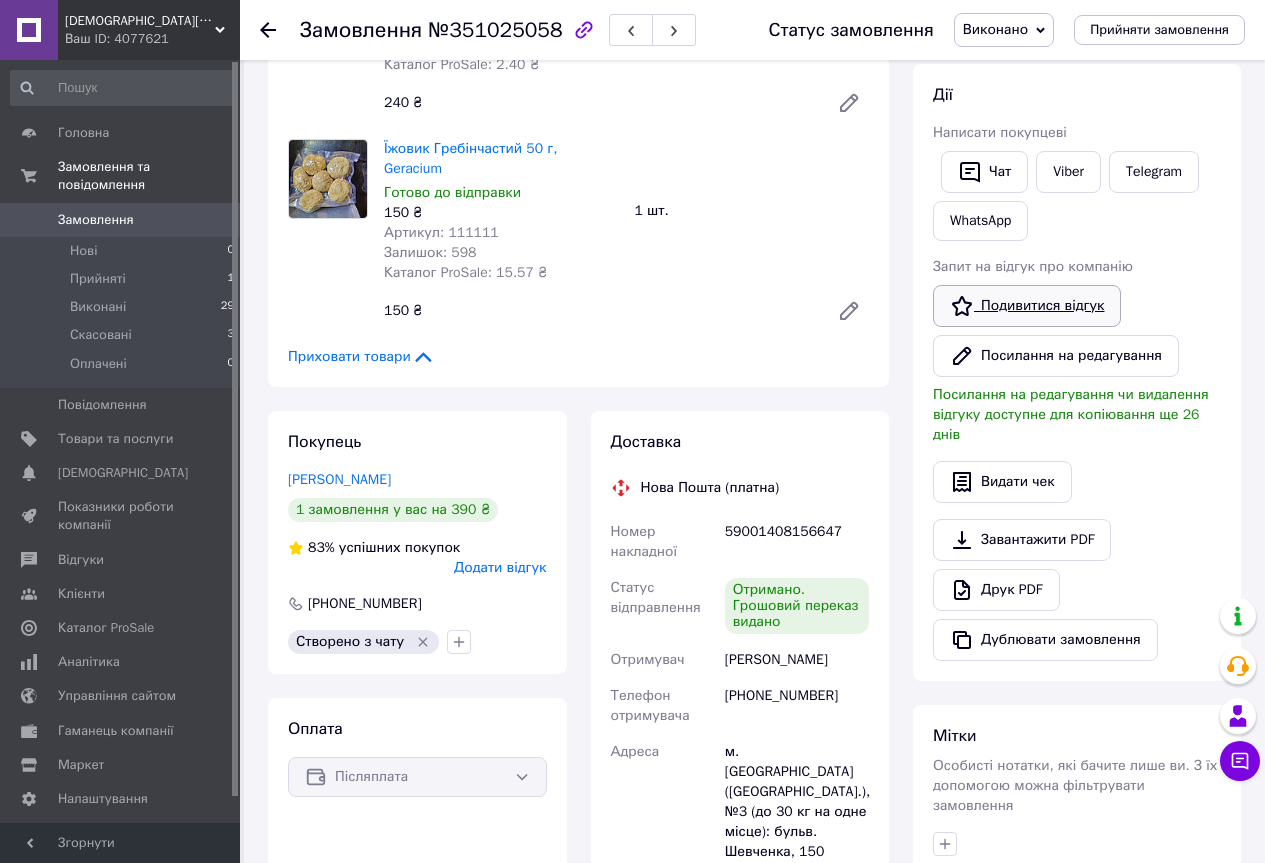 click on "Подивитися відгук" at bounding box center [1027, 306] 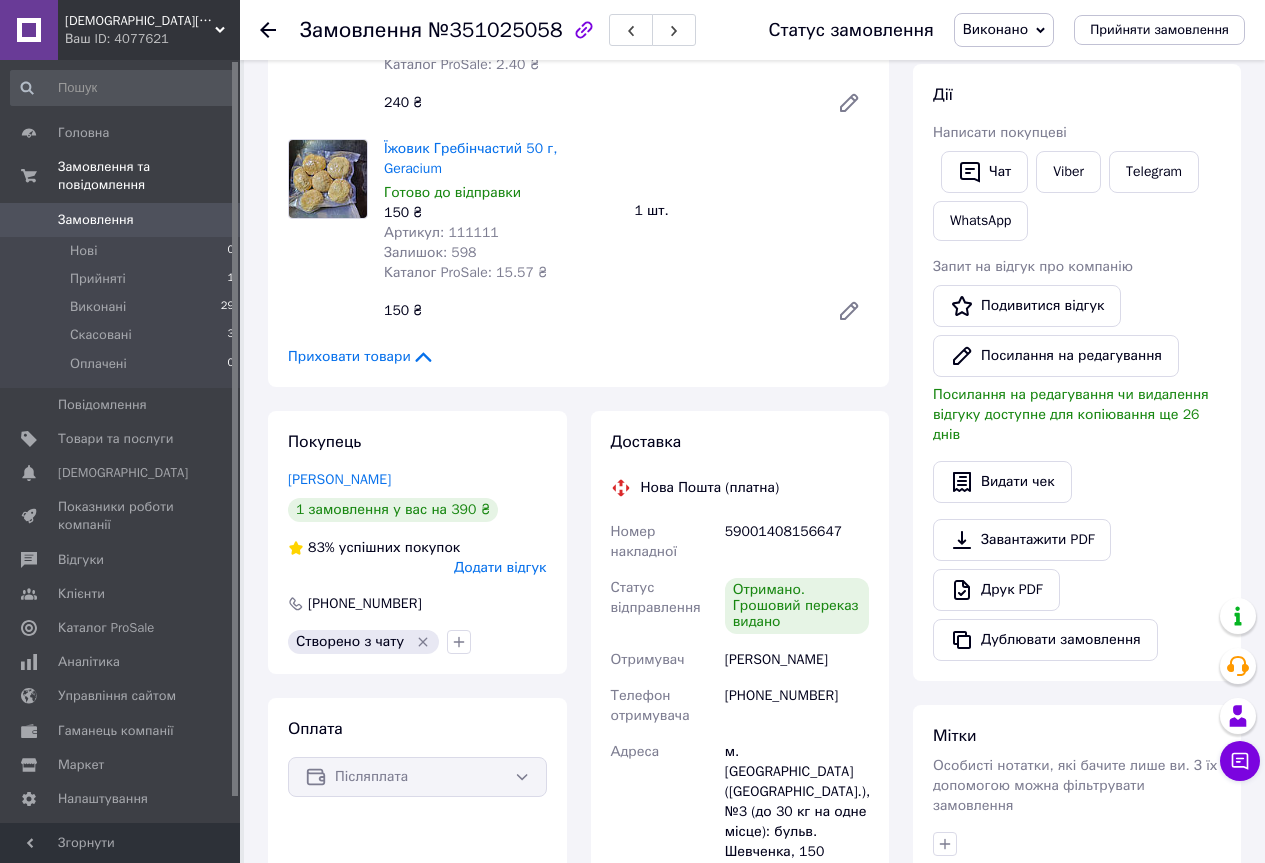 drag, startPoint x: 397, startPoint y: 131, endPoint x: 400, endPoint y: 85, distance: 46.09772 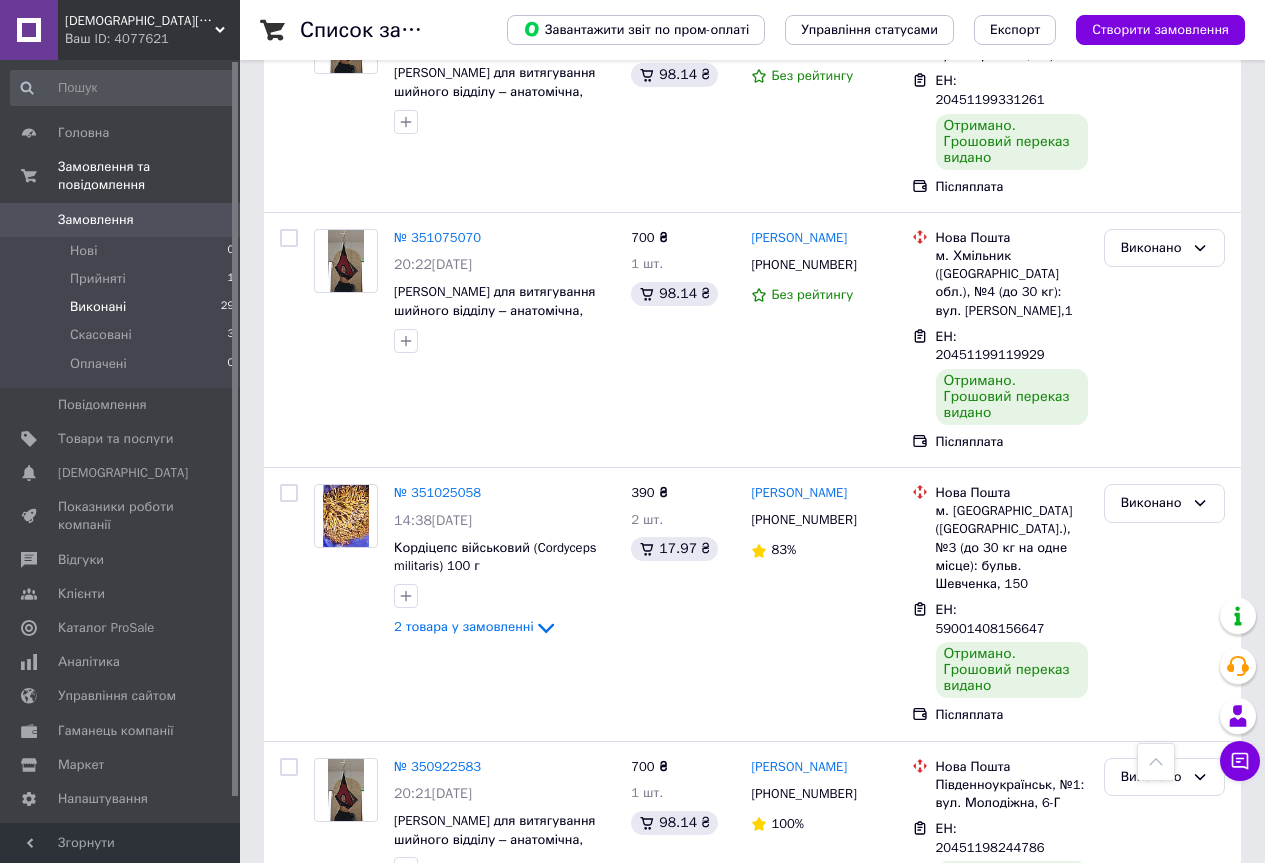 scroll, scrollTop: 600, scrollLeft: 0, axis: vertical 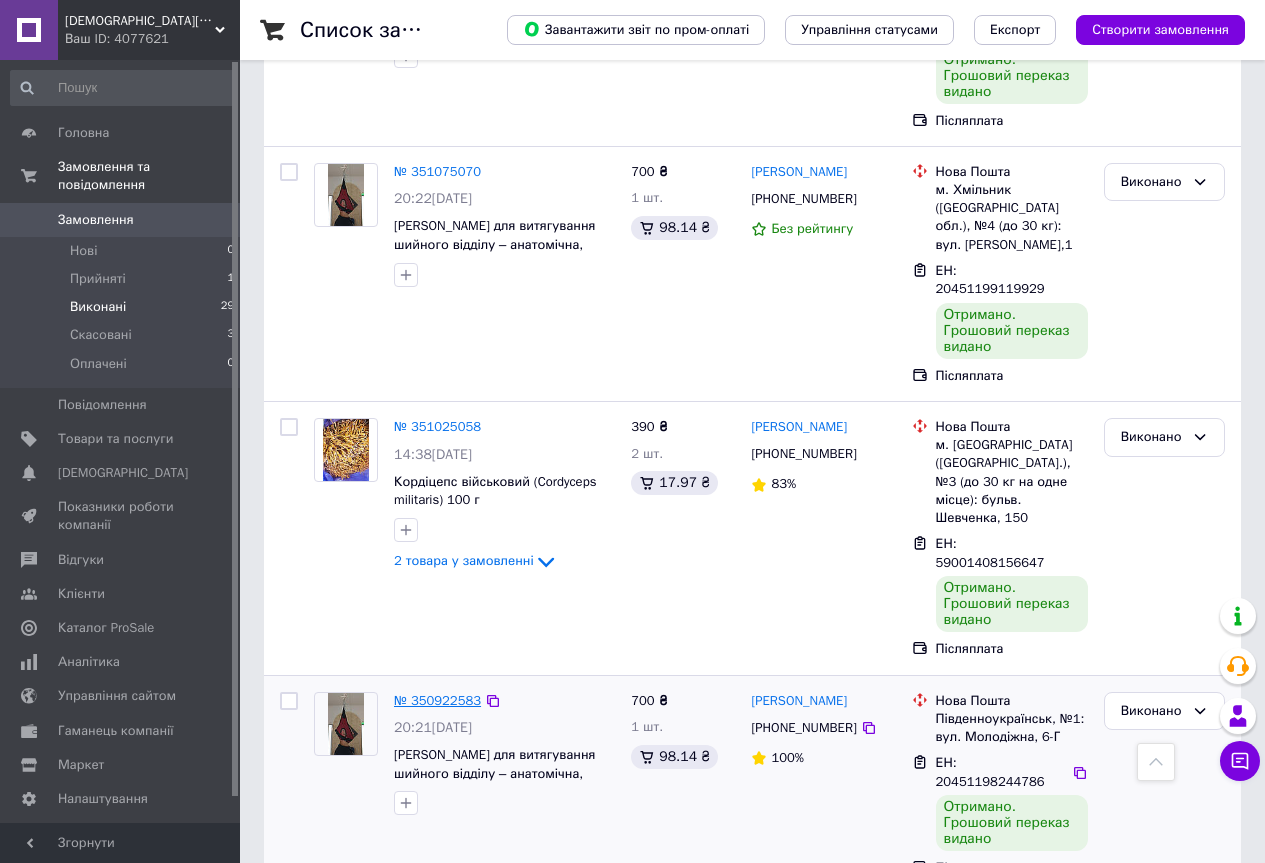 click on "№ 350922583" at bounding box center (437, 700) 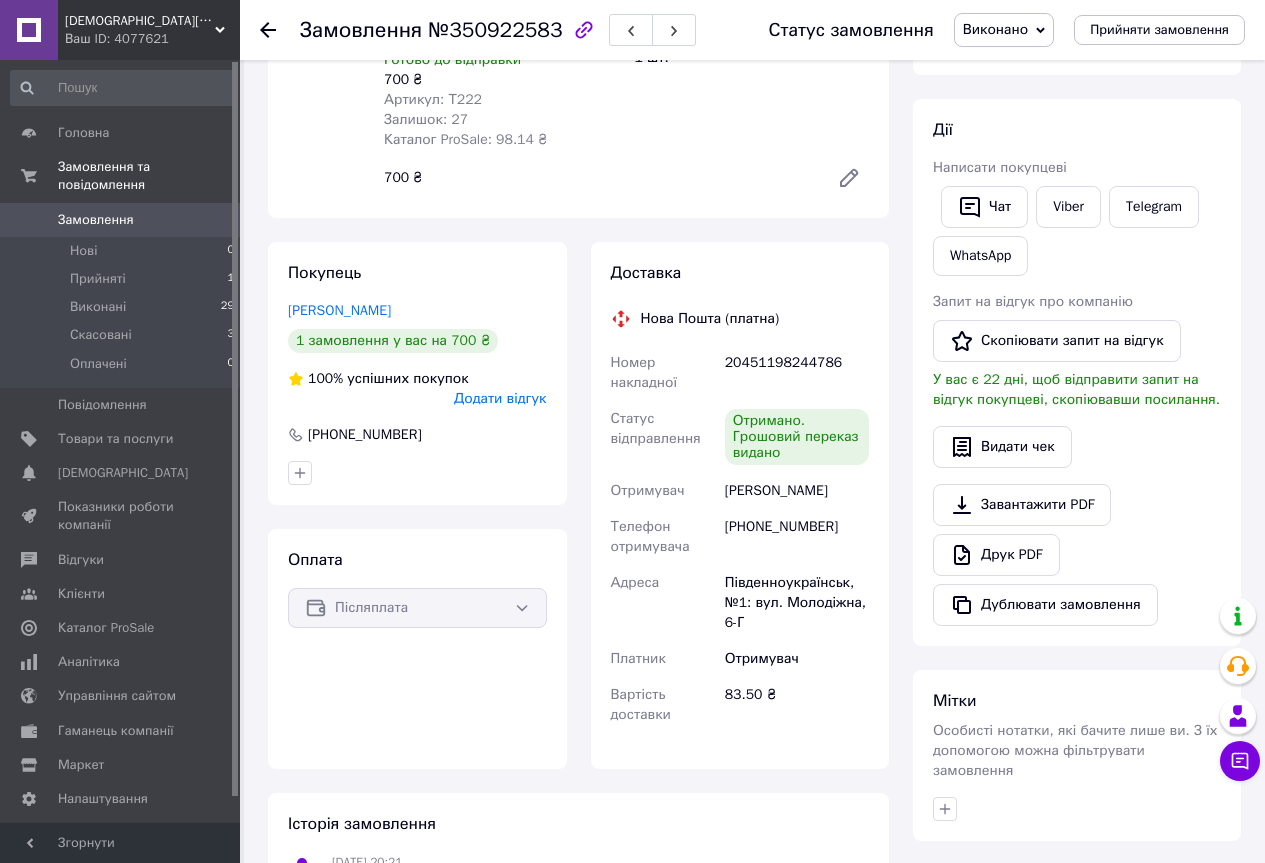 scroll, scrollTop: 236, scrollLeft: 0, axis: vertical 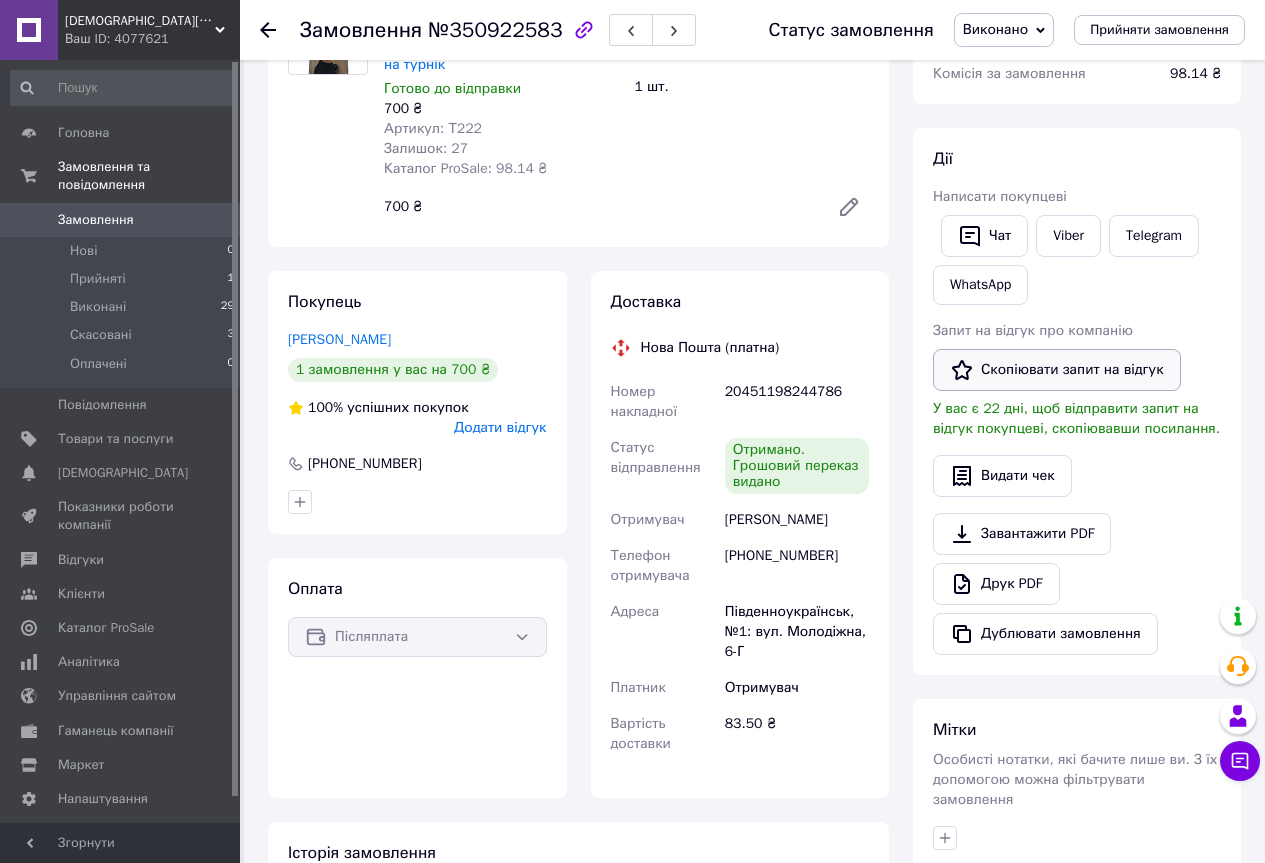 click on "Скопіювати запит на відгук" at bounding box center [1057, 370] 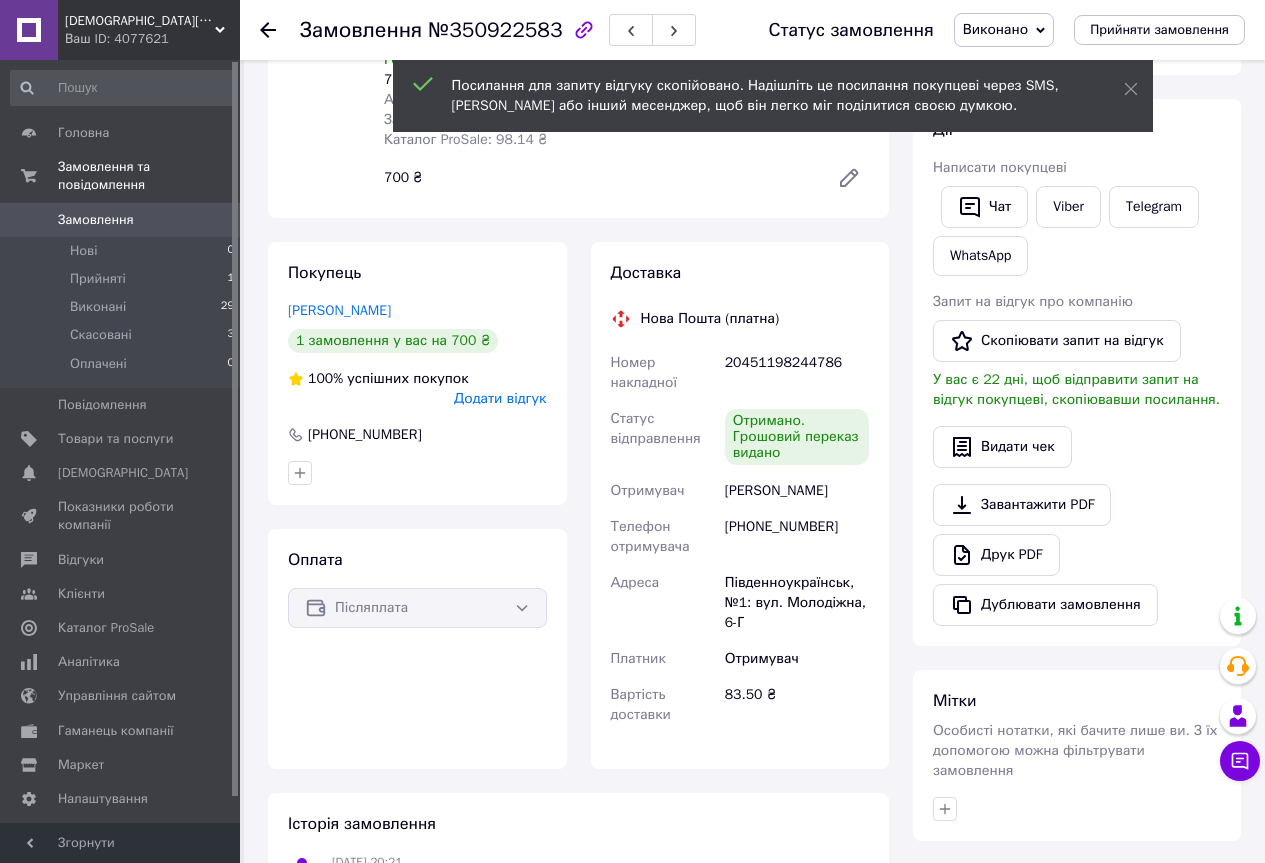 scroll, scrollTop: 236, scrollLeft: 0, axis: vertical 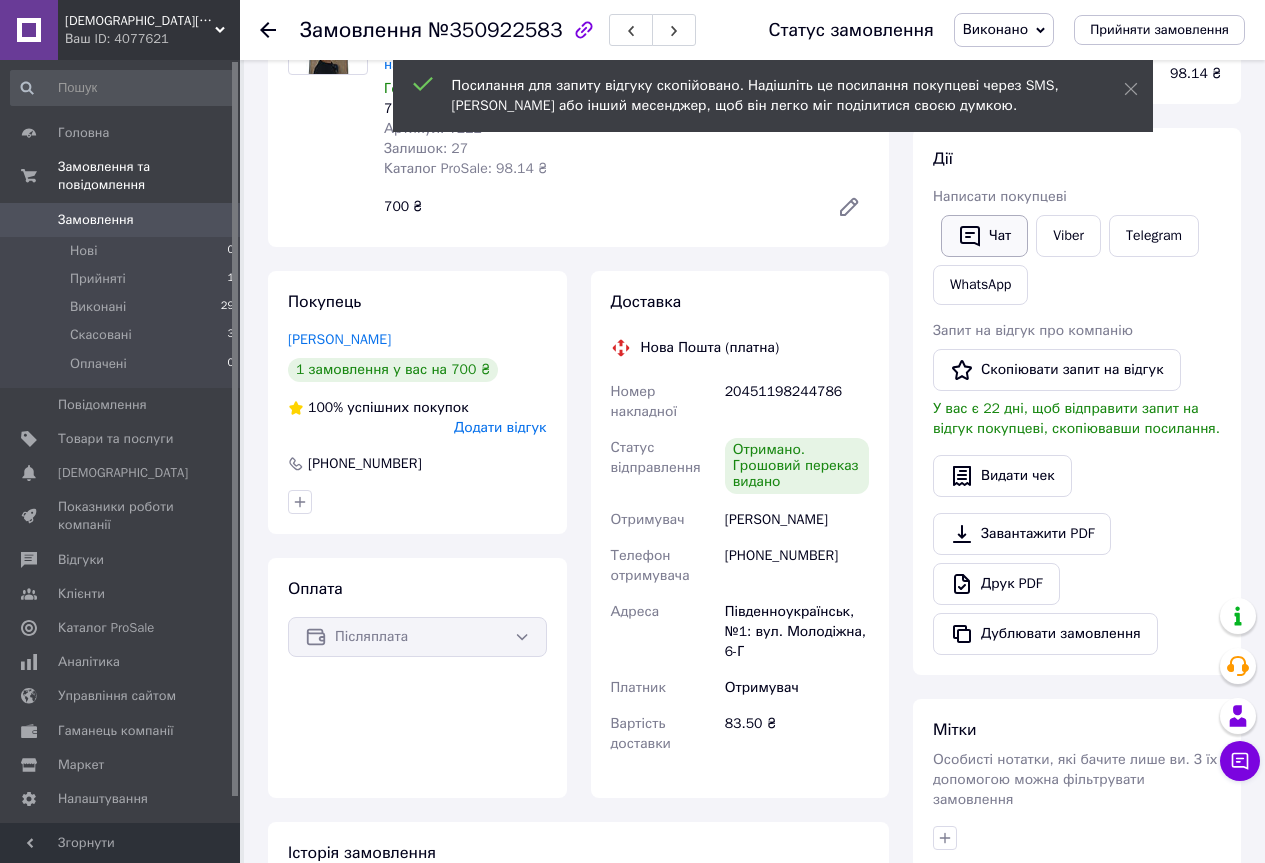 click 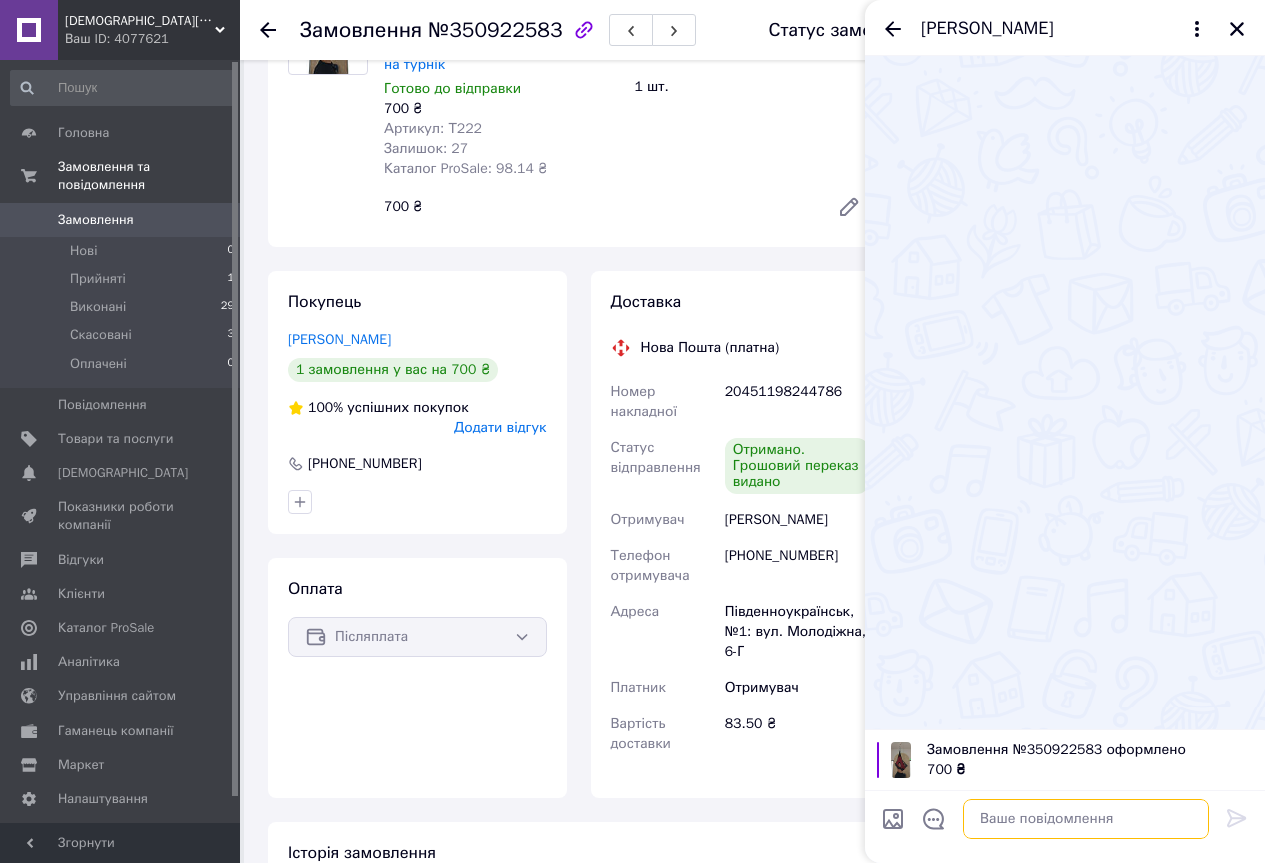 click at bounding box center [1086, 819] 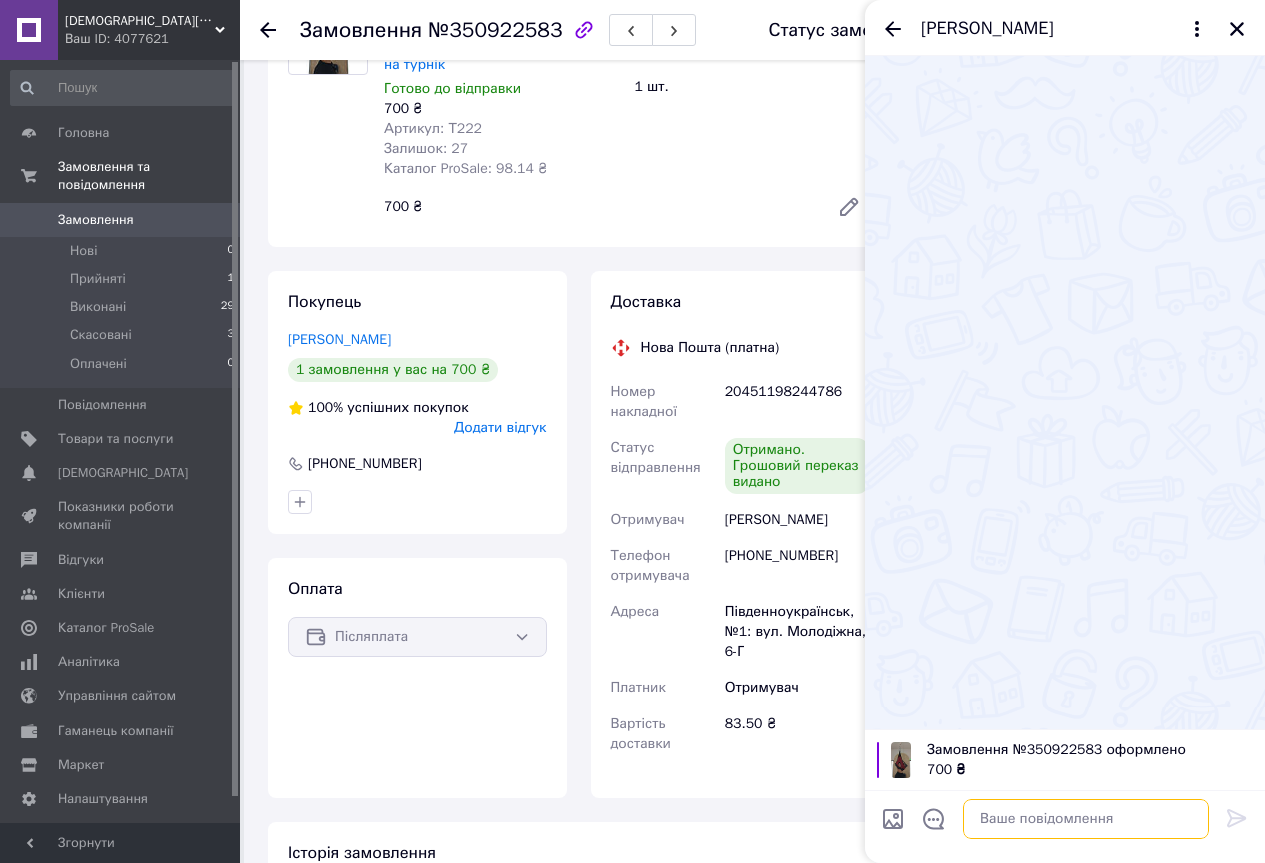 paste on "[URL][DOMAIN_NAME]" 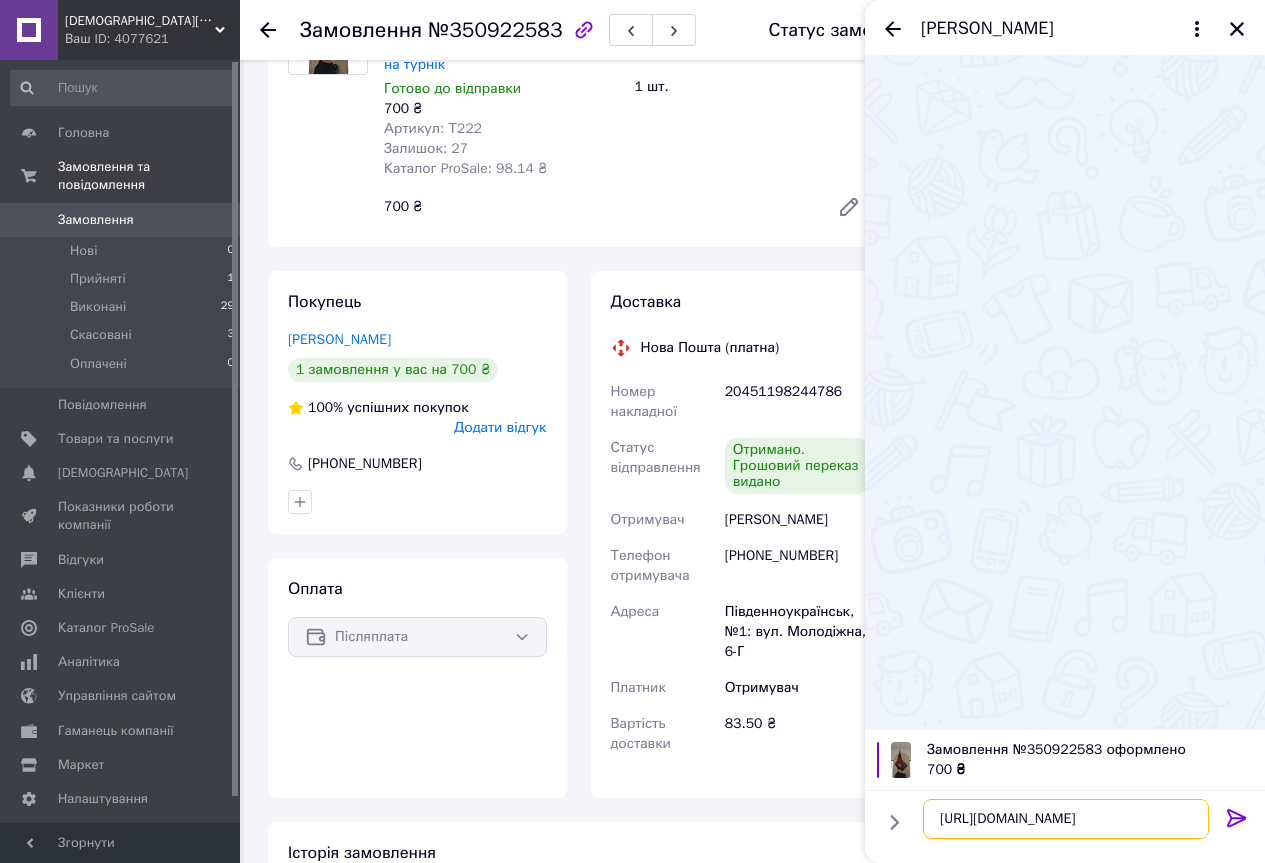 type on "[URL][DOMAIN_NAME]" 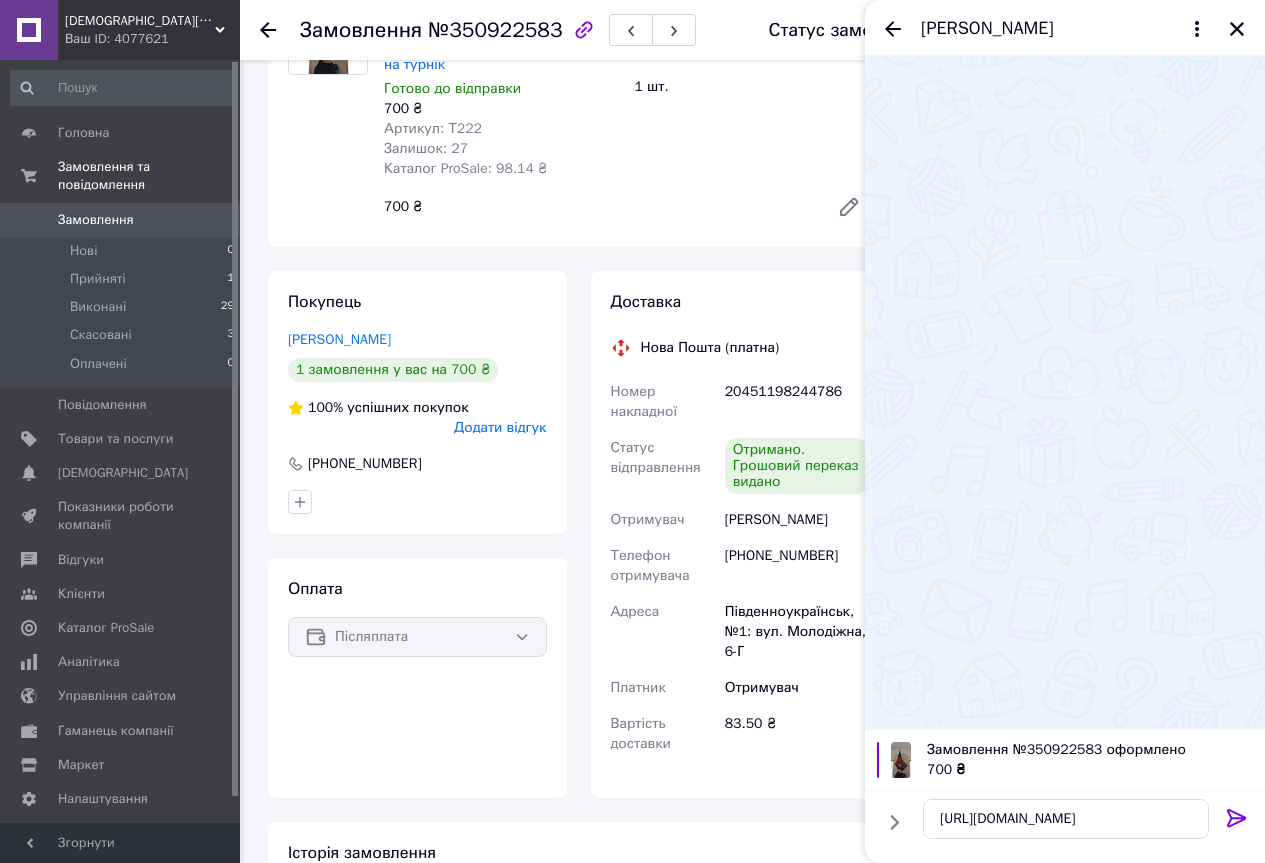 click 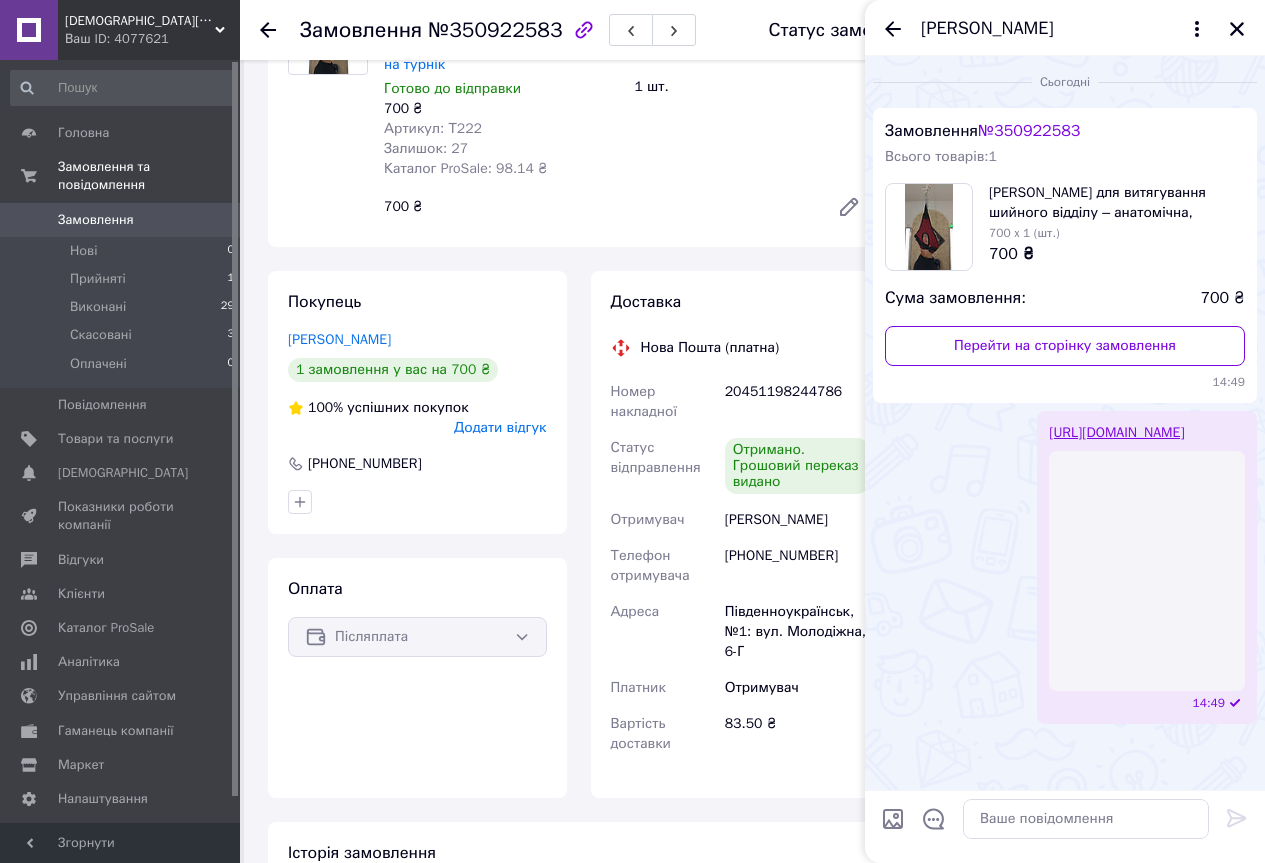 scroll, scrollTop: 0, scrollLeft: 0, axis: both 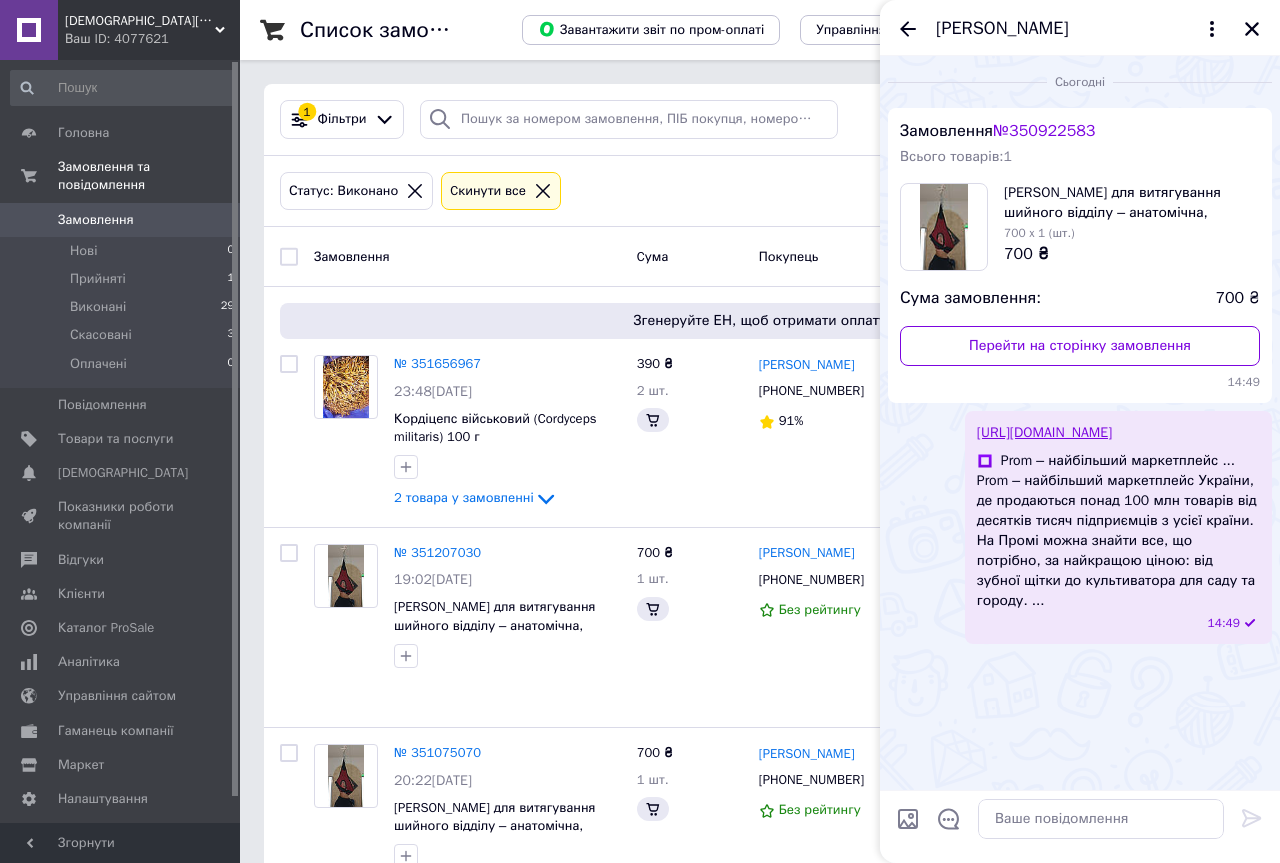 click on "[PERSON_NAME]" at bounding box center [1080, 28] 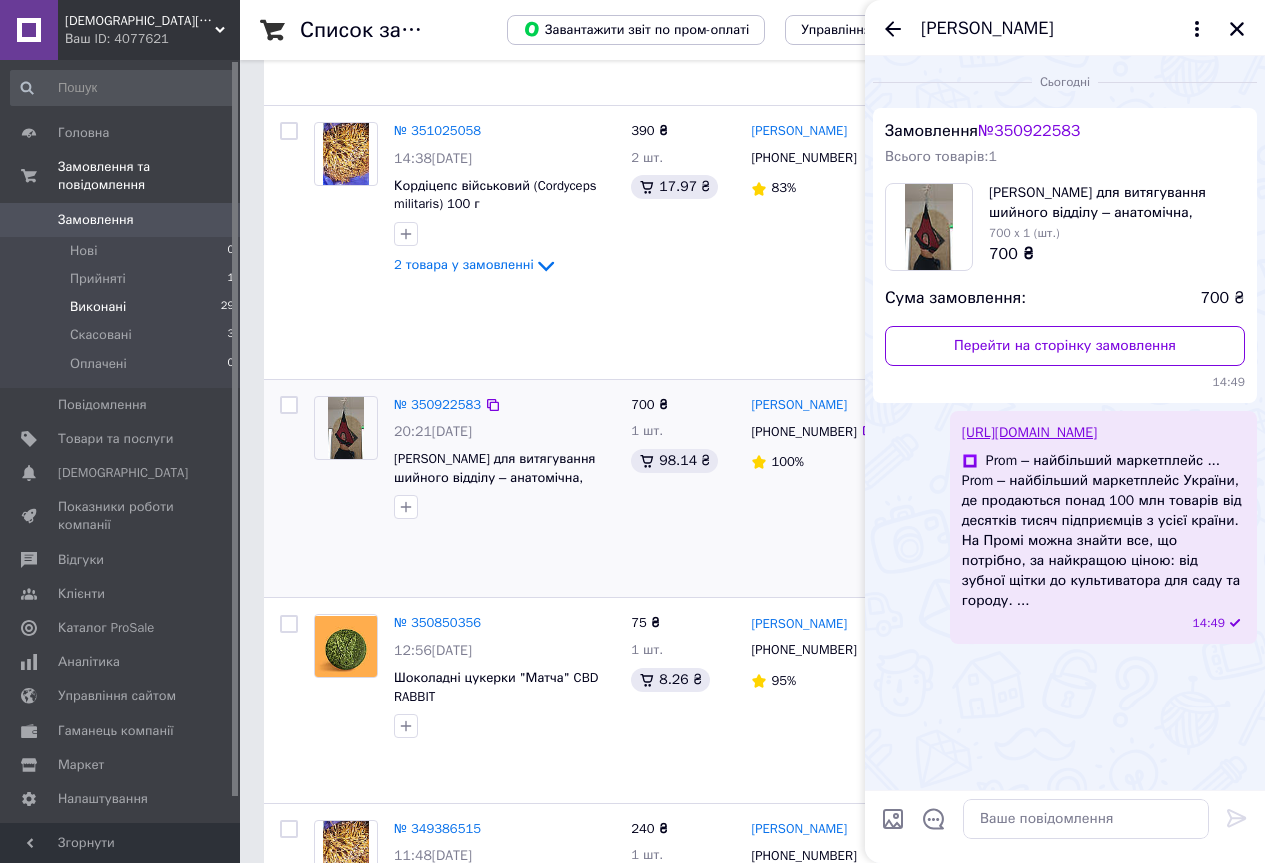 scroll, scrollTop: 900, scrollLeft: 0, axis: vertical 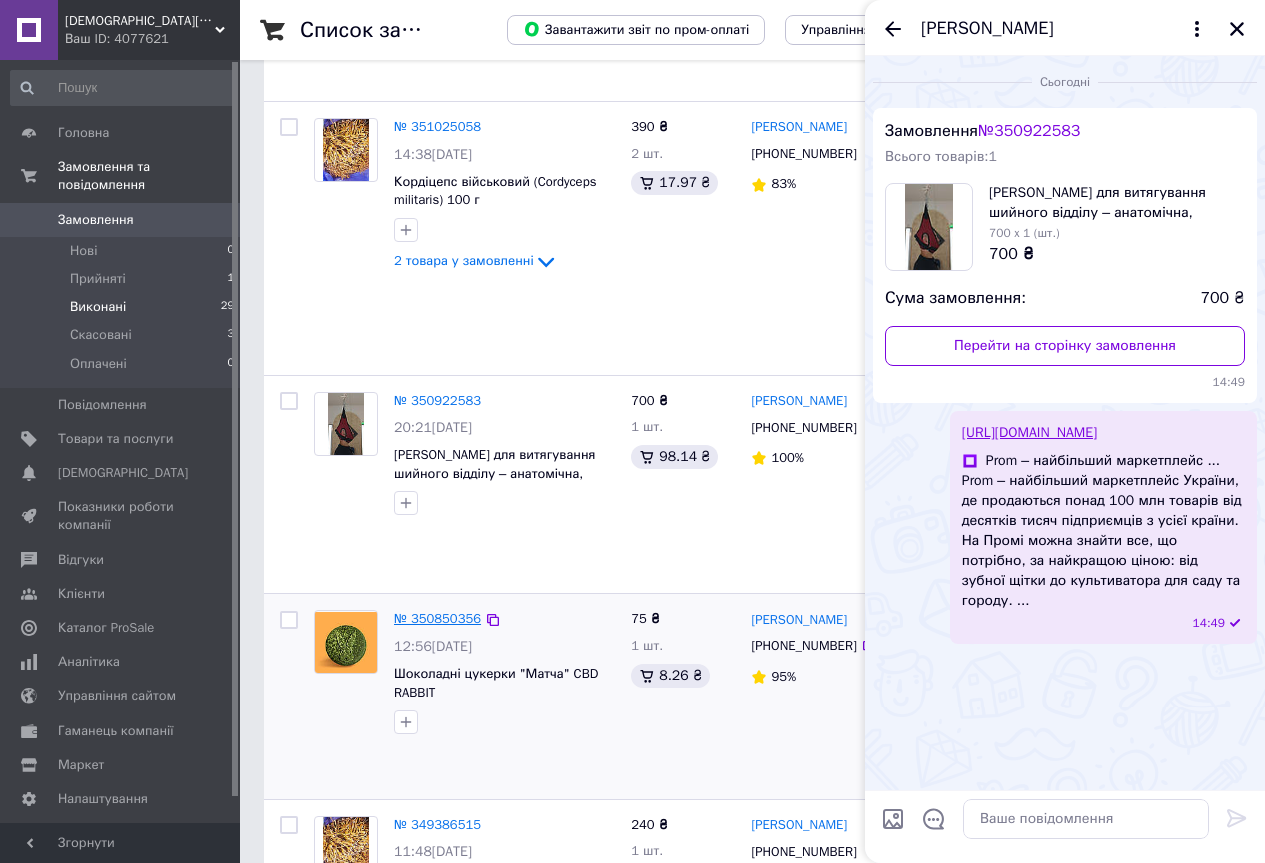 click on "№ 350850356" at bounding box center [437, 618] 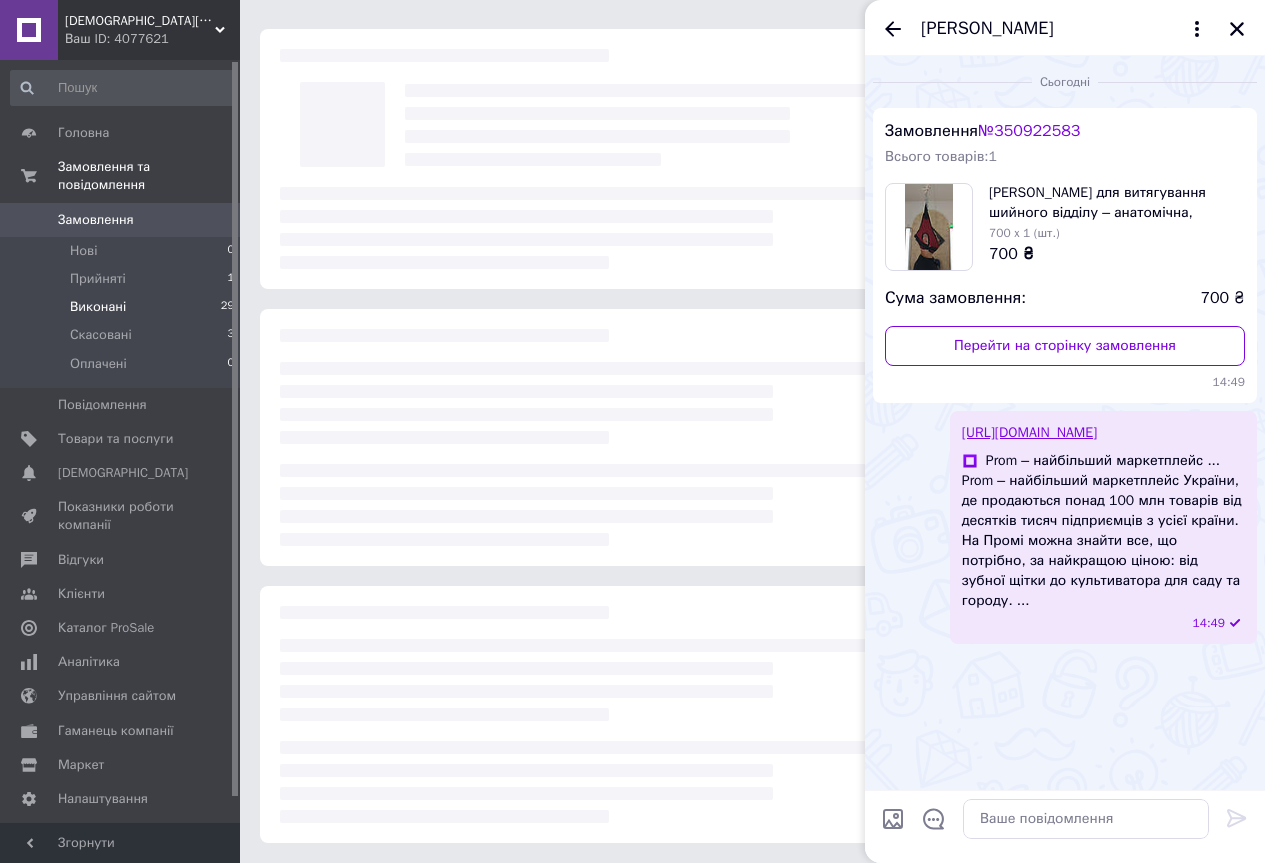 scroll, scrollTop: 51, scrollLeft: 0, axis: vertical 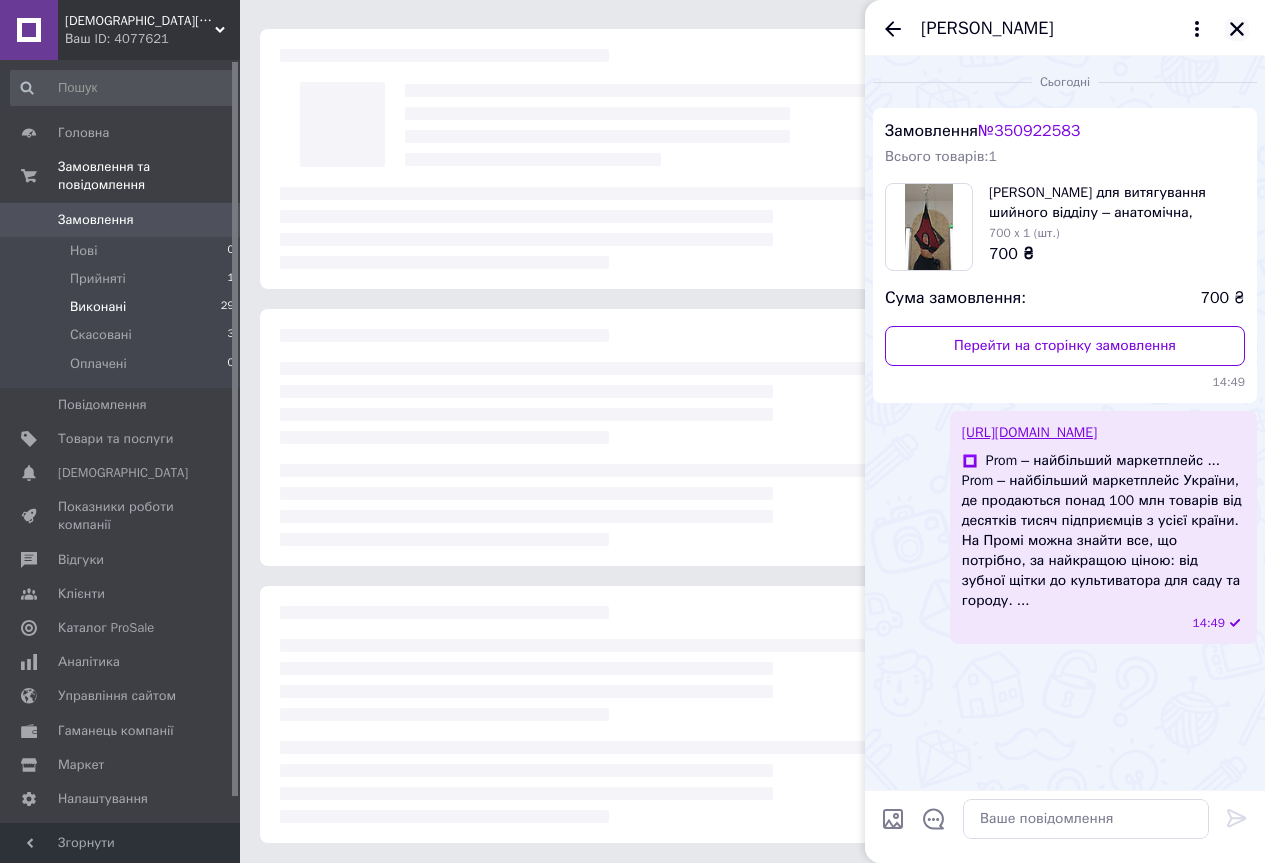 click 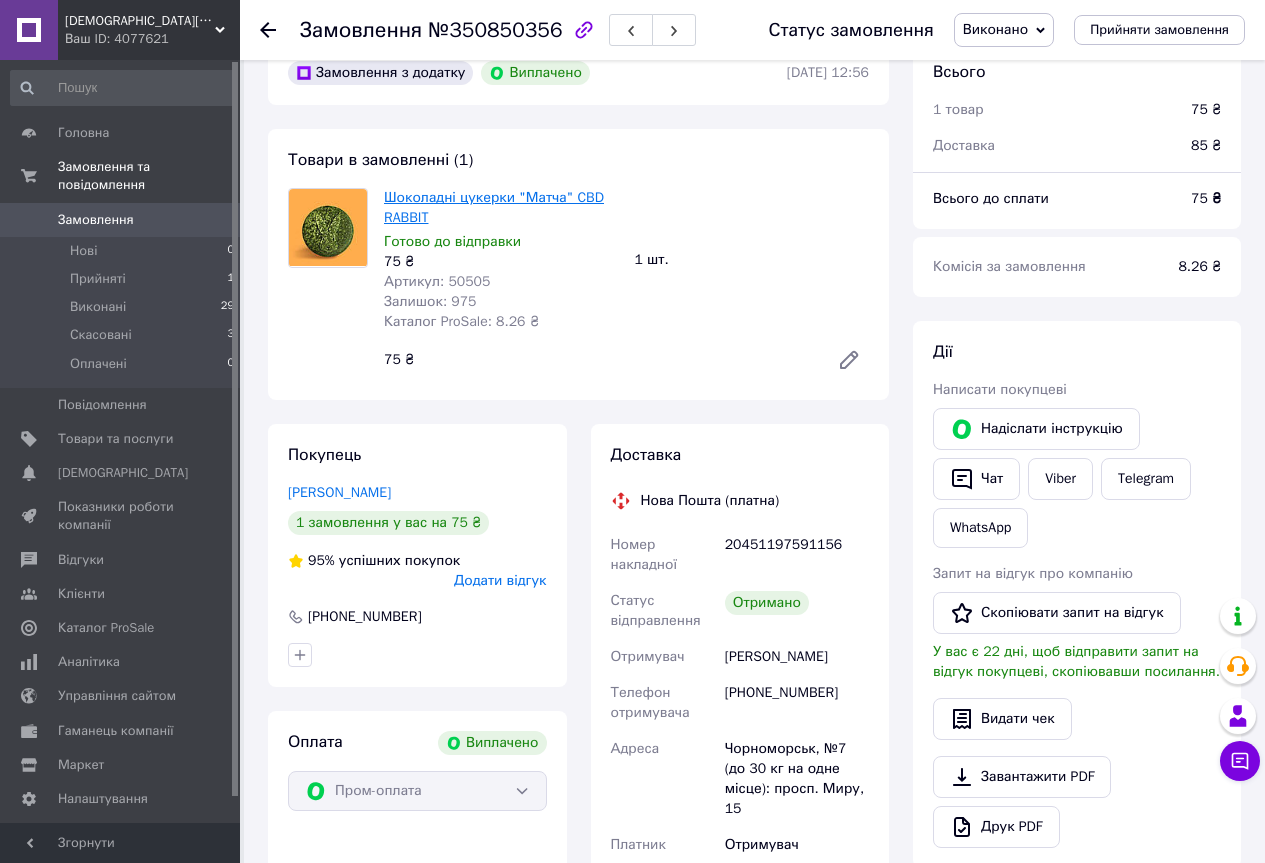scroll, scrollTop: 16, scrollLeft: 0, axis: vertical 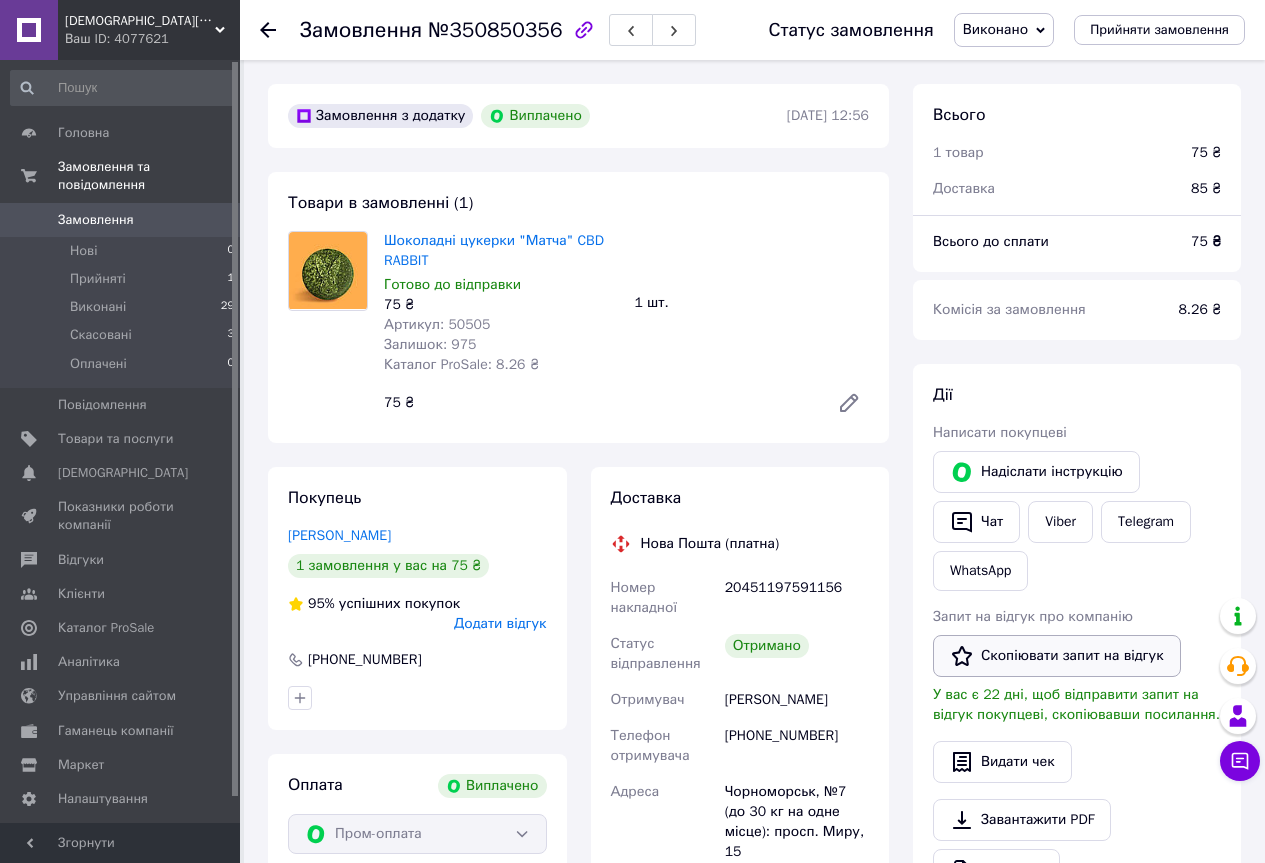click on "Скопіювати запит на відгук" at bounding box center (1057, 656) 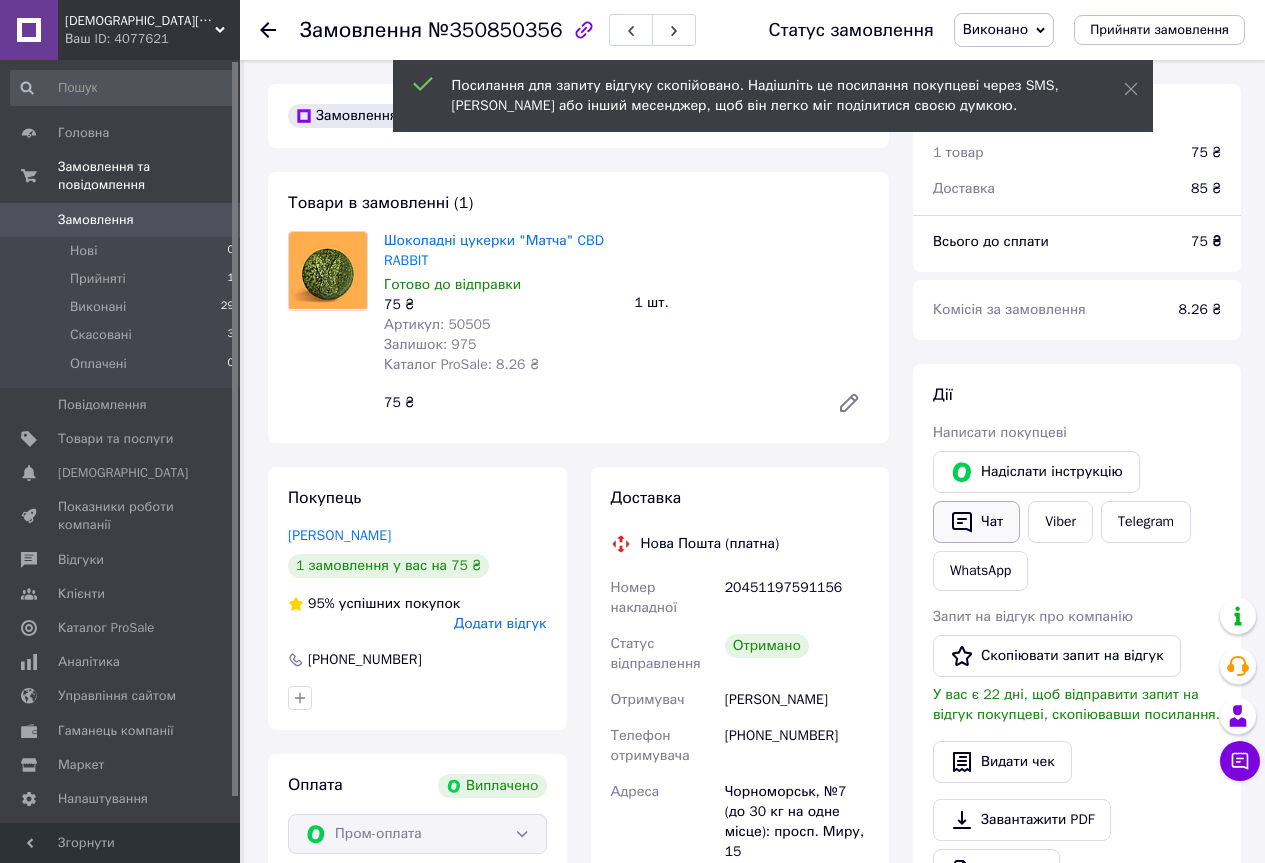click on "Чат" at bounding box center (976, 522) 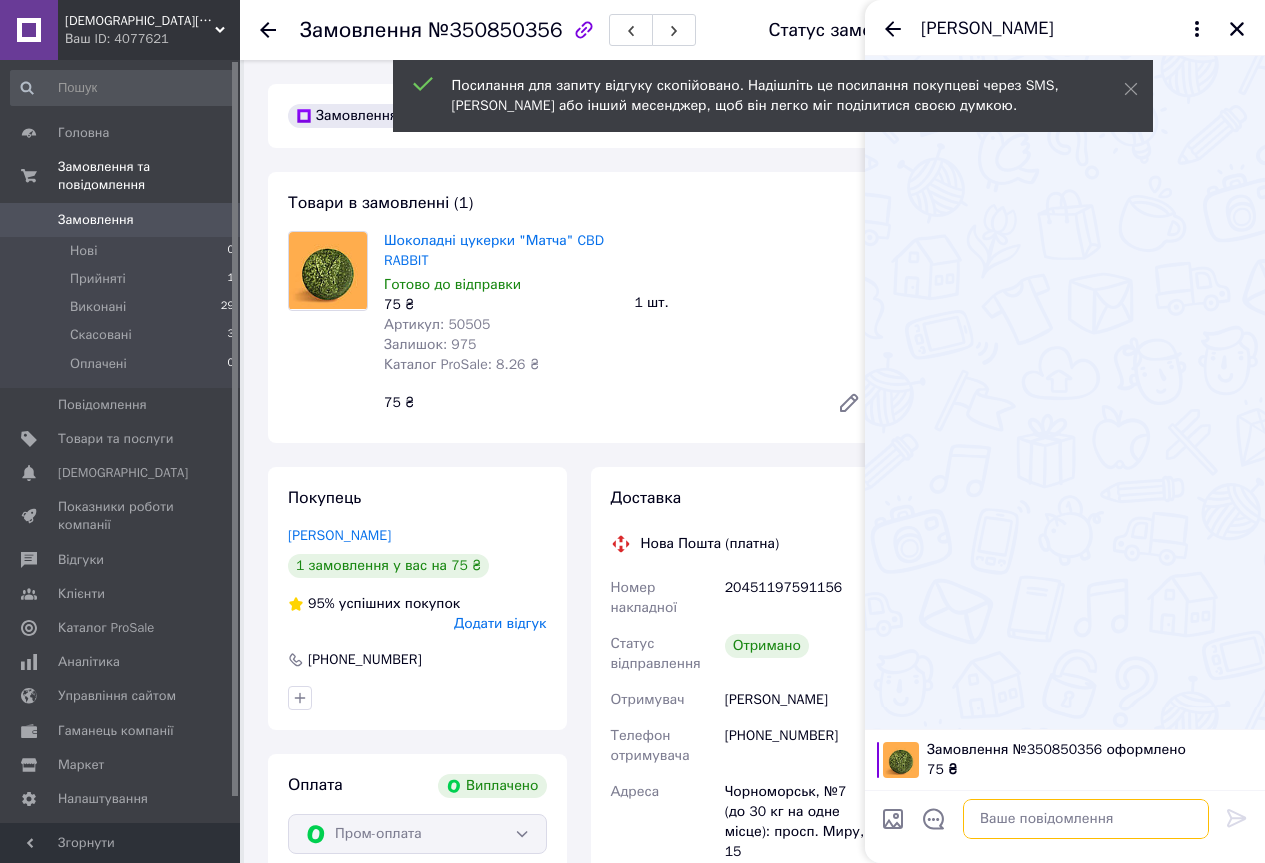 click at bounding box center [1086, 819] 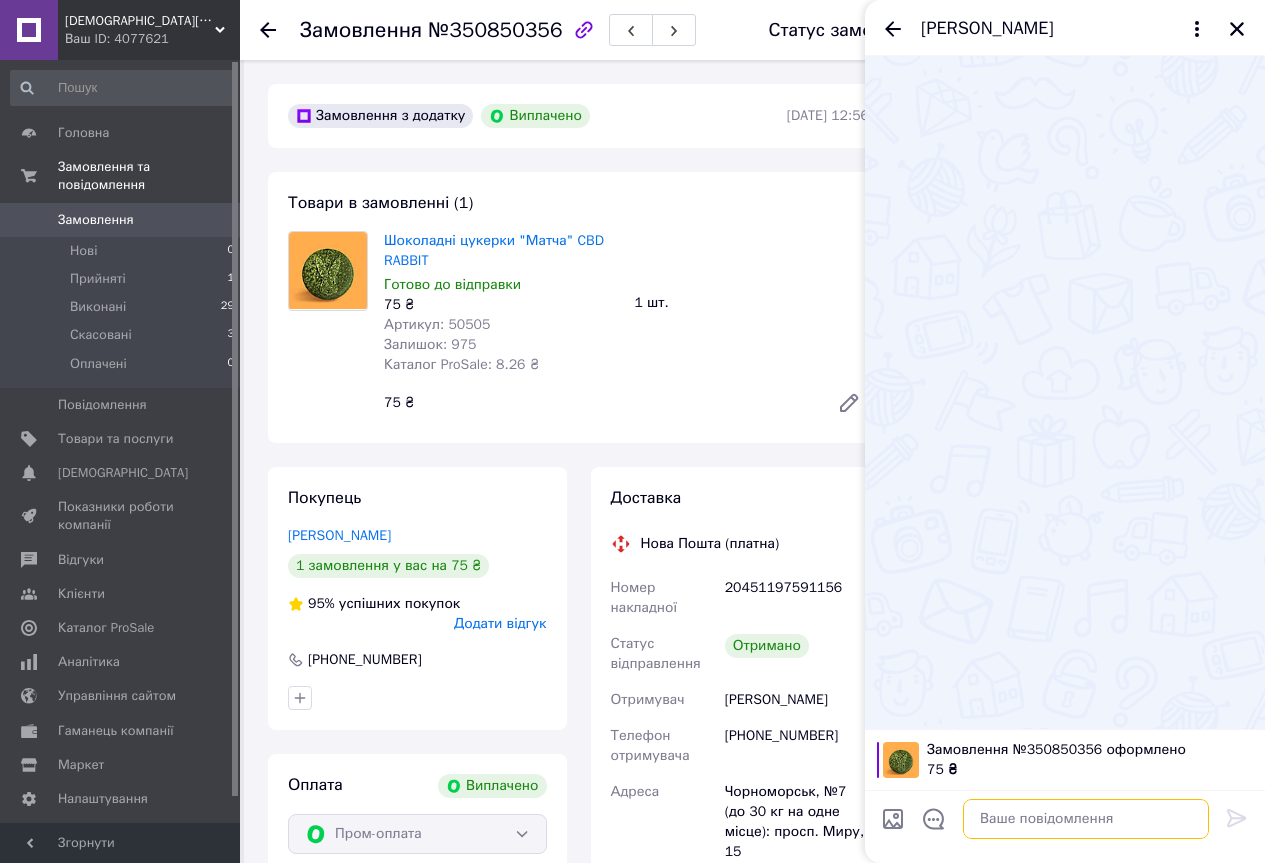 paste on "[URL][DOMAIN_NAME]" 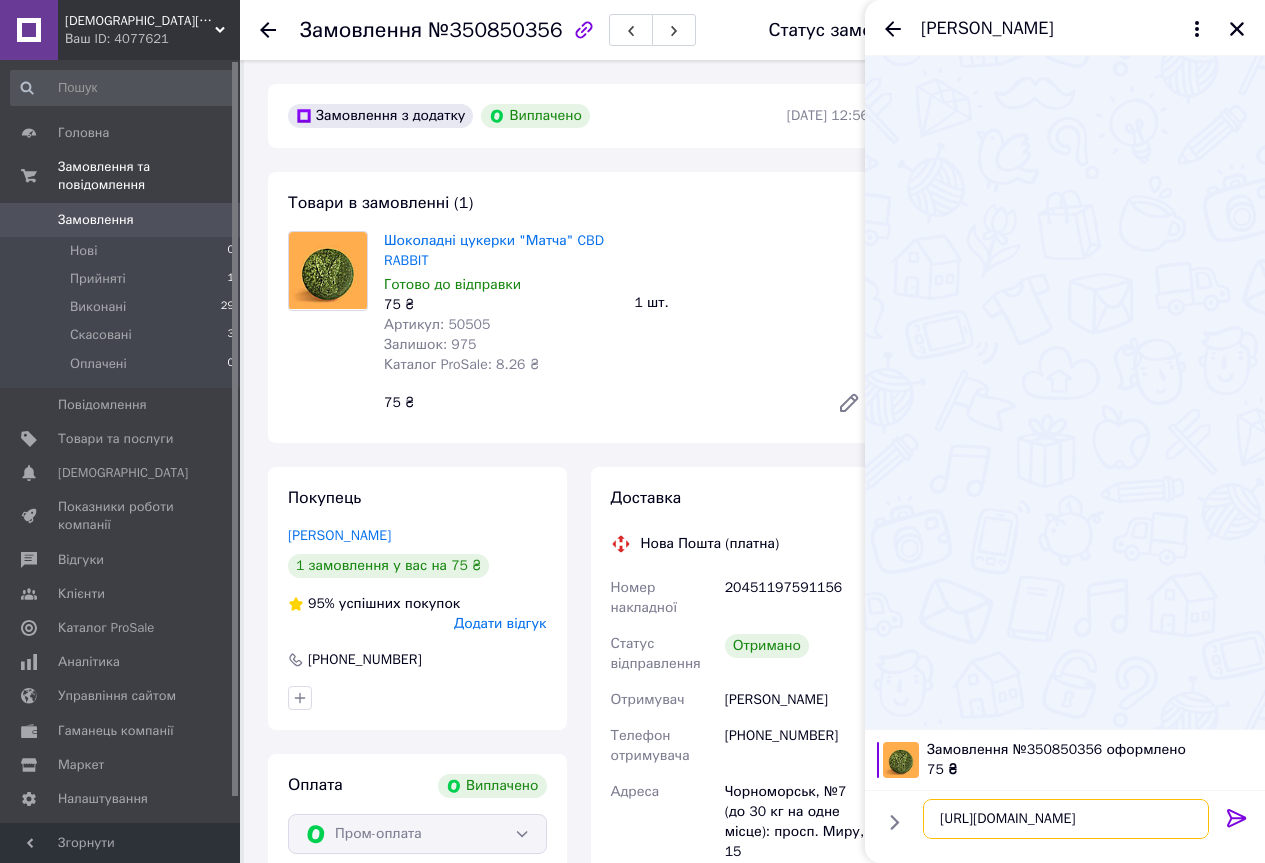 type on "[URL][DOMAIN_NAME]" 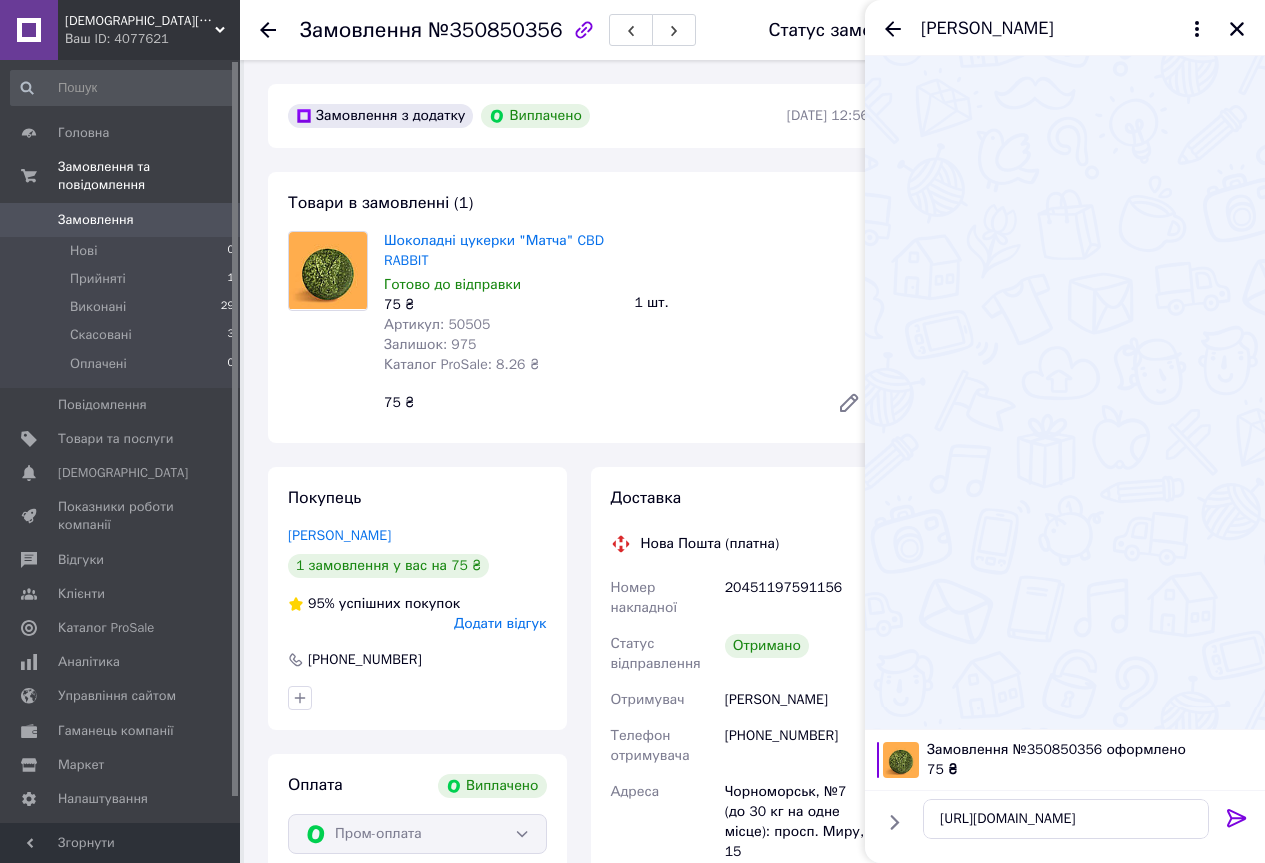 click 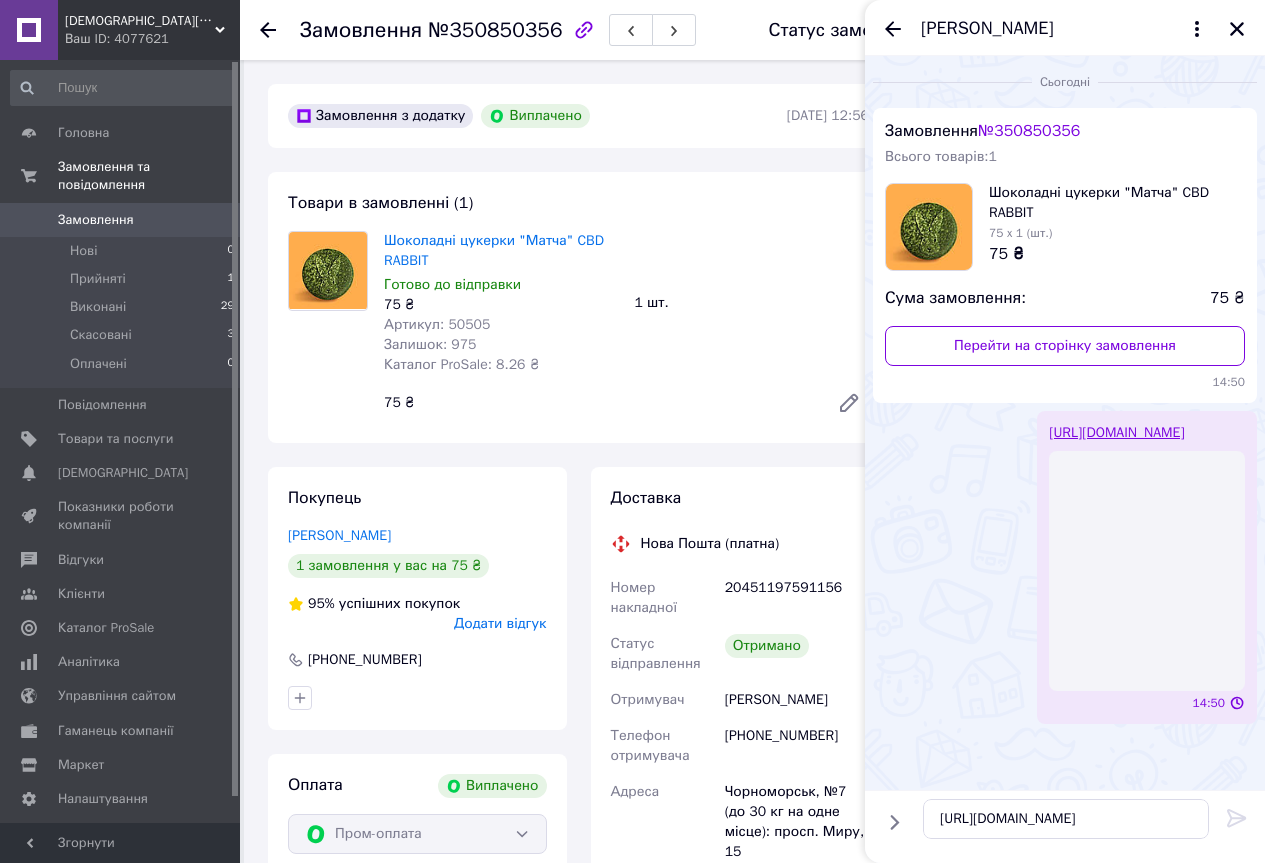 type 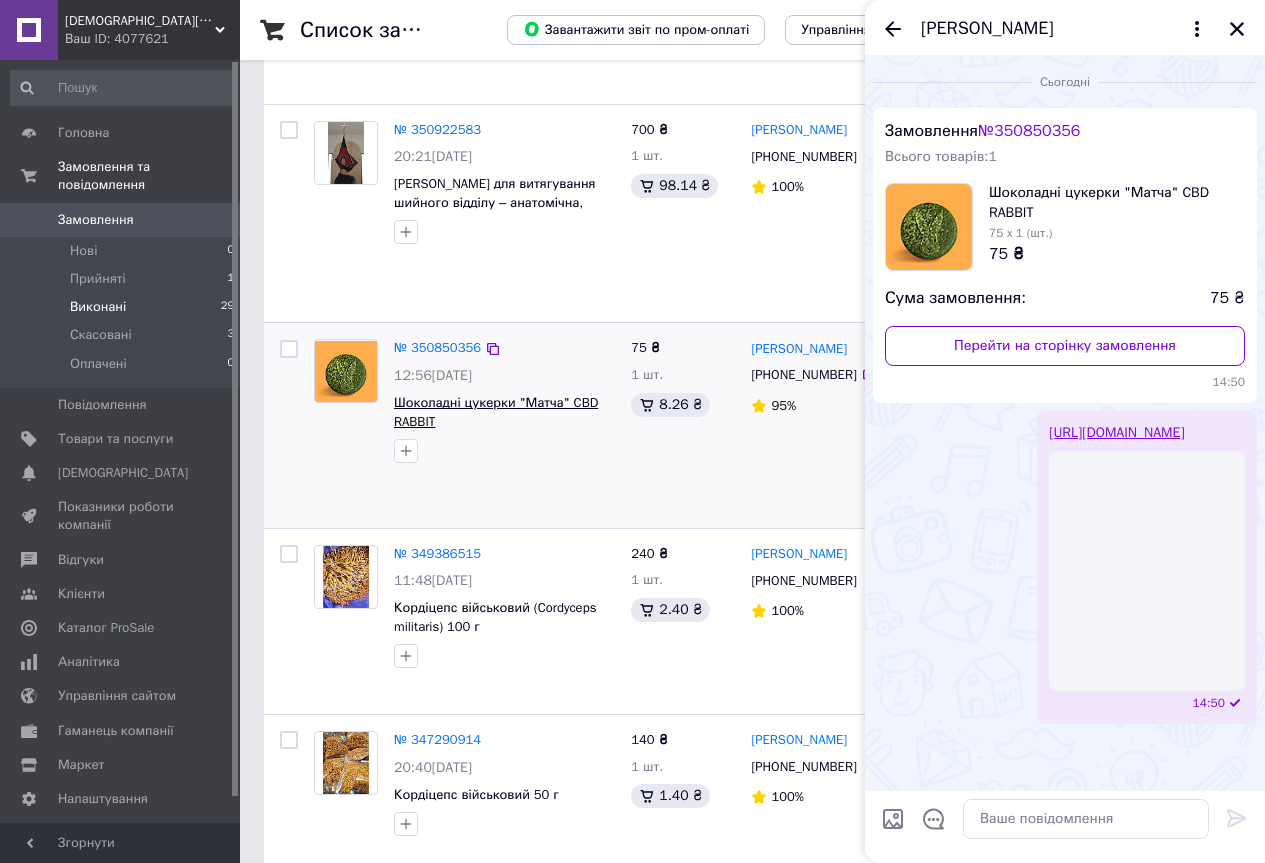 scroll, scrollTop: 1200, scrollLeft: 0, axis: vertical 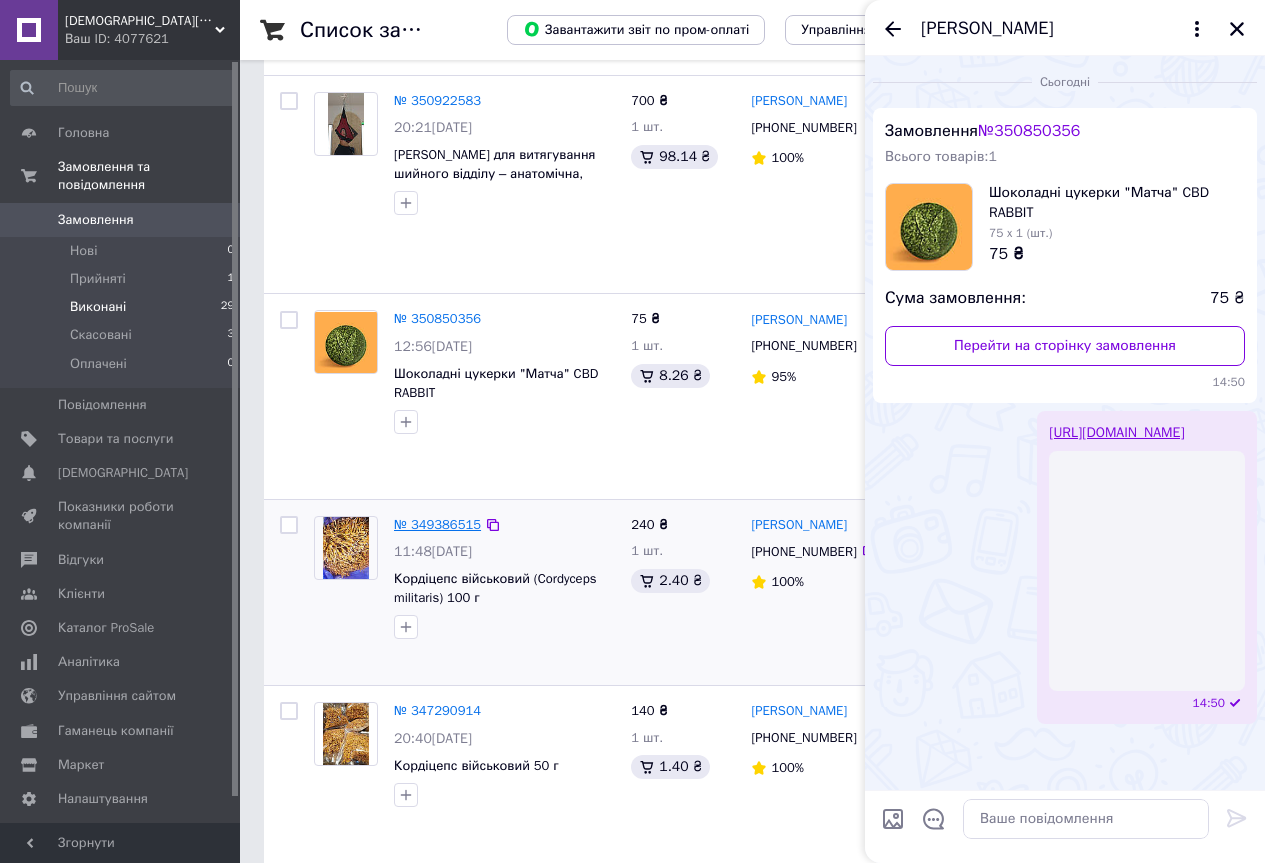 click on "№ 349386515" at bounding box center [437, 524] 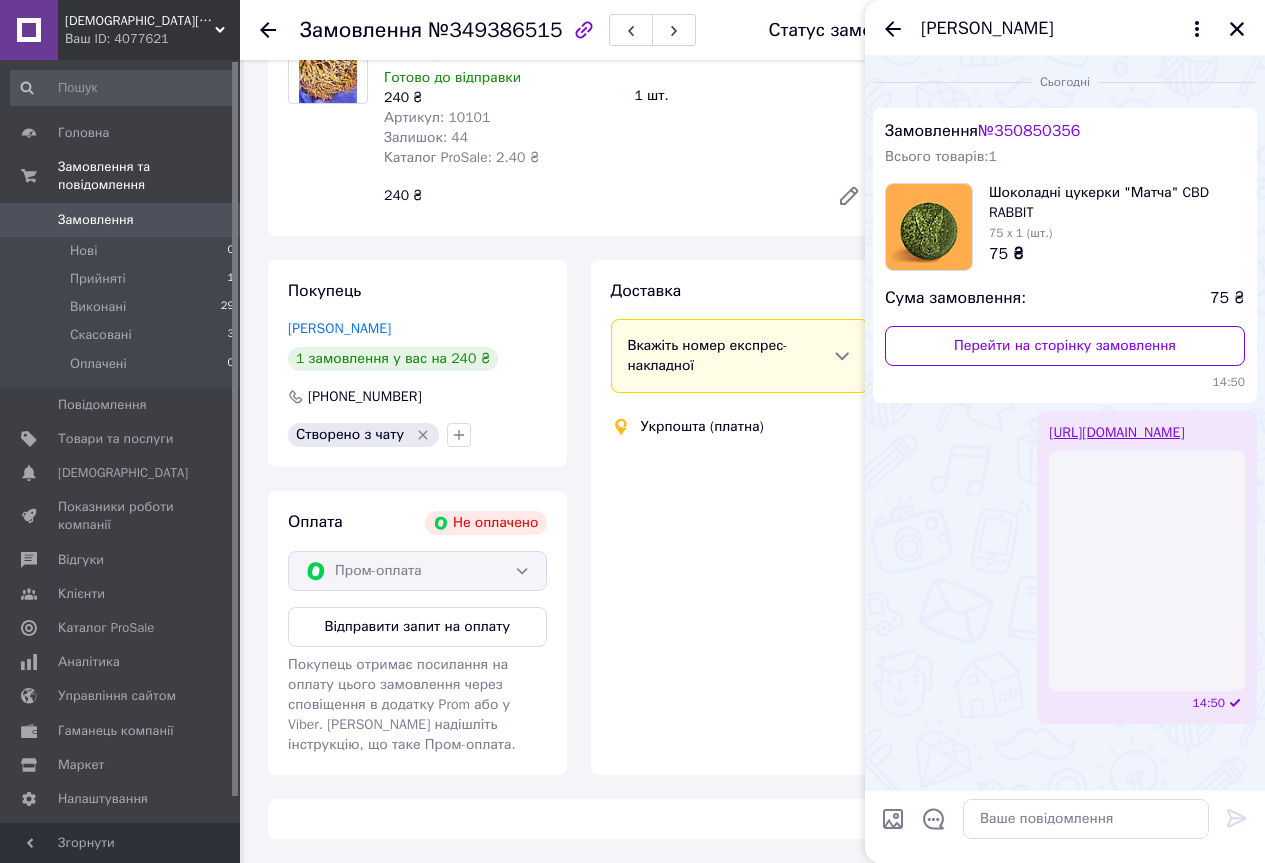 scroll, scrollTop: 241, scrollLeft: 0, axis: vertical 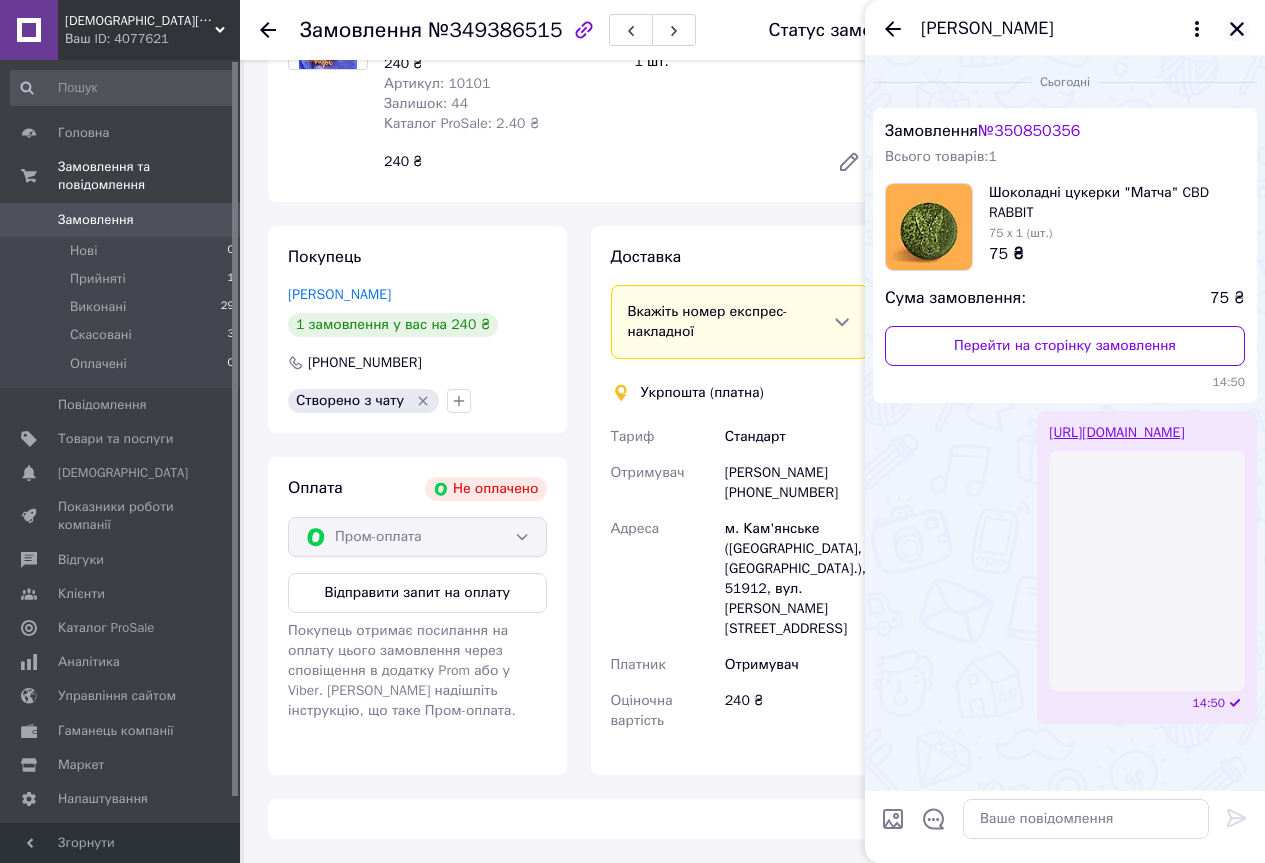 click 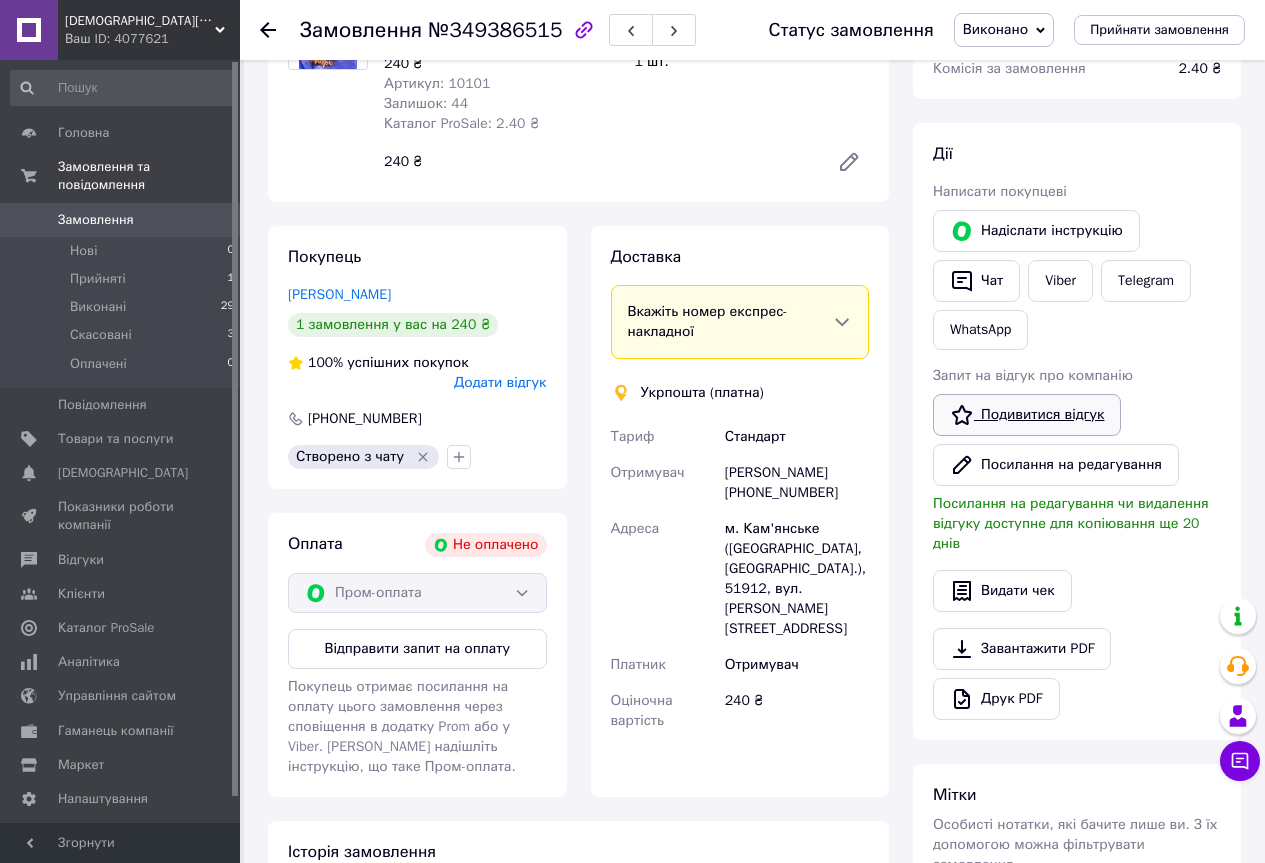 click on "Подивитися відгук" at bounding box center (1027, 415) 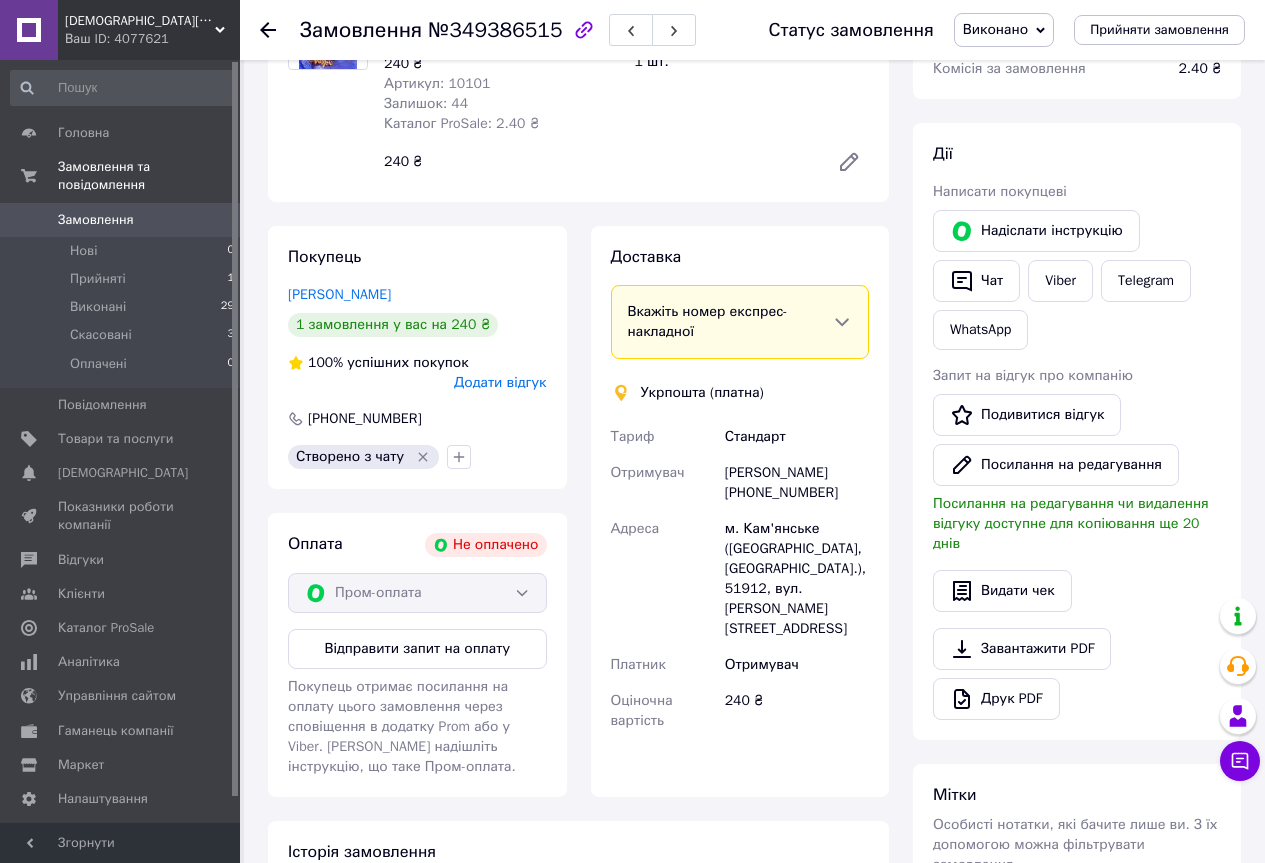 drag, startPoint x: 258, startPoint y: 250, endPoint x: 254, endPoint y: 236, distance: 14.56022 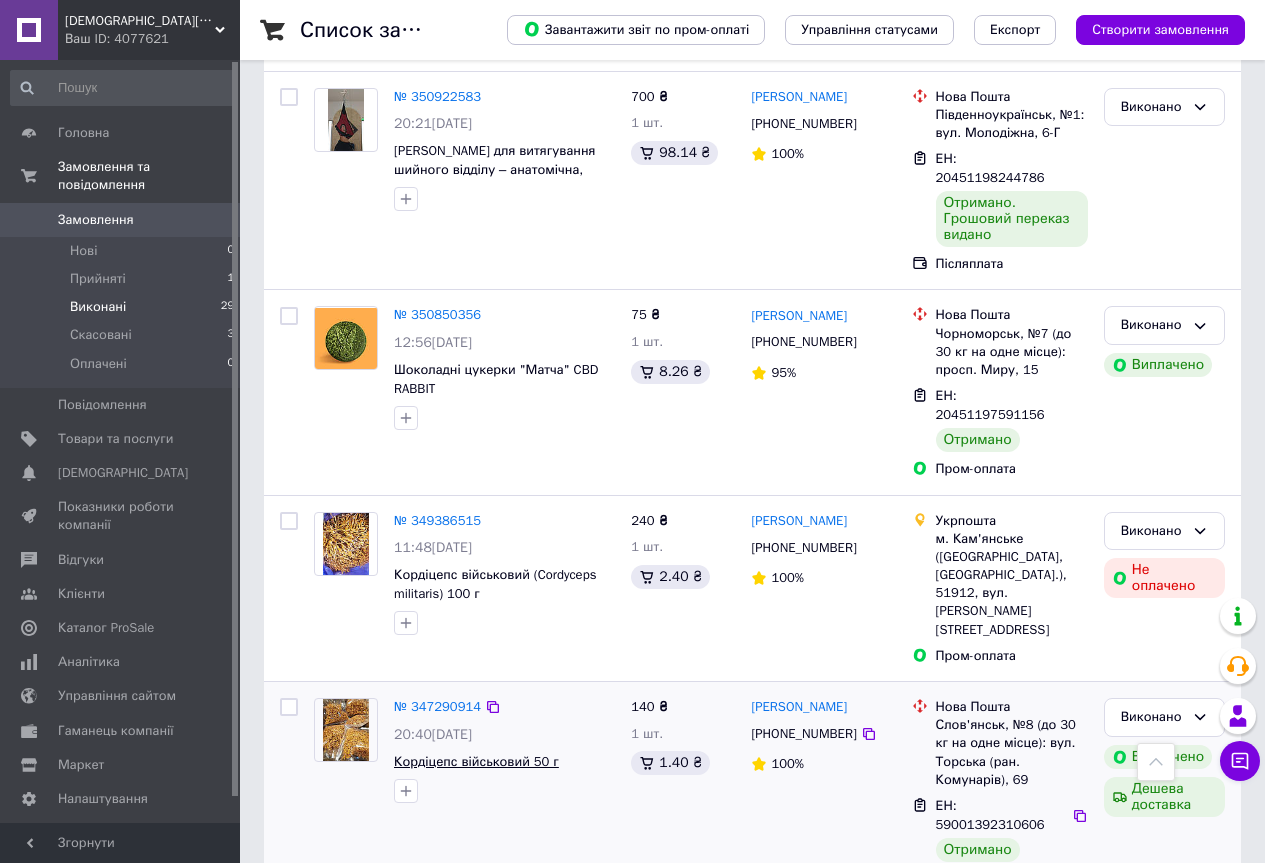 scroll, scrollTop: 1200, scrollLeft: 0, axis: vertical 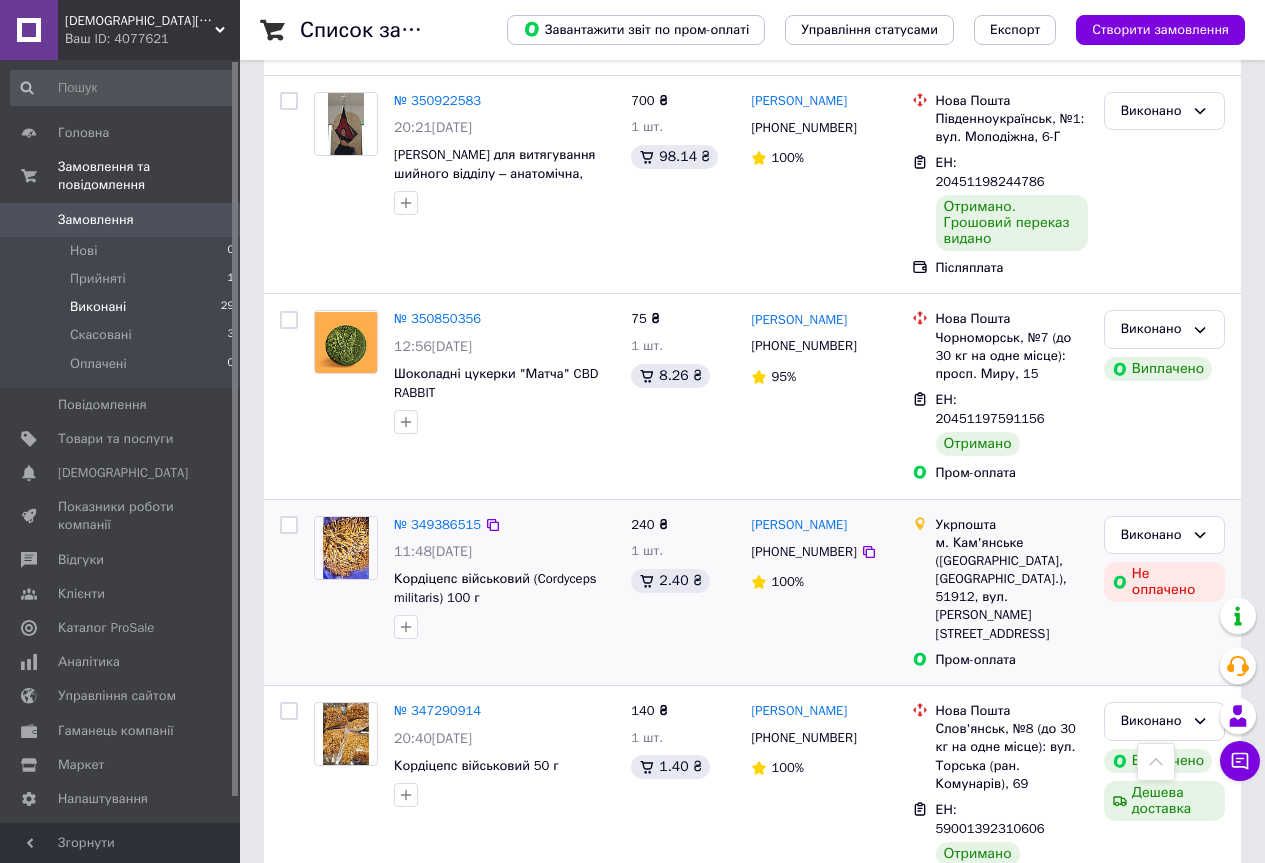 click on "Виконано Не оплачено" at bounding box center (1164, 593) 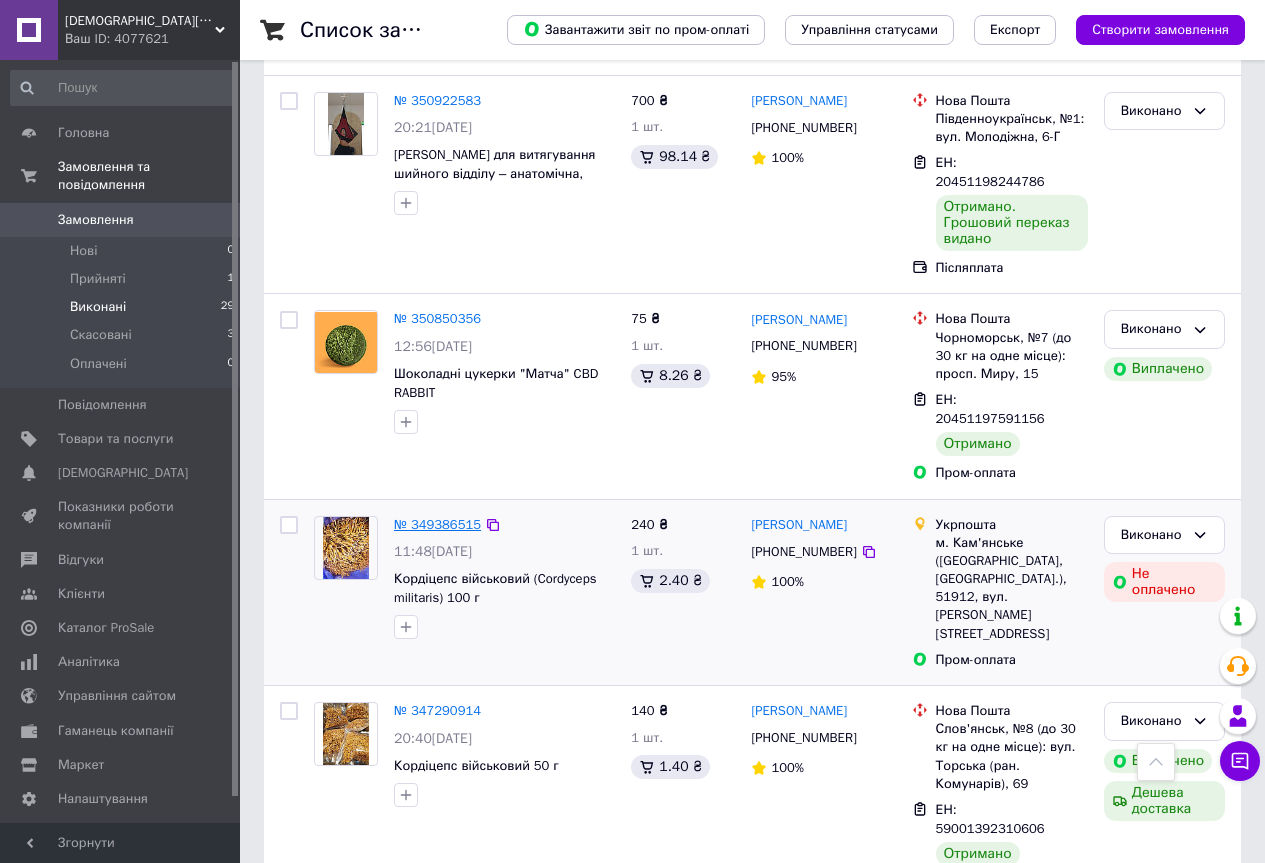 click on "№ 349386515" at bounding box center (437, 524) 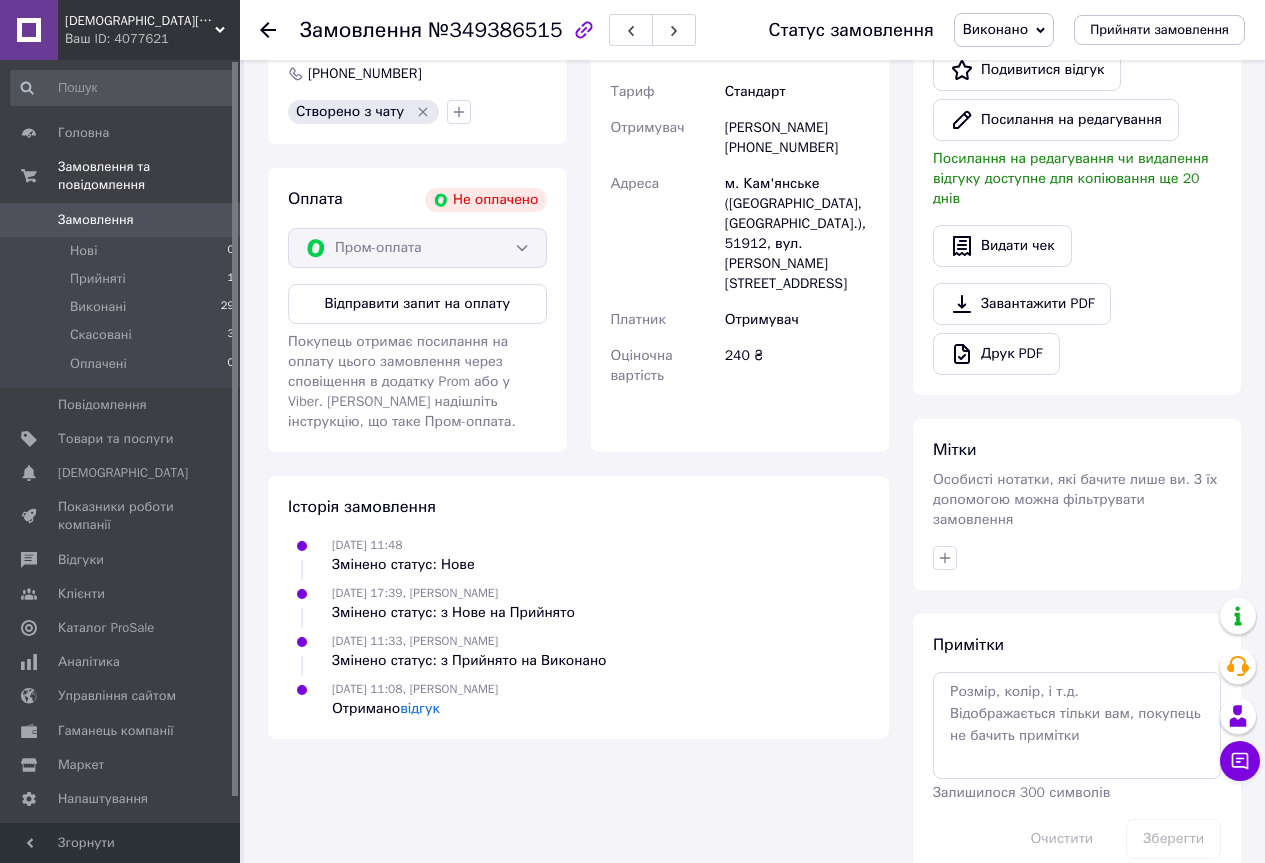 scroll, scrollTop: 0, scrollLeft: 0, axis: both 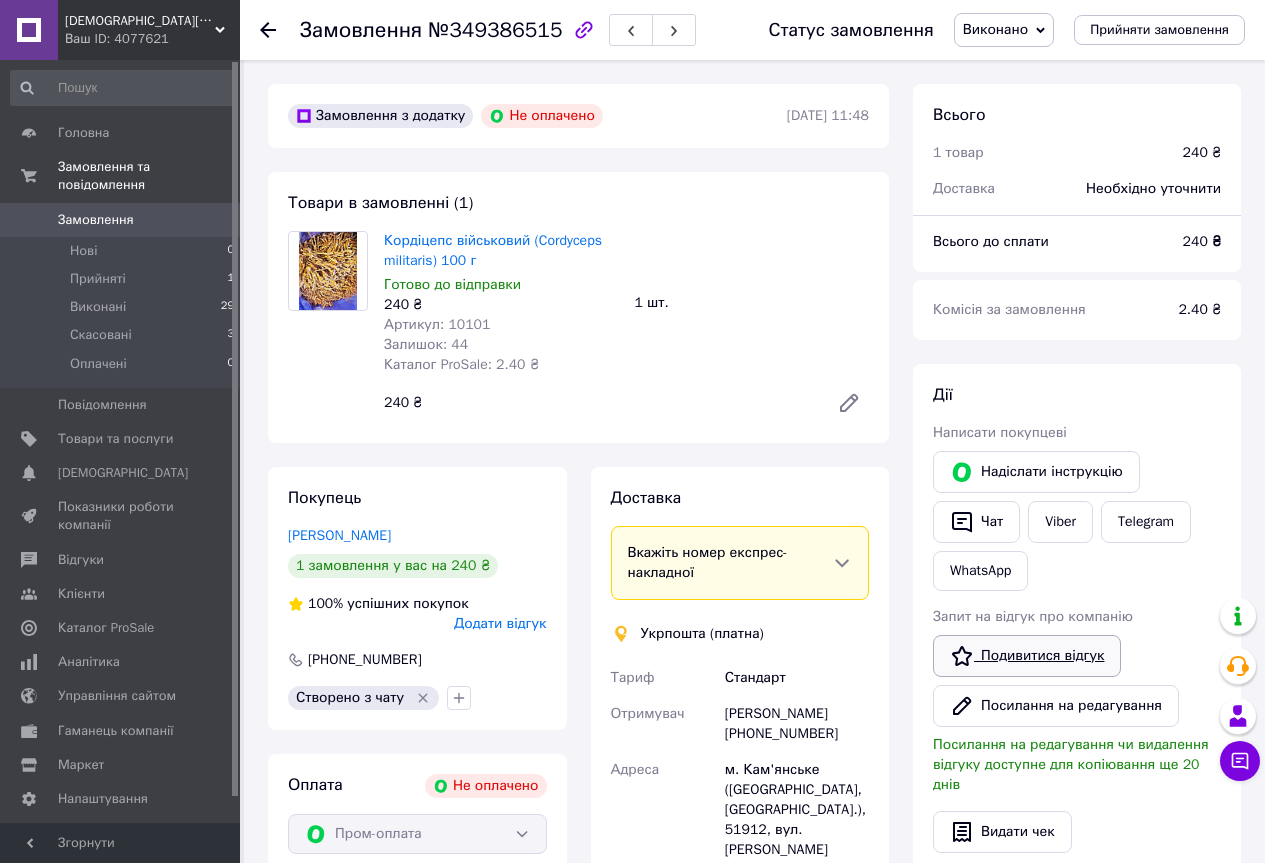 click on "Подивитися відгук" at bounding box center (1027, 656) 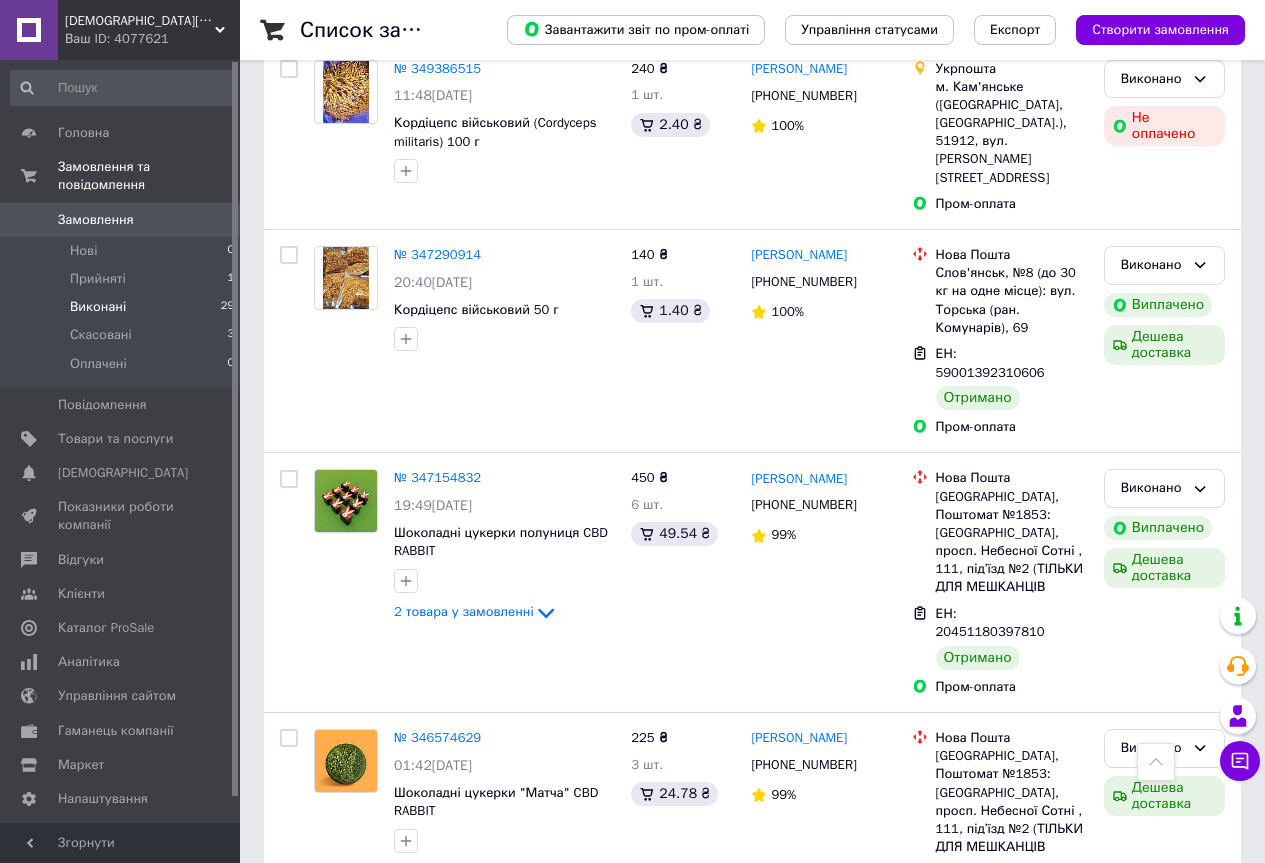 scroll, scrollTop: 1500, scrollLeft: 0, axis: vertical 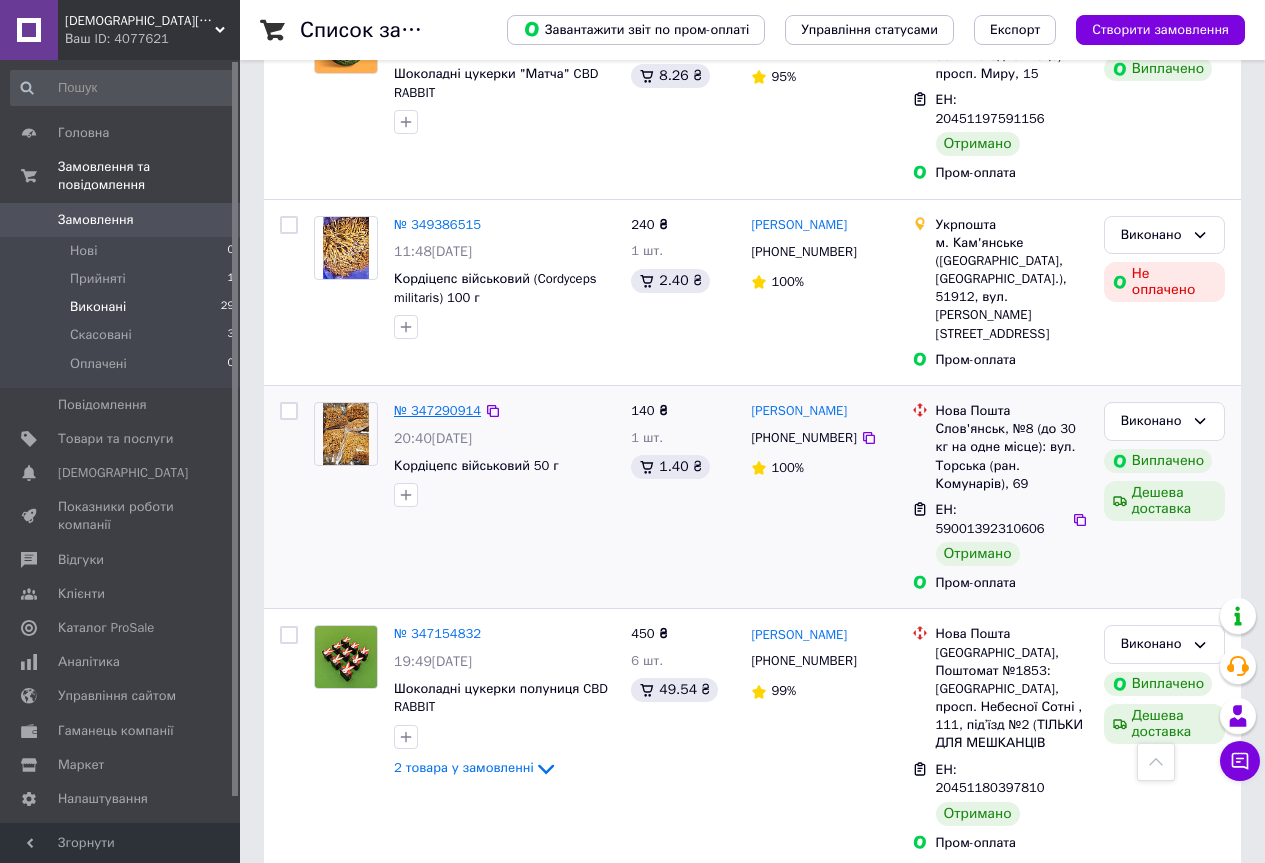 click on "№ 347290914" at bounding box center (437, 410) 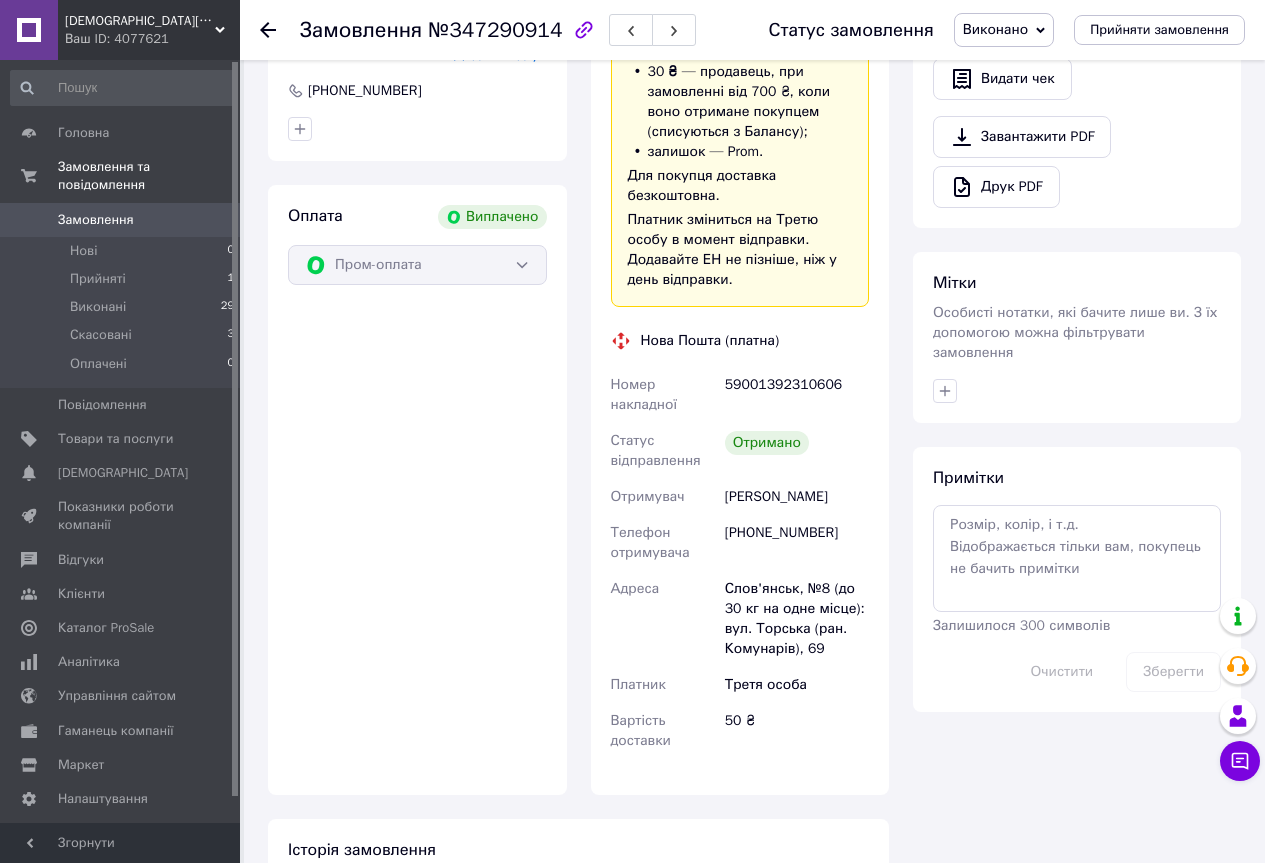 scroll, scrollTop: 1188, scrollLeft: 0, axis: vertical 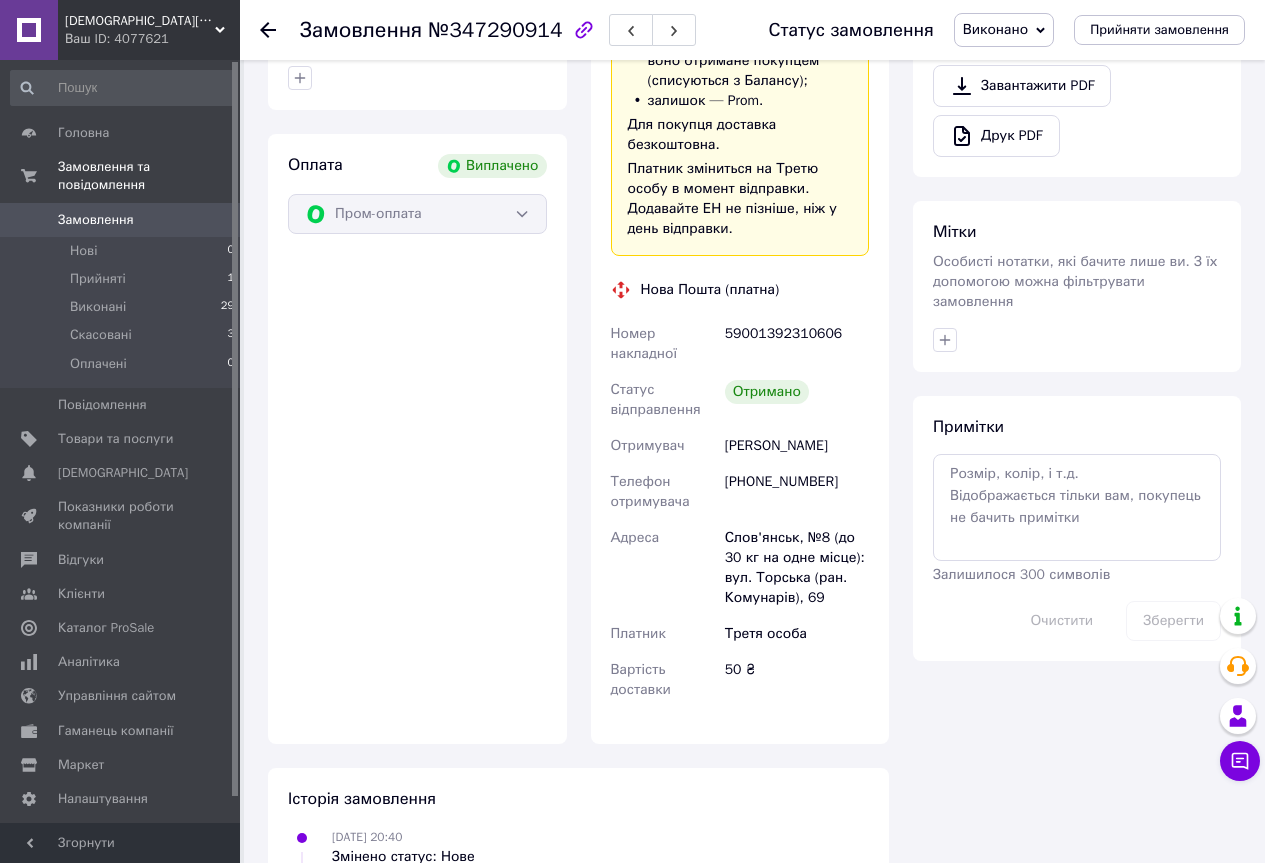 drag, startPoint x: 962, startPoint y: 311, endPoint x: 975, endPoint y: 298, distance: 18.384777 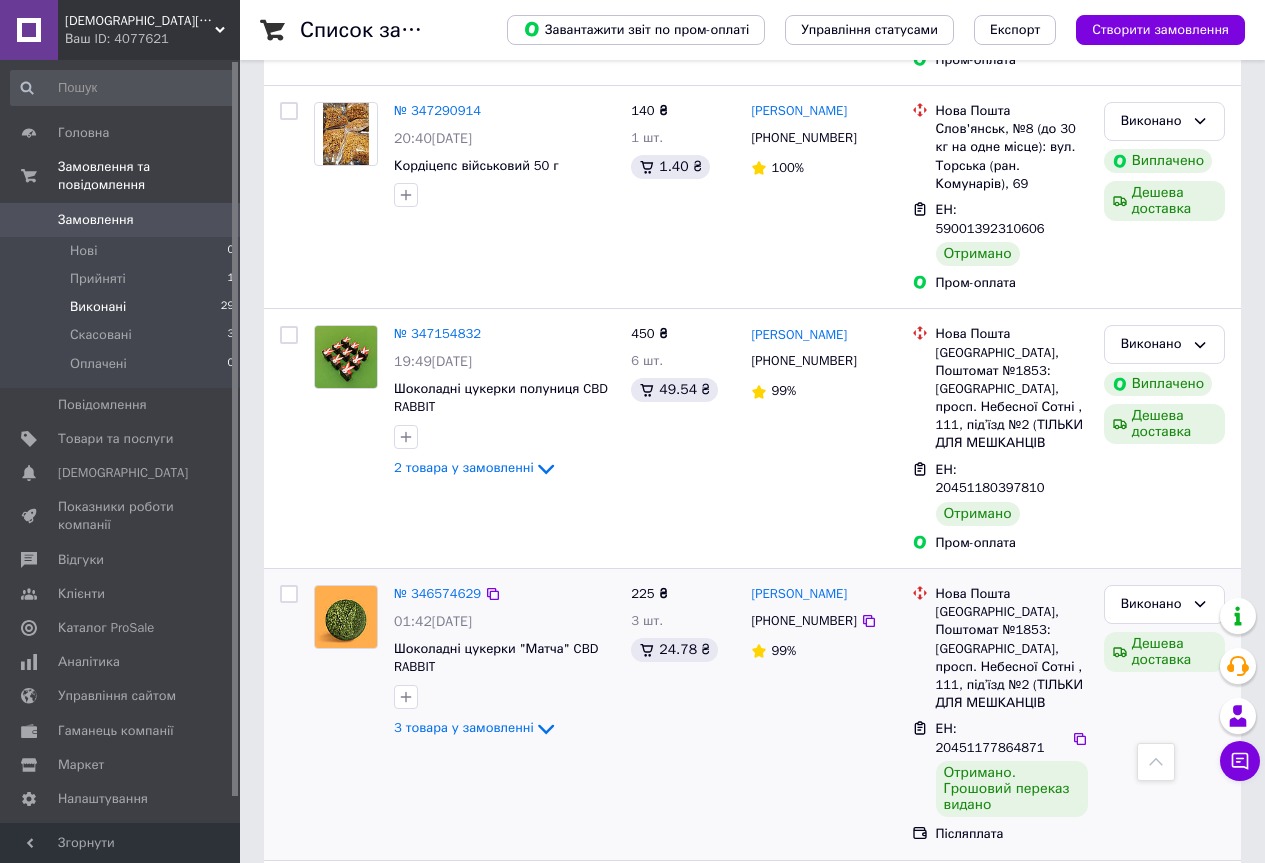 scroll, scrollTop: 1500, scrollLeft: 0, axis: vertical 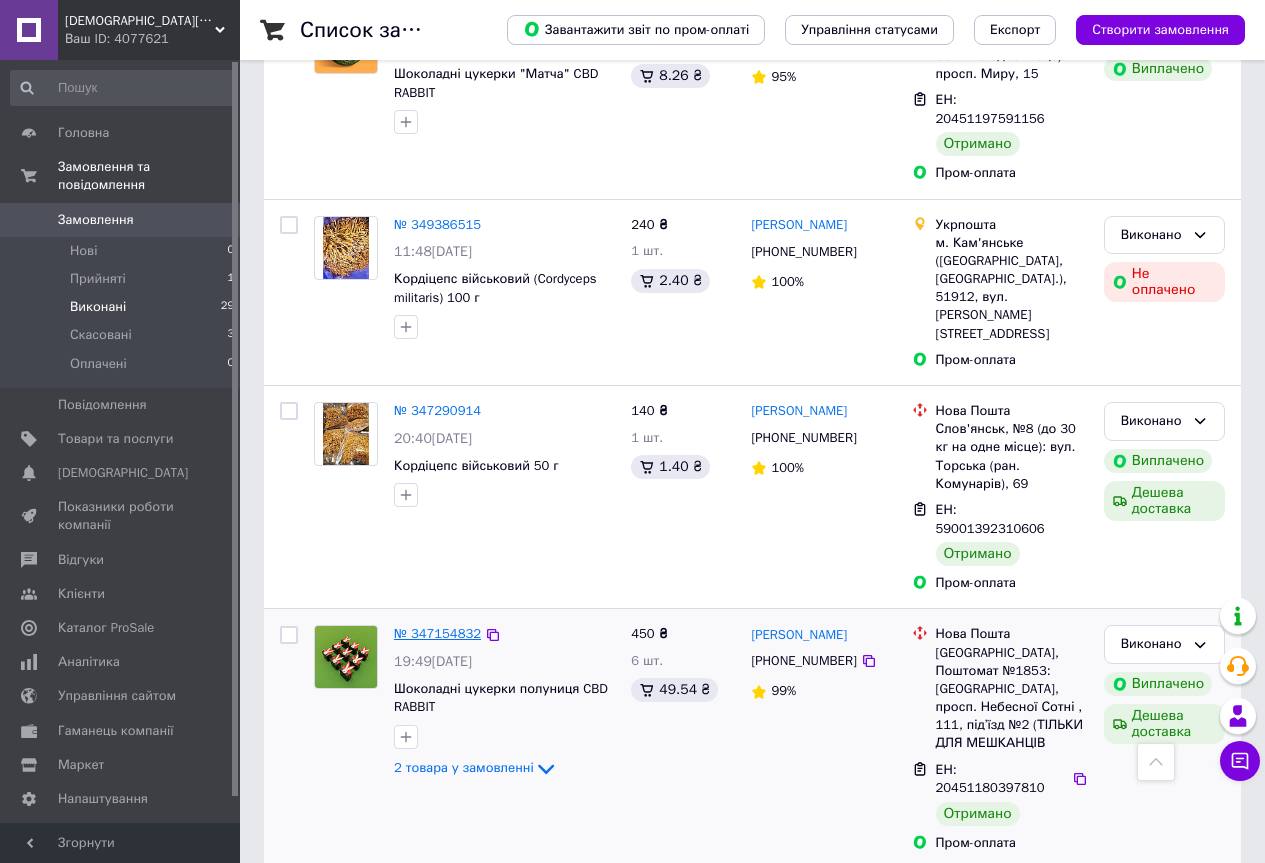 click on "№ 347154832" at bounding box center (437, 633) 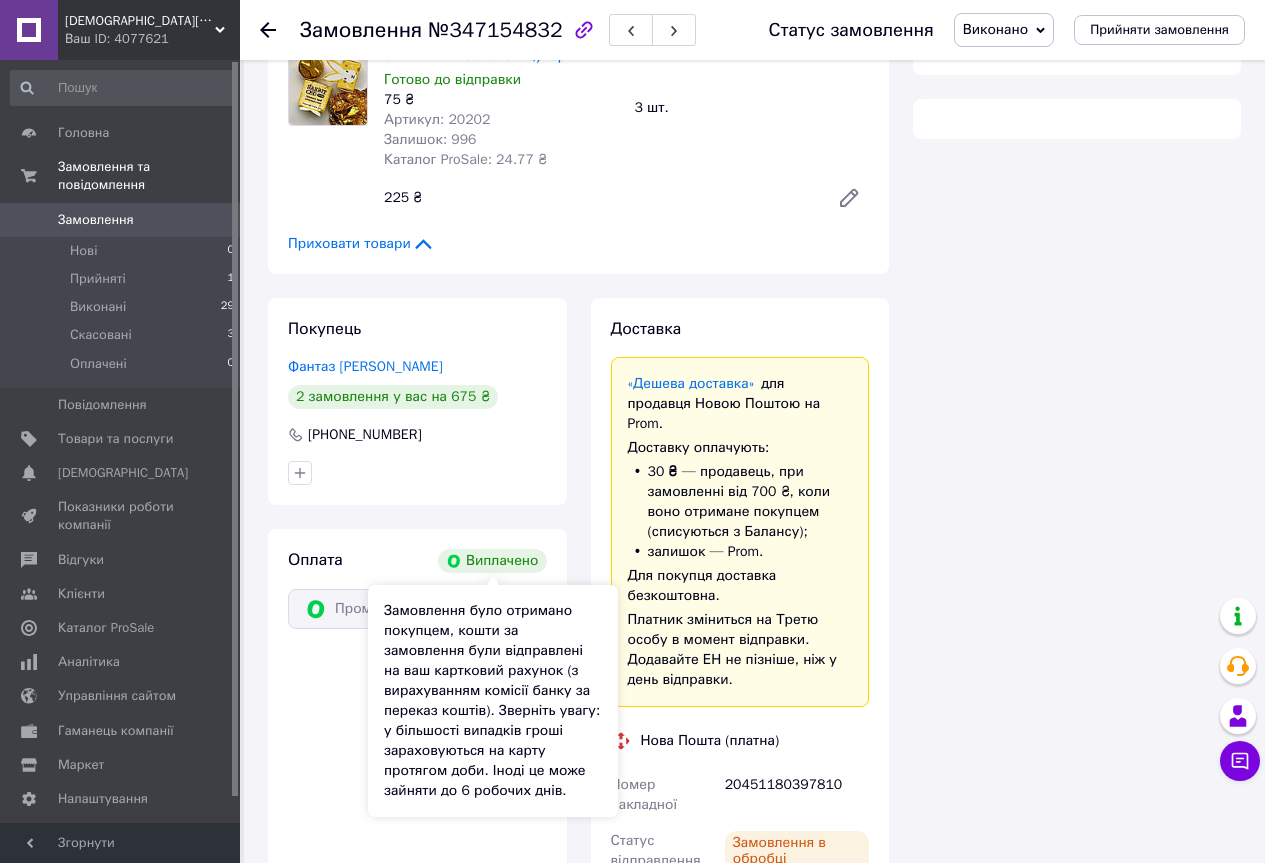 scroll, scrollTop: 1472, scrollLeft: 0, axis: vertical 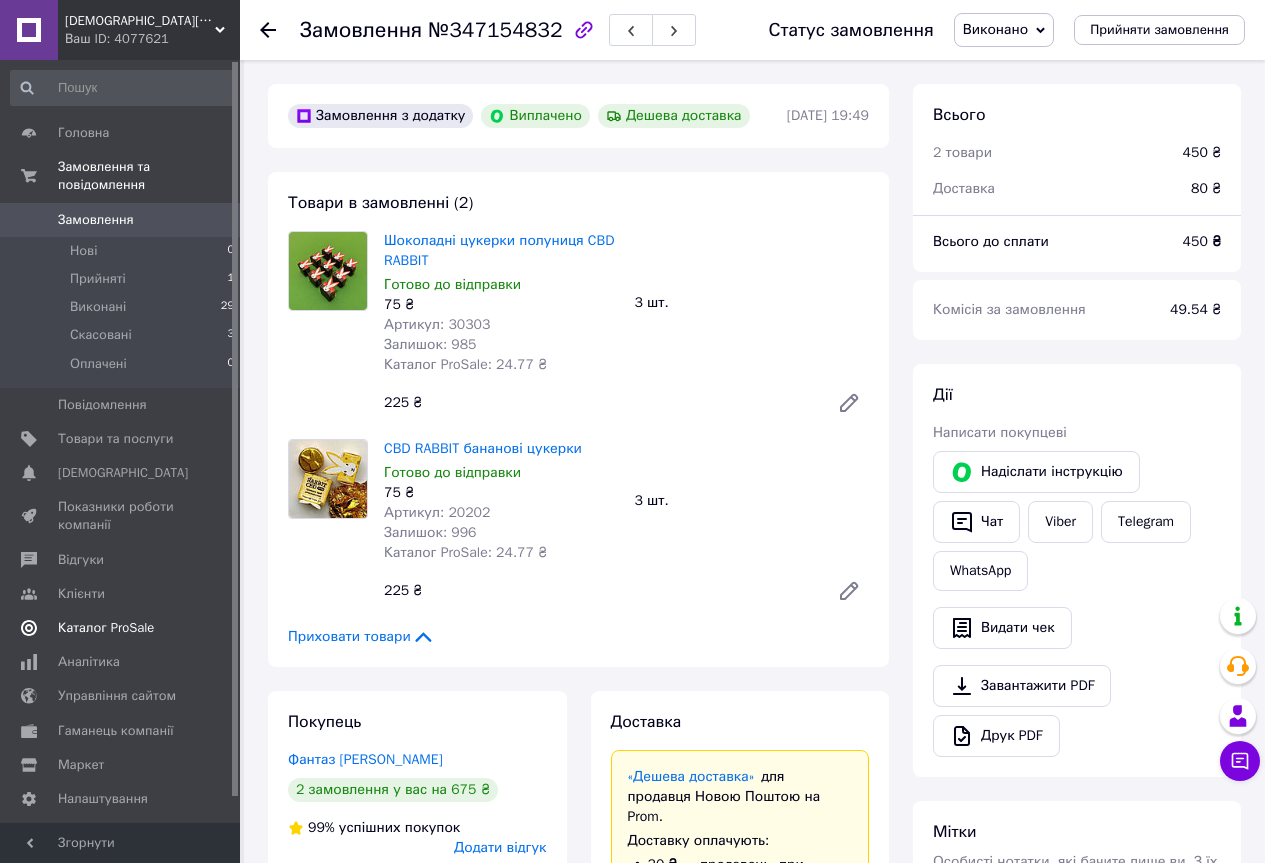 click on "Каталог ProSale" at bounding box center [106, 628] 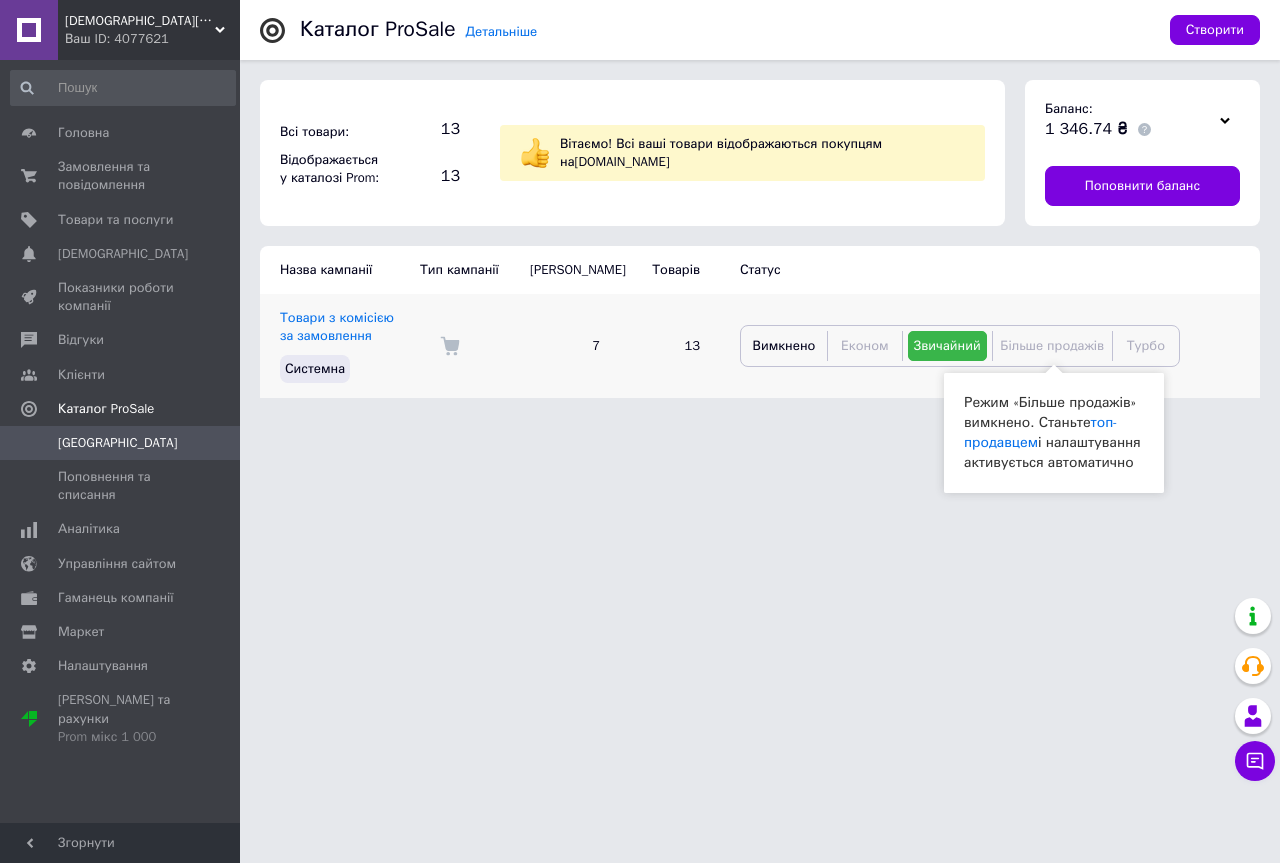 click on "Більше продажів" at bounding box center (1052, 345) 